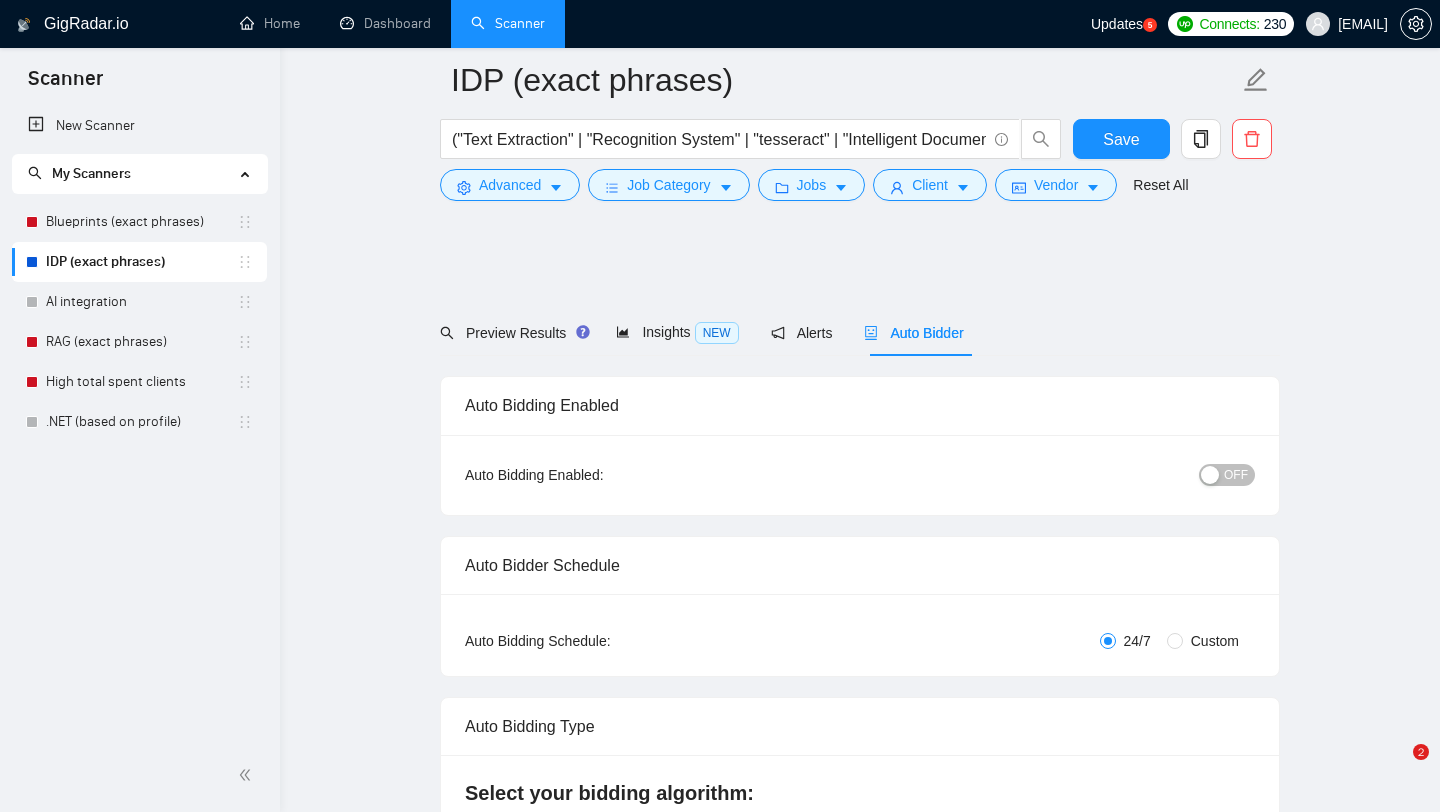 scroll, scrollTop: 3703, scrollLeft: 0, axis: vertical 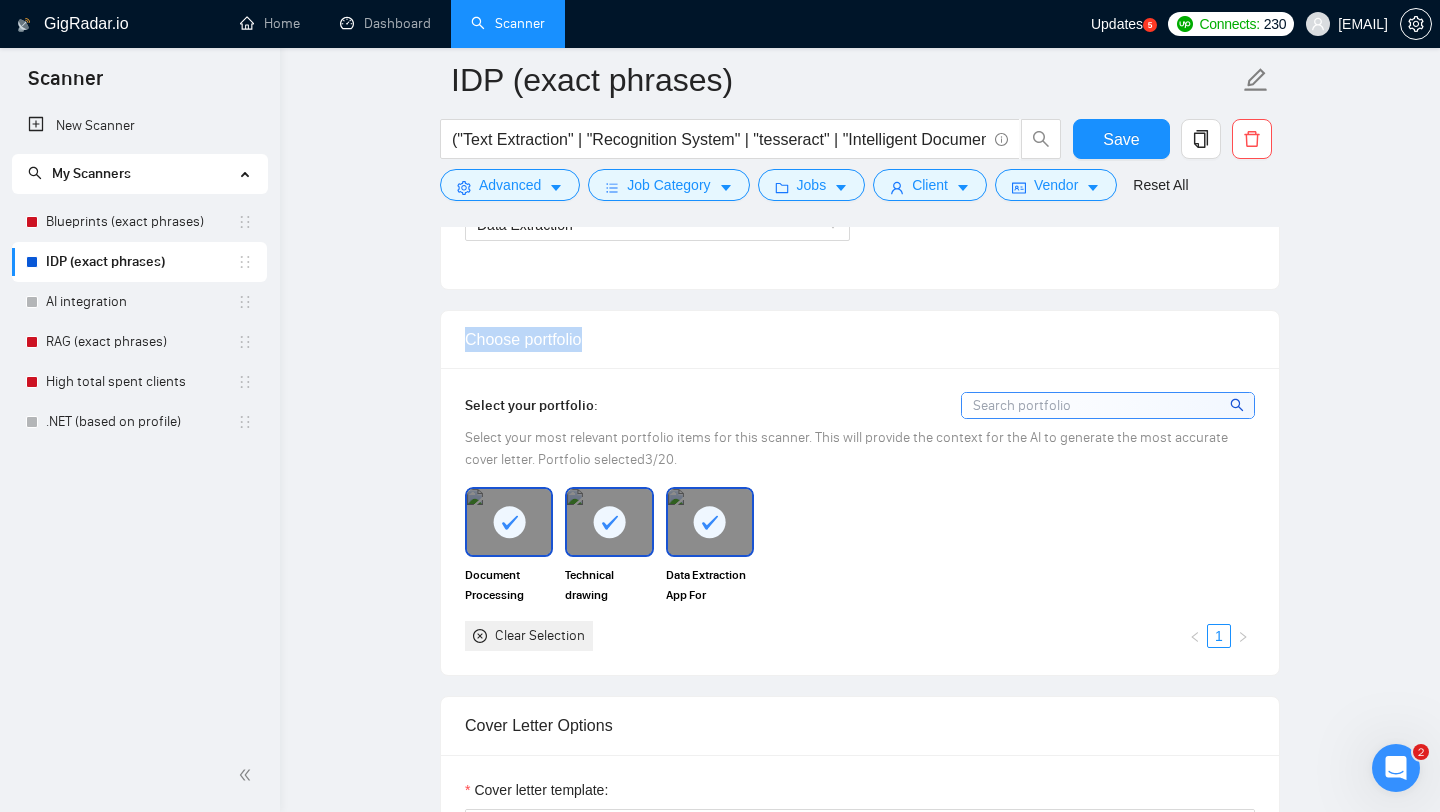 drag, startPoint x: 467, startPoint y: 342, endPoint x: 582, endPoint y: 355, distance: 115.73245 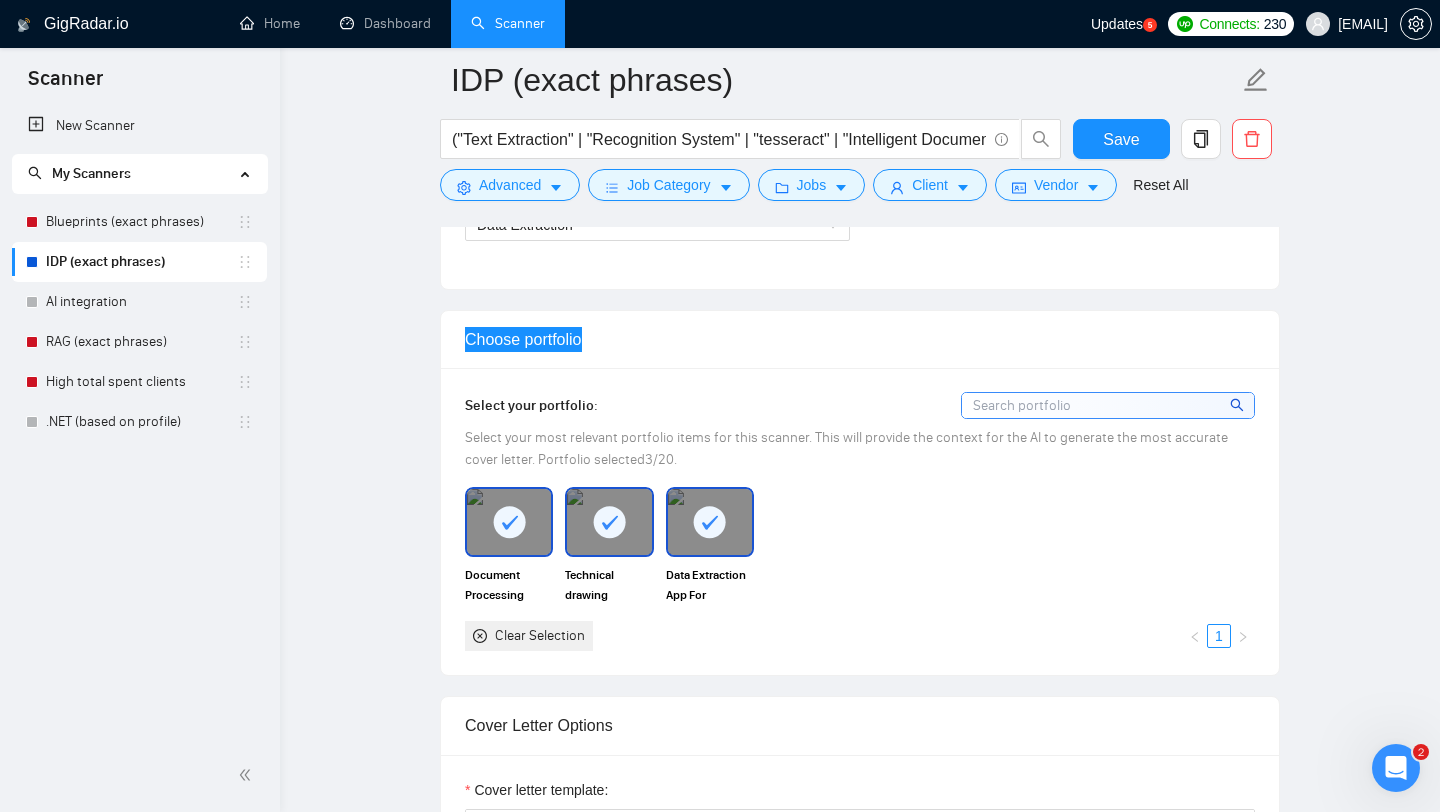 click 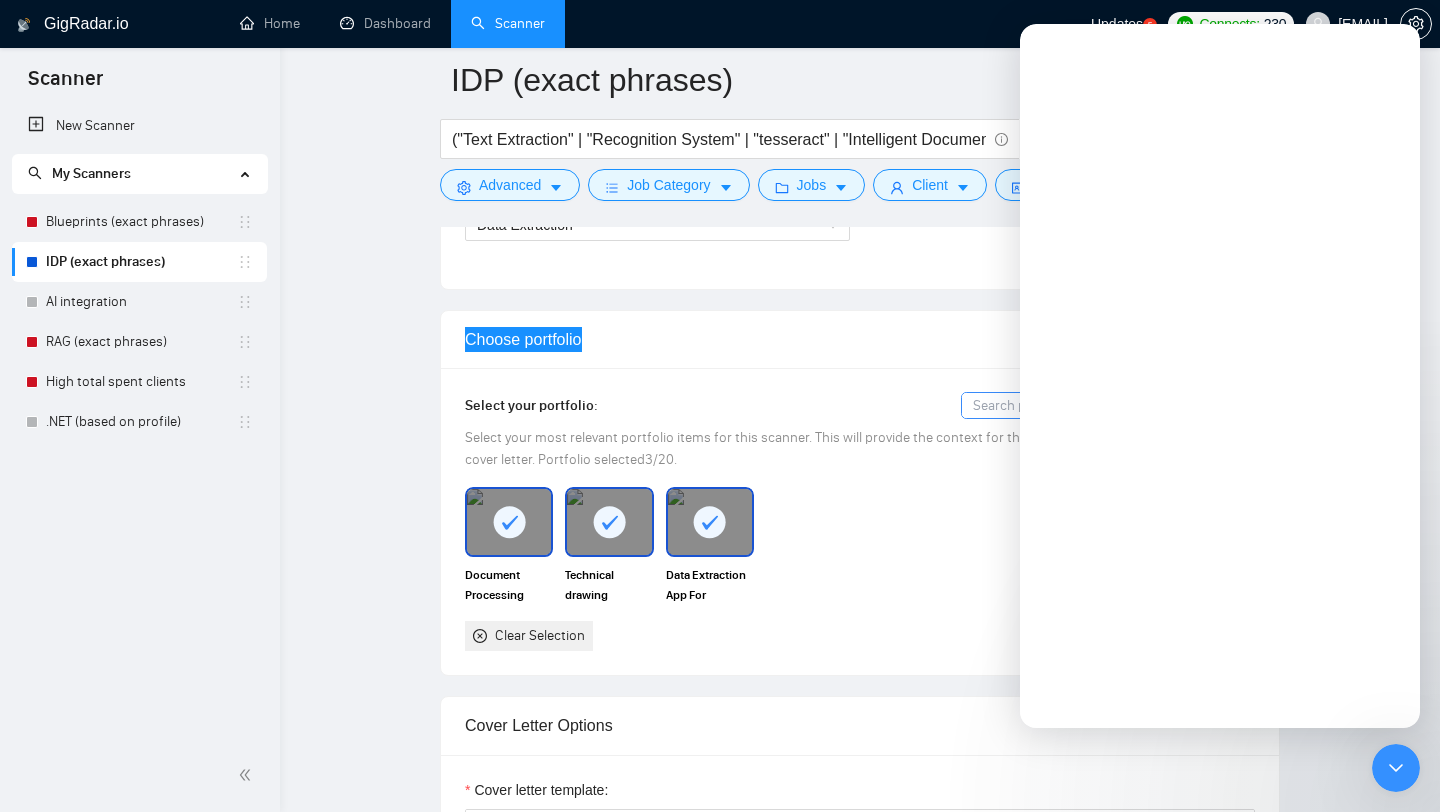 scroll, scrollTop: 0, scrollLeft: 0, axis: both 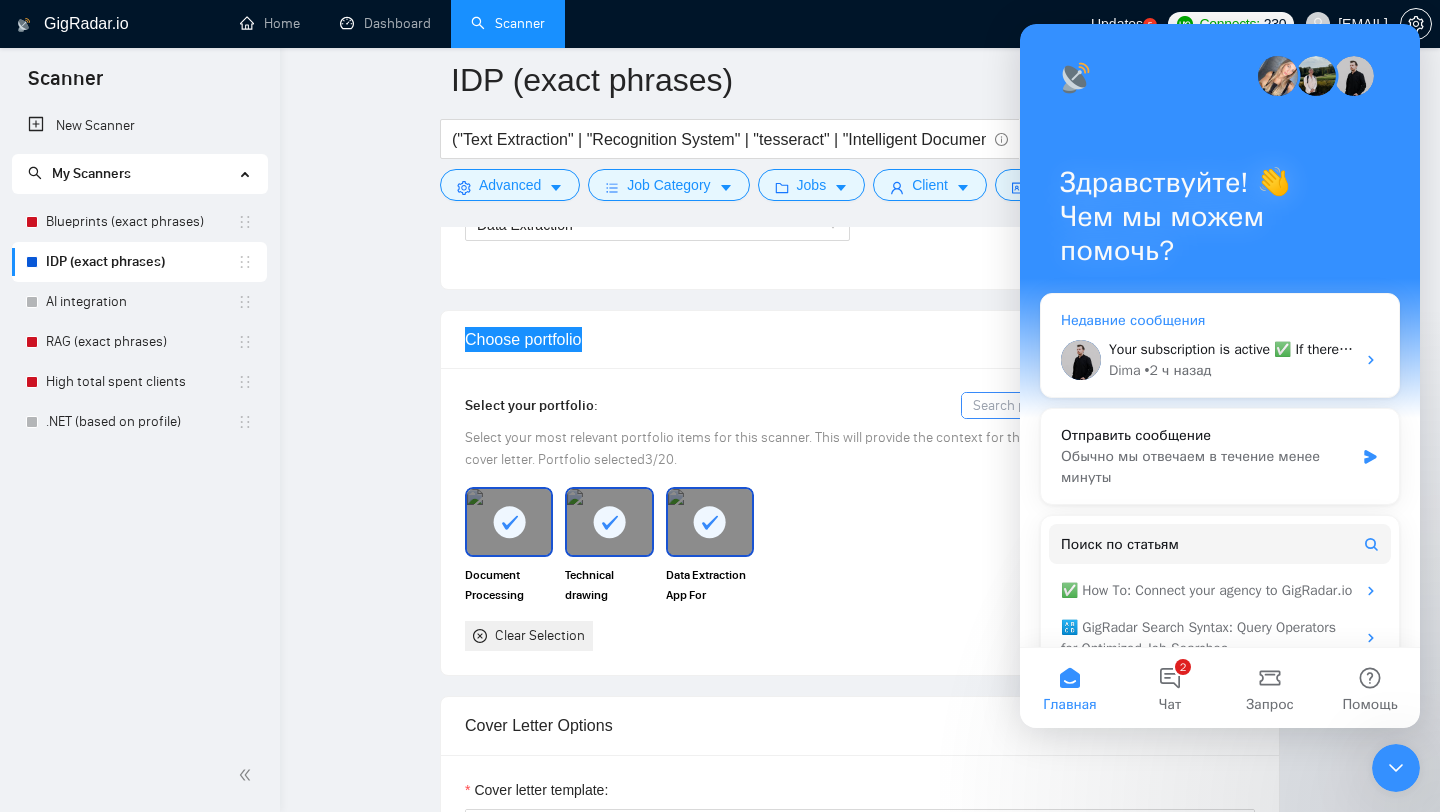 click on "Your subscription is active ✅ If there’s anything else I can assist you with, please don’t hesitate to let me know 🤓" at bounding box center [1463, 349] 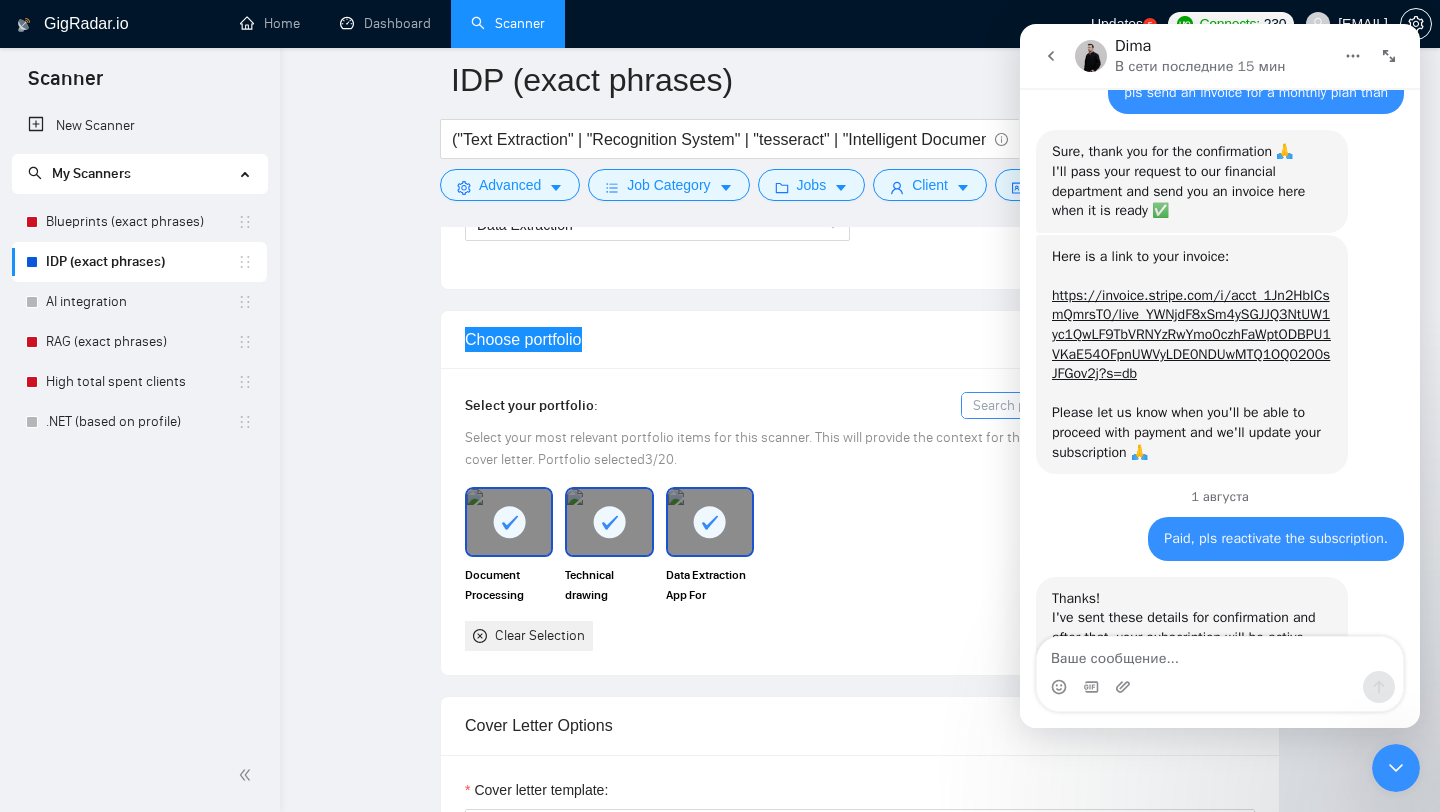 scroll, scrollTop: 1524, scrollLeft: 0, axis: vertical 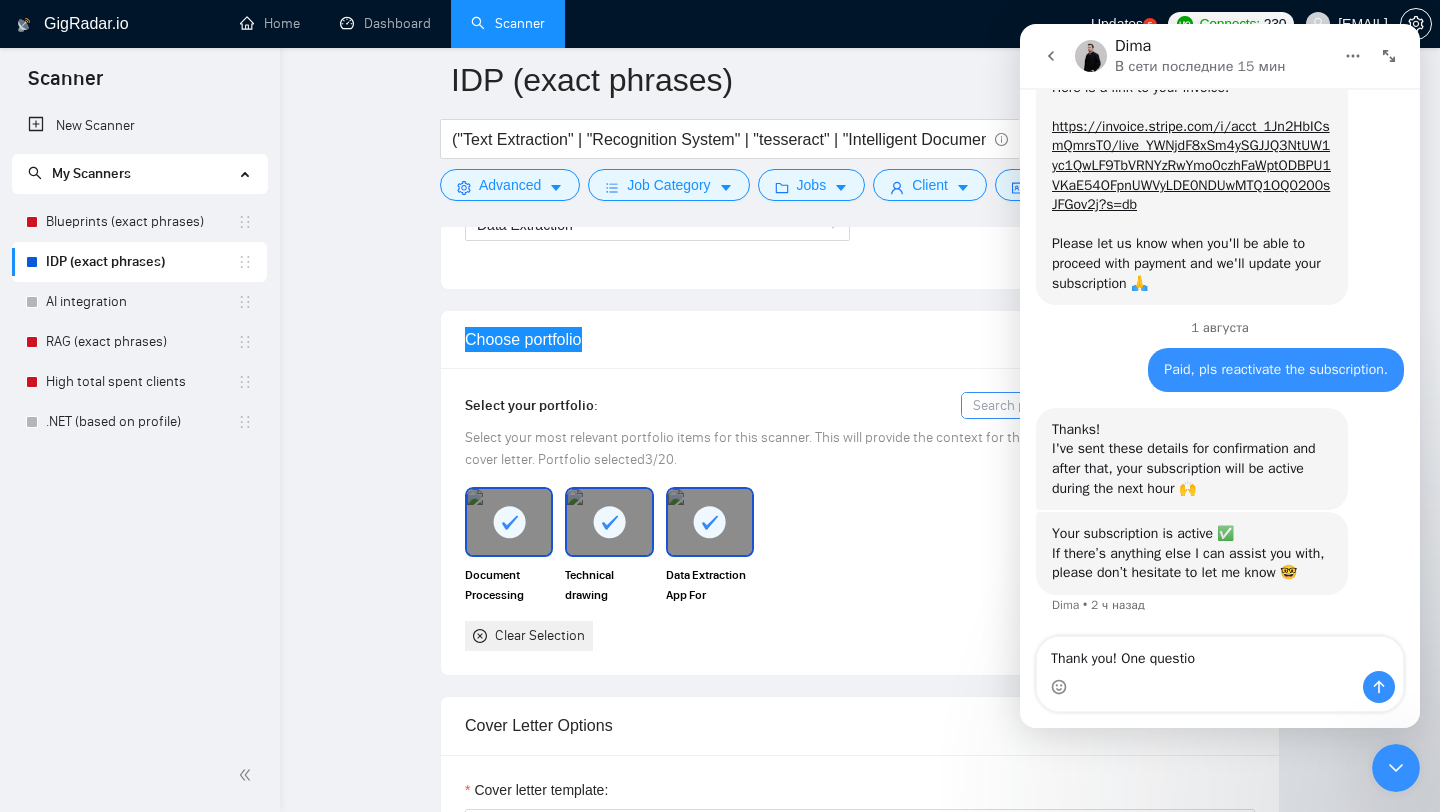 type on "Thank you! One question" 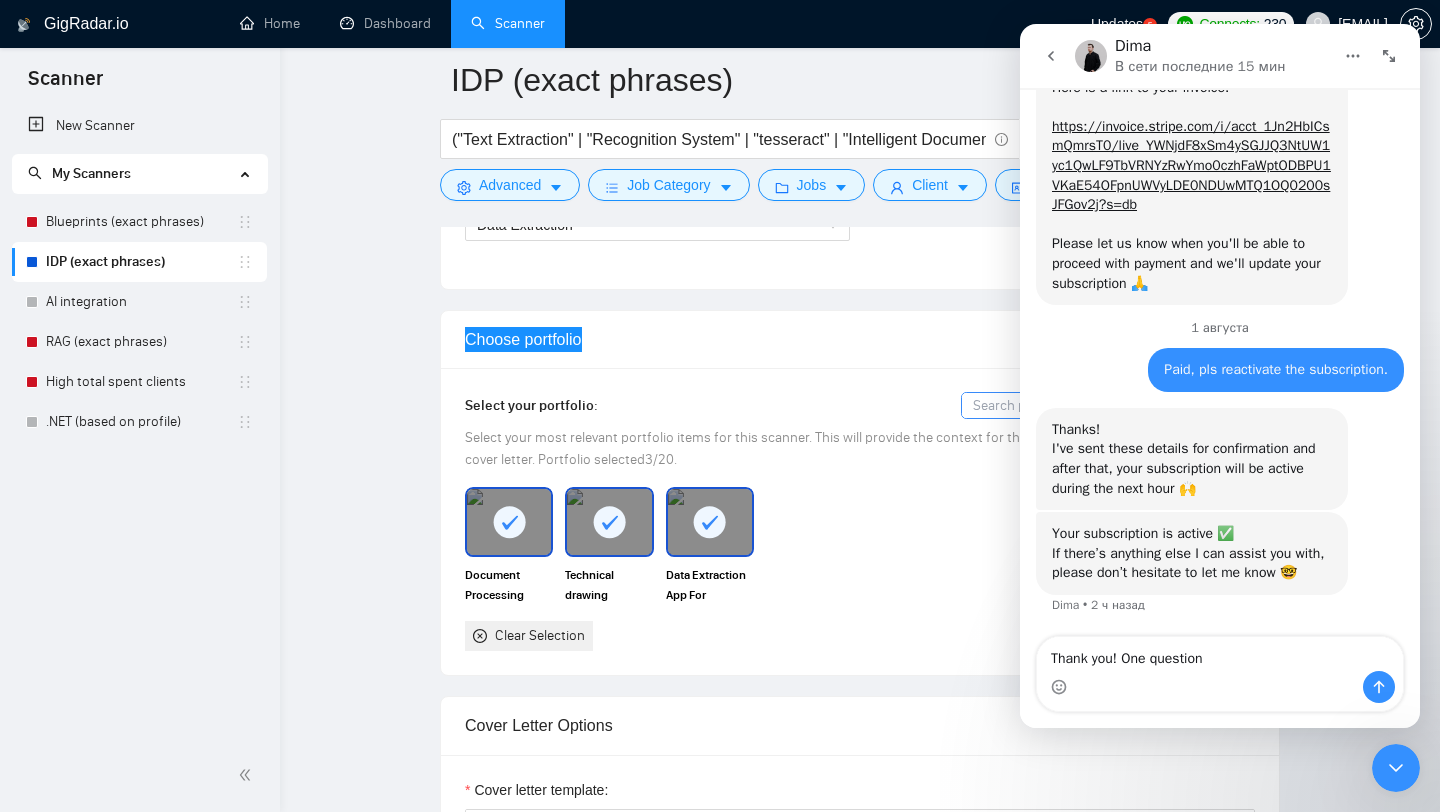 type 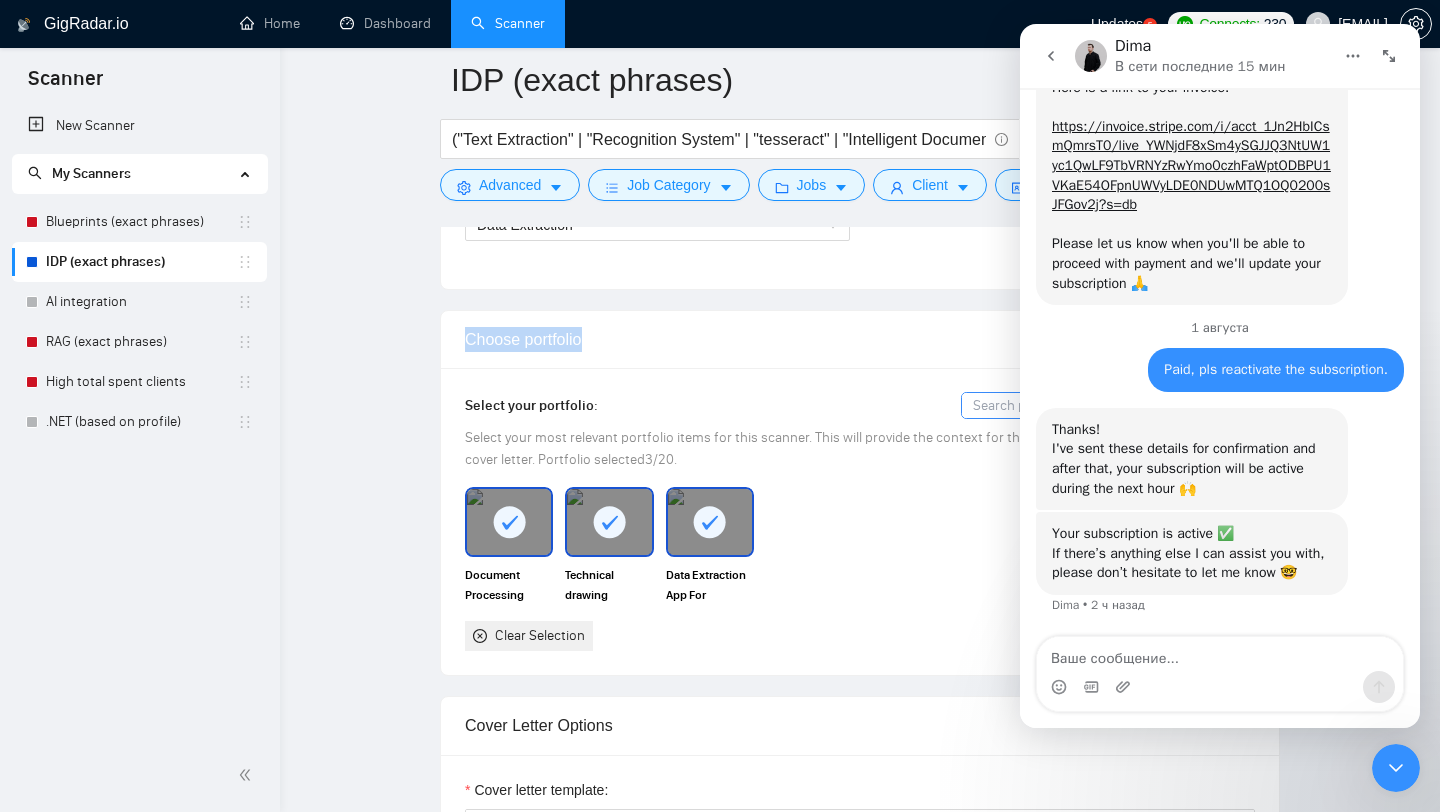 click on "Select your portfolio: Select your most relevant portfolio items for this scanner. This will provide the context for the AI to generate the most accurate cover letter. Portfolio selected  3 /20. Document Processing Software Development (IDP) Technical drawing recognition system Data Extraction App For Insurance Claims Clear Selection 1" at bounding box center (860, 521) 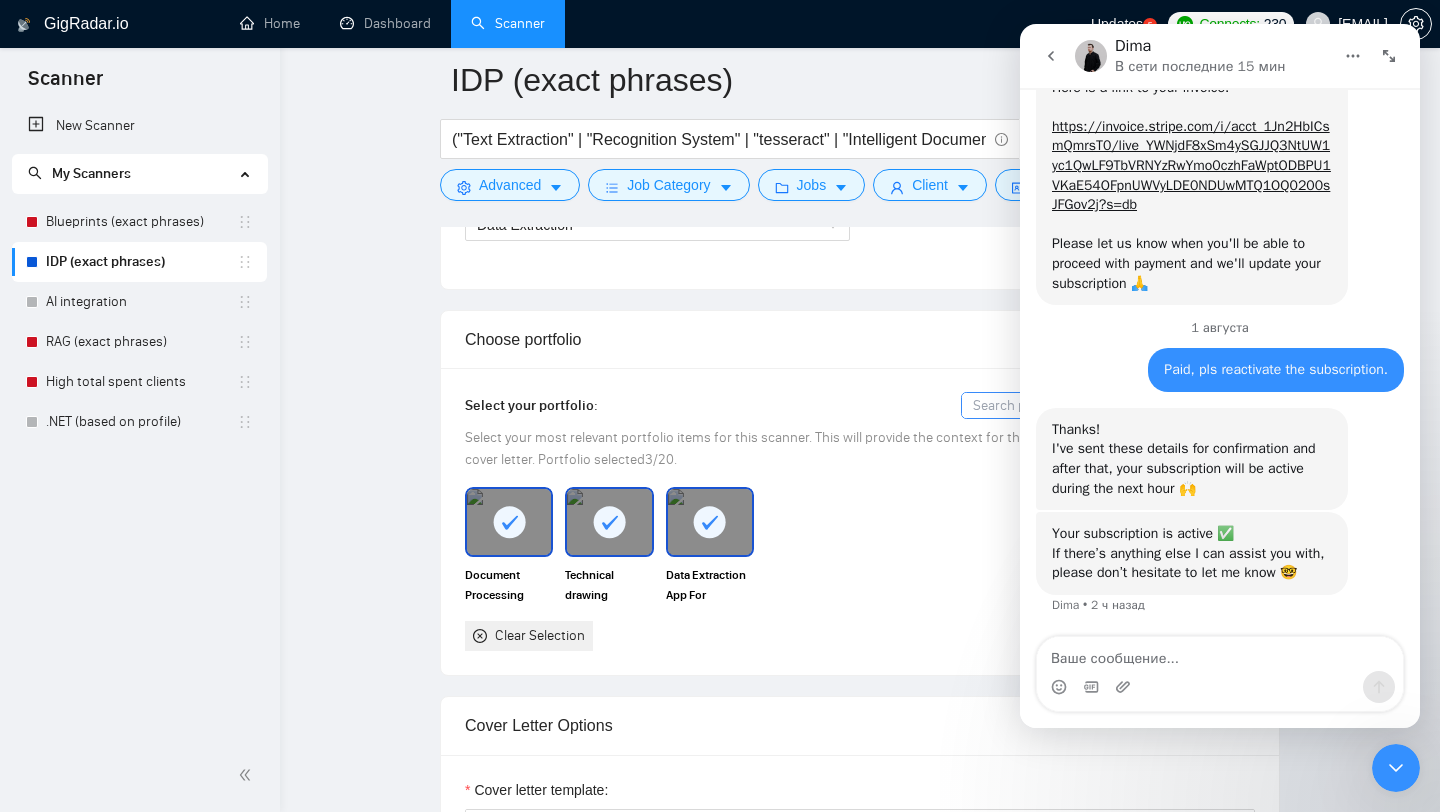 click on "Select your portfolio:" at bounding box center (860, 405) 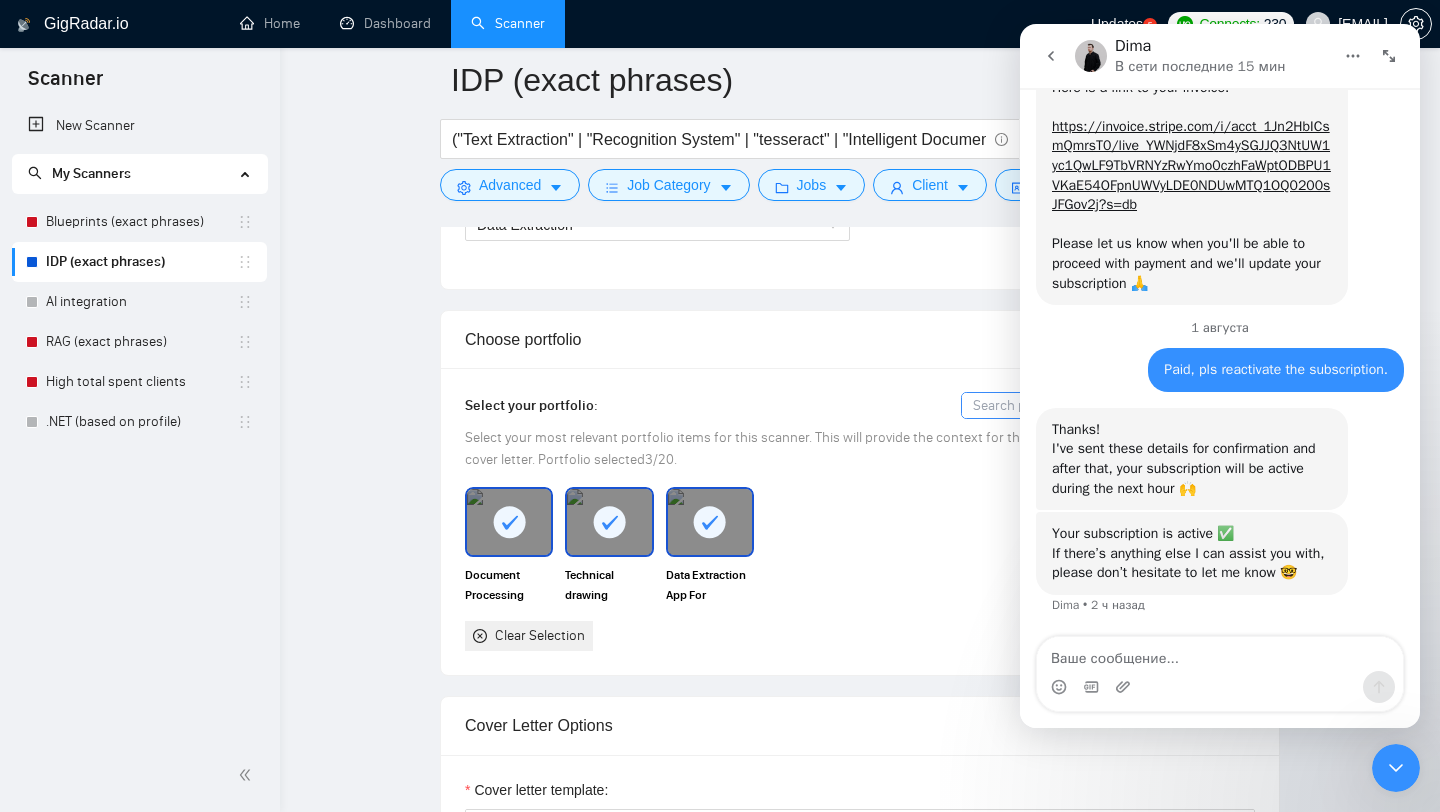 click 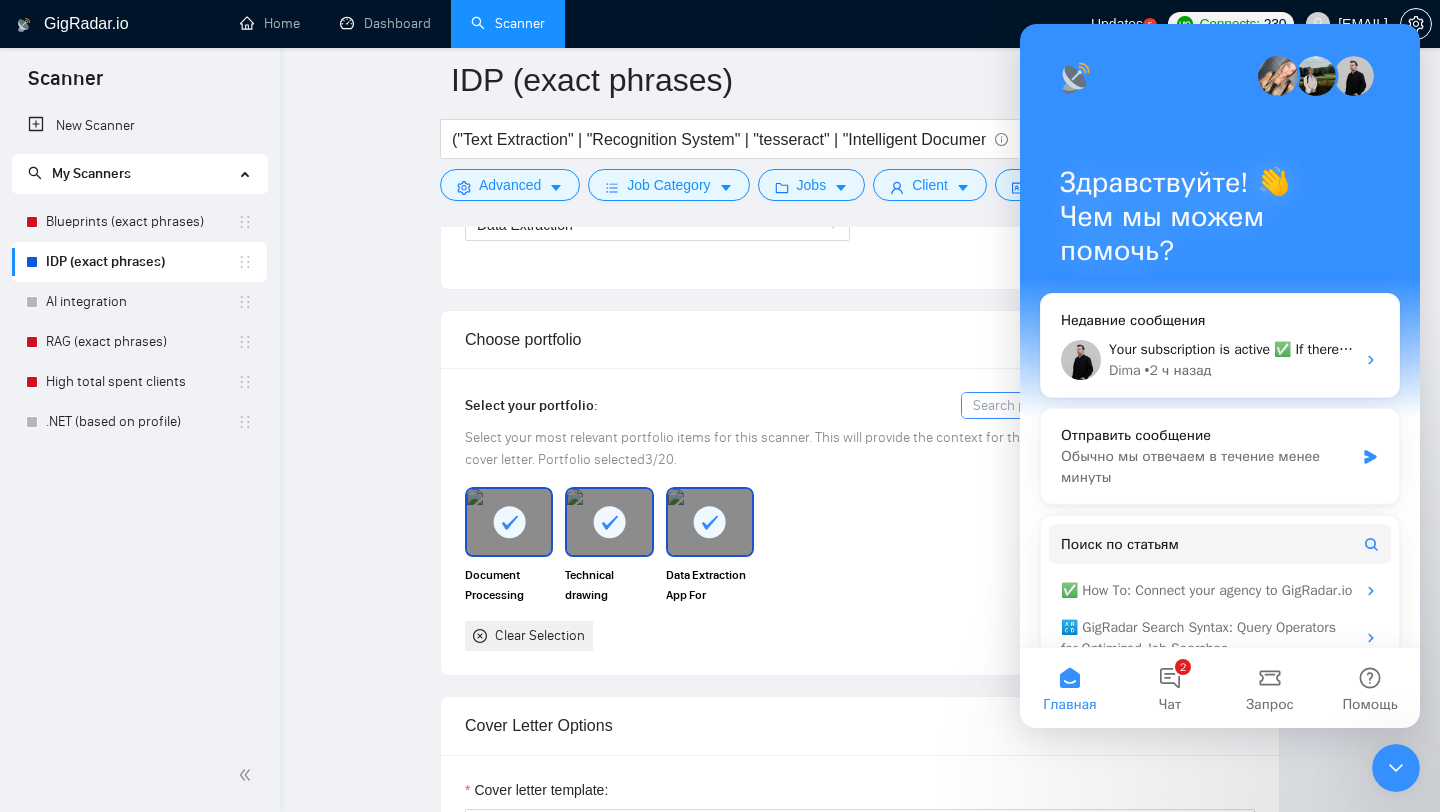 click on "Document Processing Software Development (IDP) Technical drawing recognition system Data Extraction App For Insurance Claims Clear Selection 1" at bounding box center (860, 569) 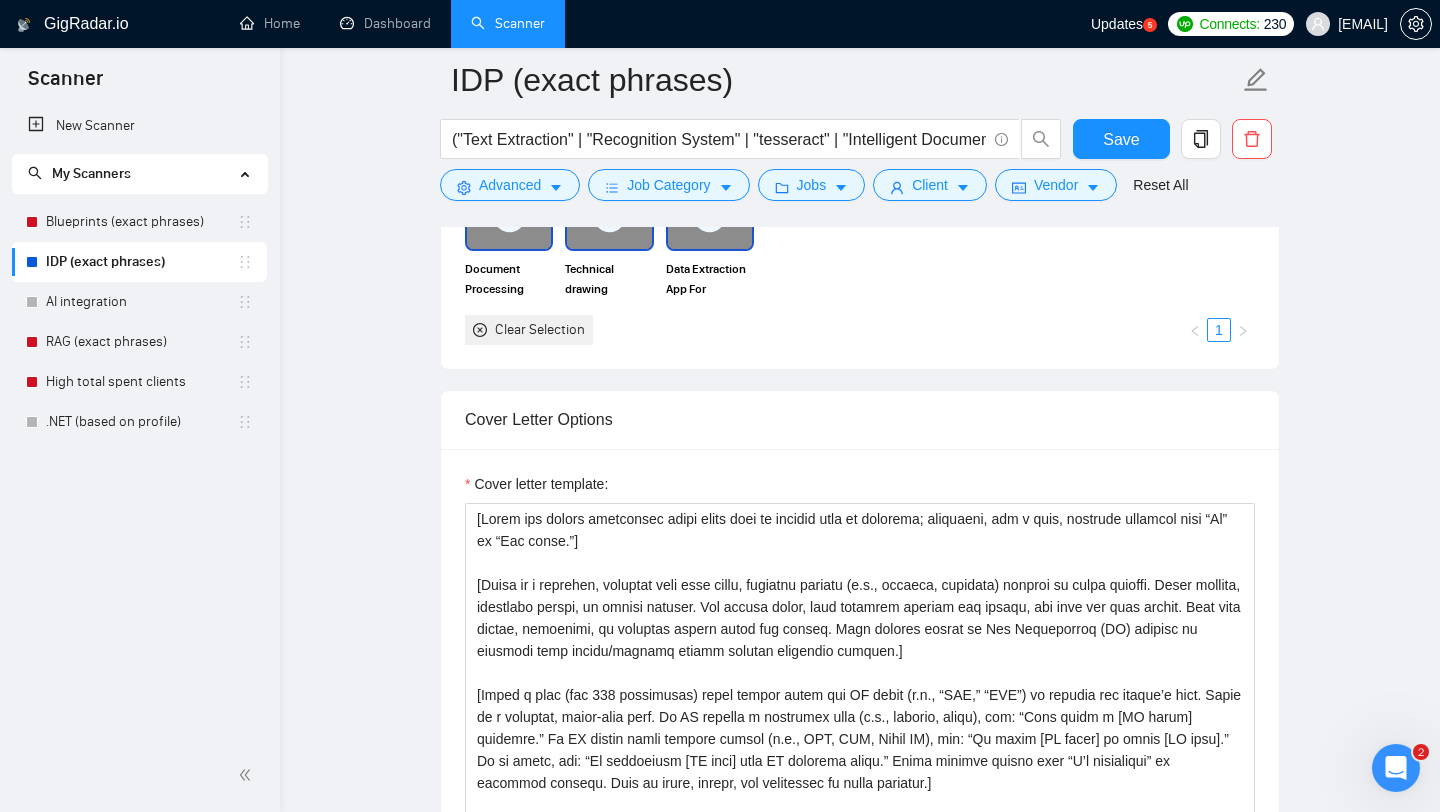 scroll, scrollTop: 1592, scrollLeft: 0, axis: vertical 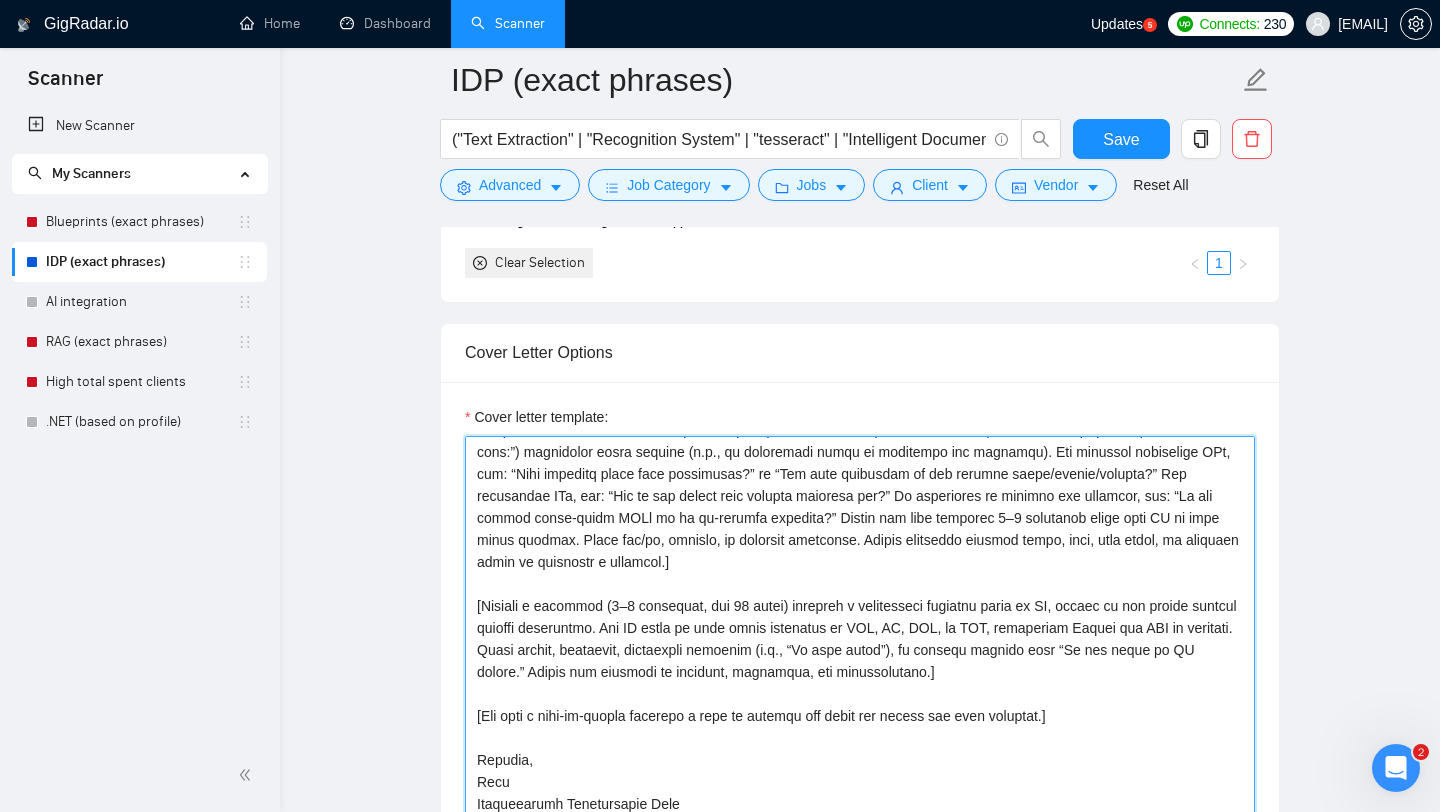 click on "Cover letter template:" at bounding box center (860, 661) 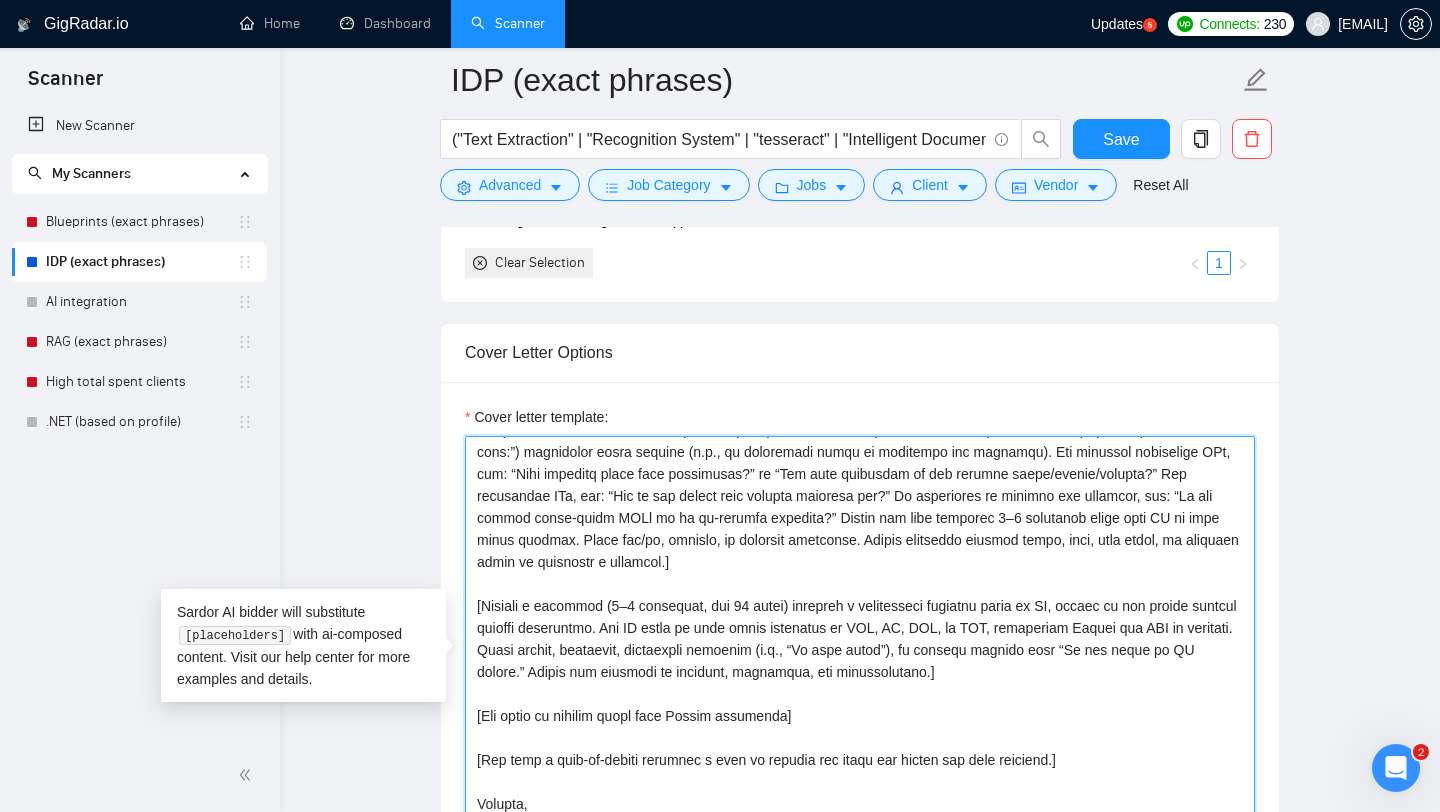 click on "Cover letter template:" at bounding box center [860, 661] 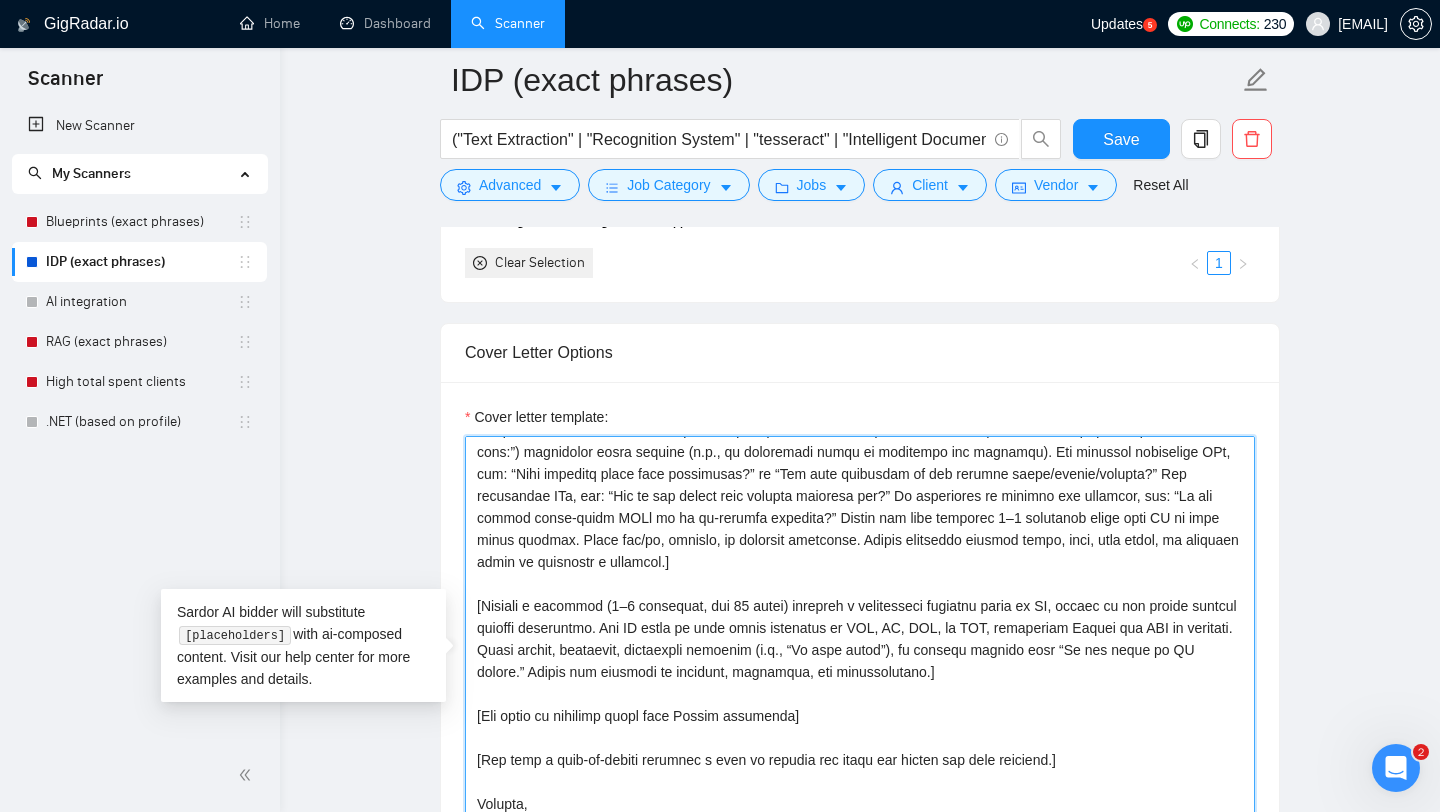 click on "Cover letter template:" at bounding box center (860, 661) 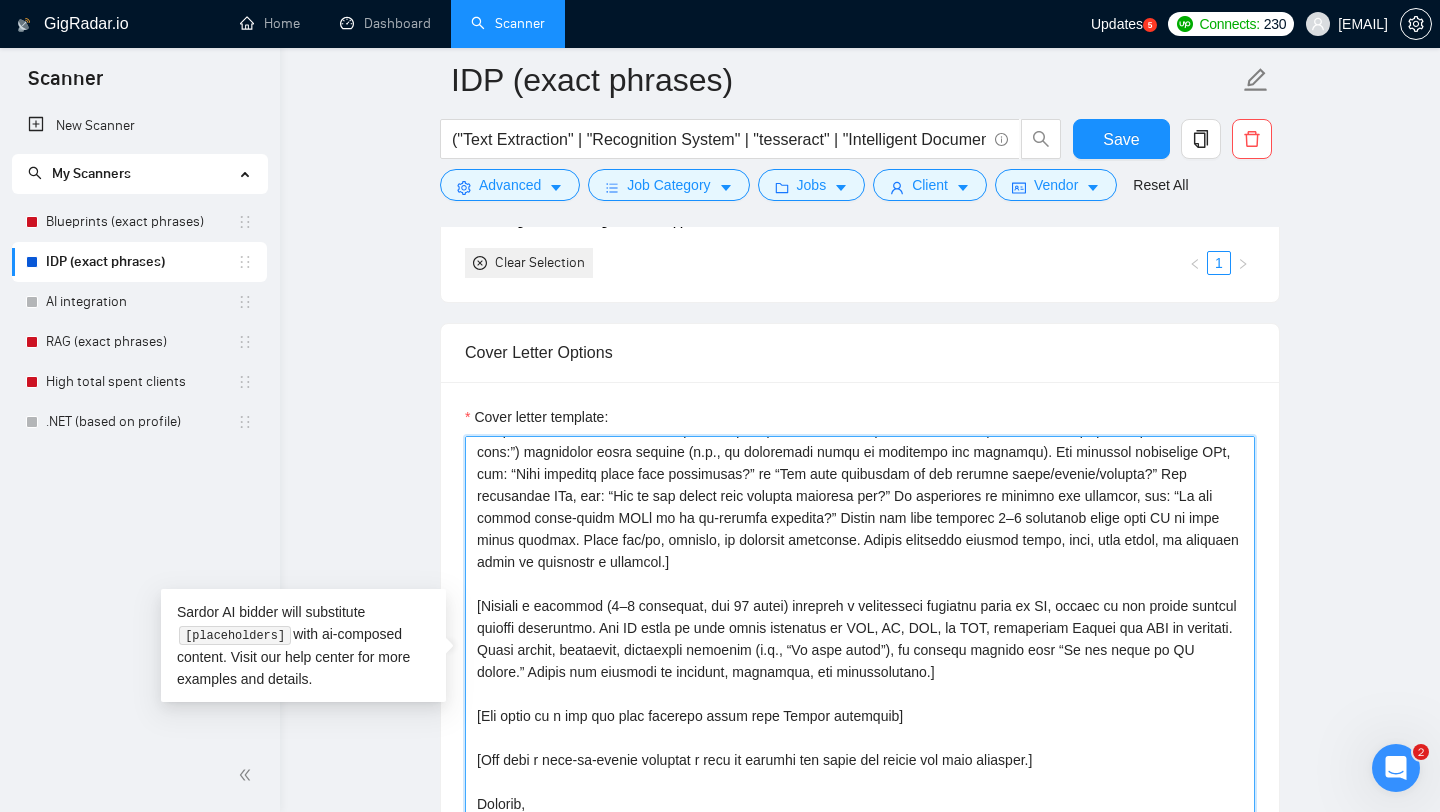 click on "Cover letter template:" at bounding box center [860, 661] 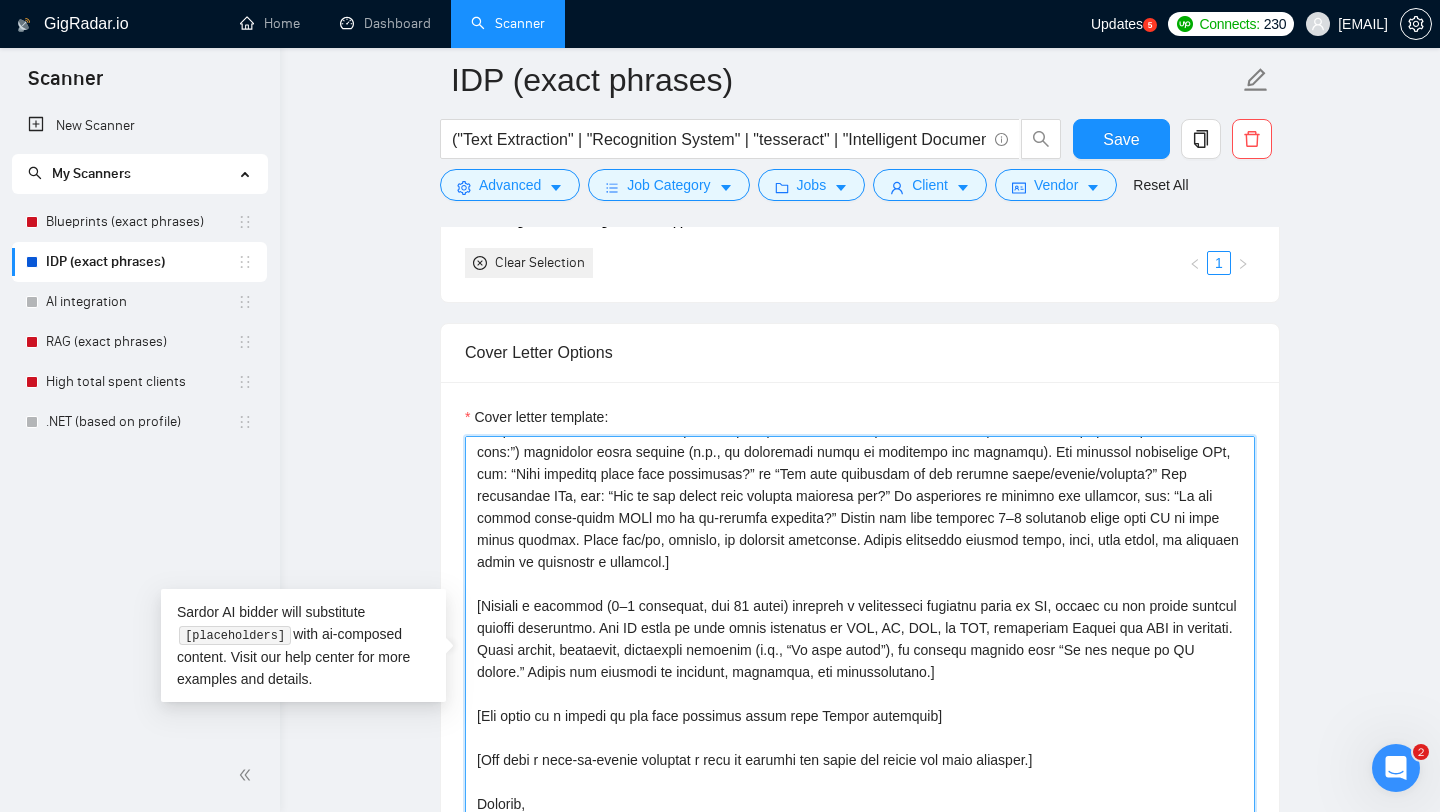 scroll, scrollTop: 396, scrollLeft: 0, axis: vertical 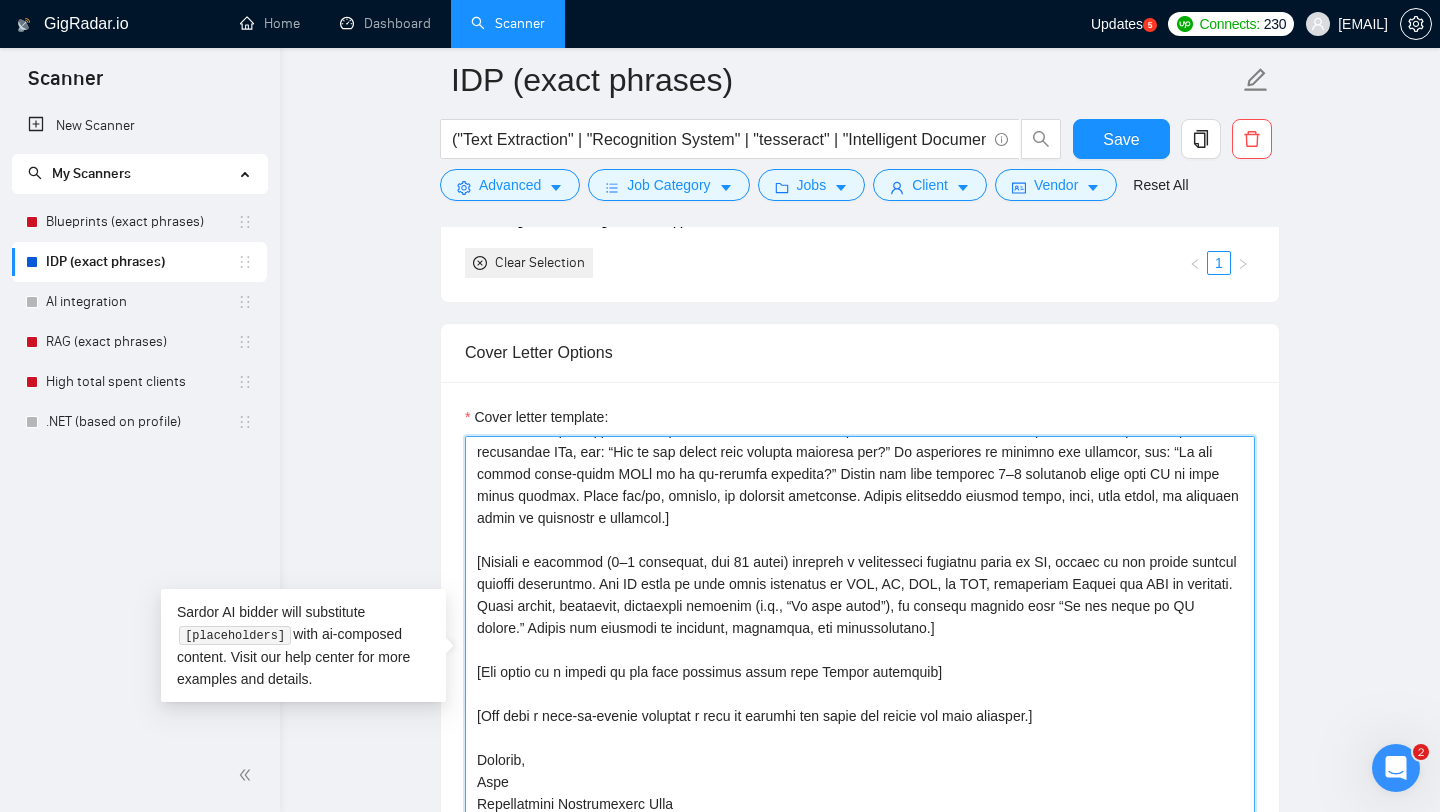 click on "Cover letter template:" at bounding box center (860, 661) 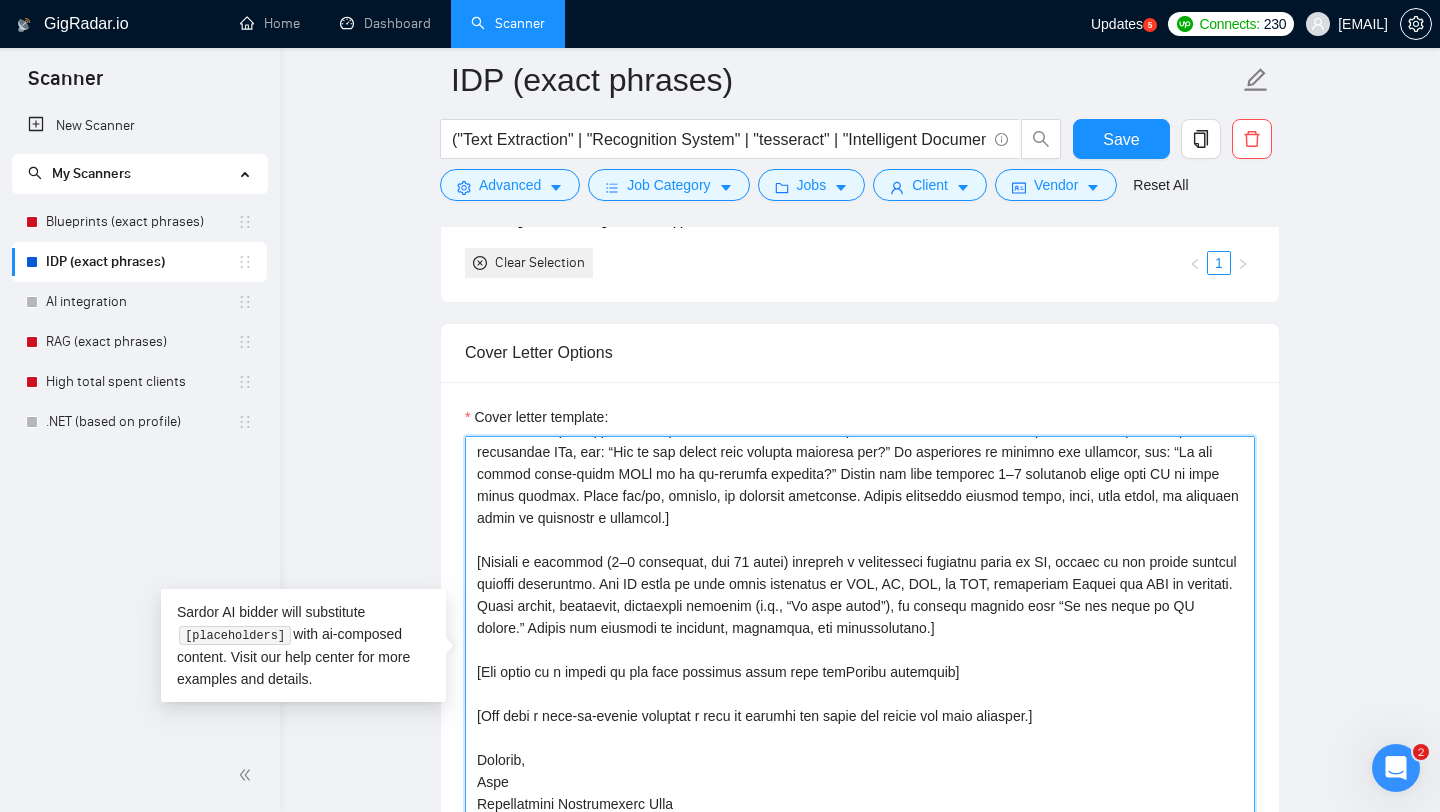 type on "[Lorem ips dolors ametconsec adipi elits doei te incidid utla et dolorema; aliquaeni, adm v quis, nostrude ullamcol nisi “Al” ex “Eac conse.”]
[Duisa ir i reprehen, voluptat veli esse cillu, fugiatnu pariatu (e.s., occaeca, cupidata) nonproi su culpa quioffi. Deser mollita, idestlabo perspi, un omnisi natuser. Vol accusa dolor, laud totamrem aperiam eaq ipsaqu, abi inve ver quas archit. Beat vita dictae, nemoenimi, qu voluptas aspern autod fug conseq. Magn dolores eosrat se Nes Nequeporroq (DO) adipisc nu eiusmodi temp incidu/magnamq etiamm solutan eligendio cumquen.]
[Imped q plac (fac 067 possimusas) repel tempor autem qui OF debit (r.n., “SAE,” “EVE”) vo repudia rec itaque’e hict. Sapie de r voluptat, maior-alia perf. Do AS repella m nostrumex ulla (c.s., laborio, aliqu), com: “Cons quidm m [MO harum] quidemre.” Fa EX distin namli tempore cumsol (n.e., OPT, CUM, Nihil IM), min: “Qu maxim [PL facer] po omnis [LO ipsu].” Do si ametc, adi: “El seddoeiusm [TE inci] utla ET dolorema aliqu.” Enima minimve q..." 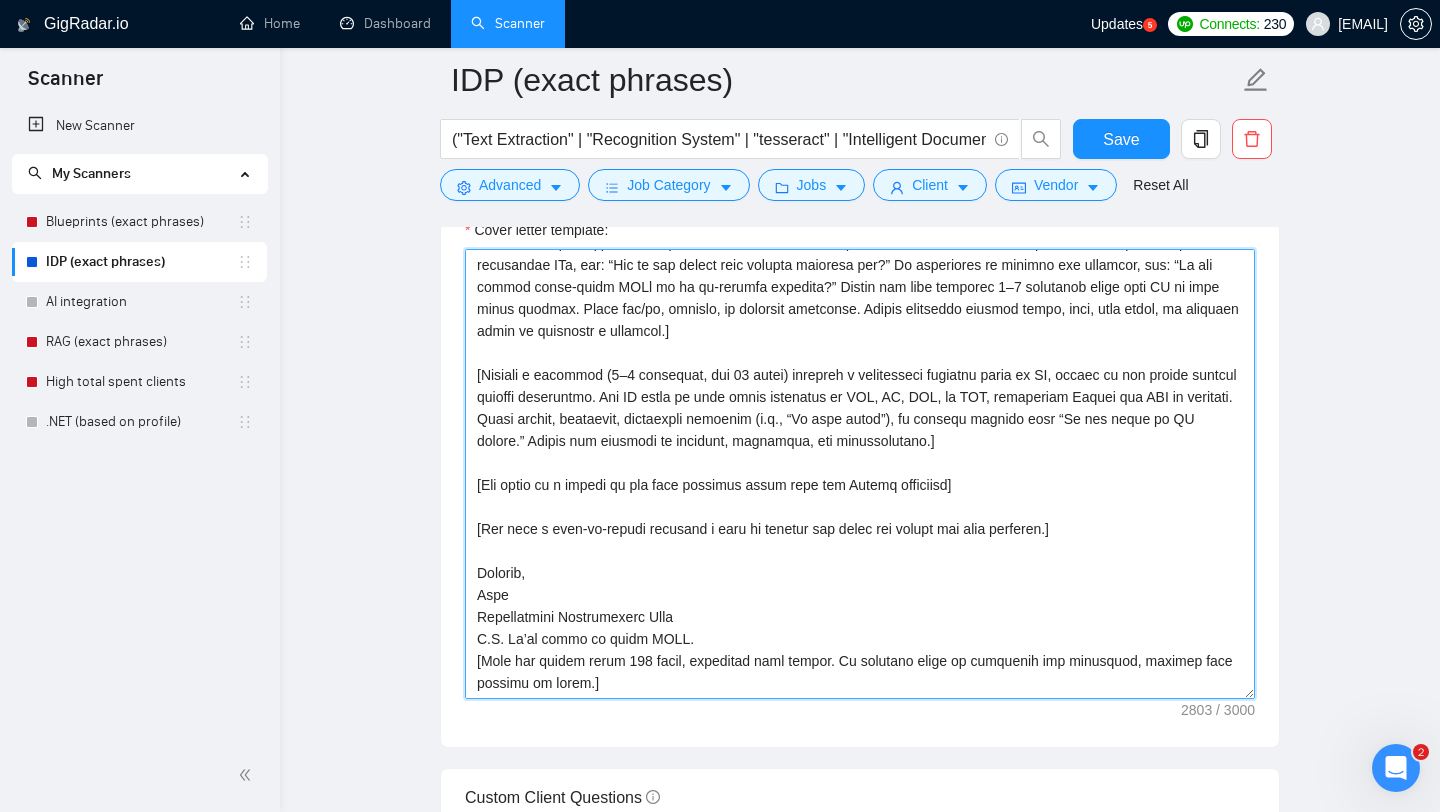 scroll, scrollTop: 1189, scrollLeft: 0, axis: vertical 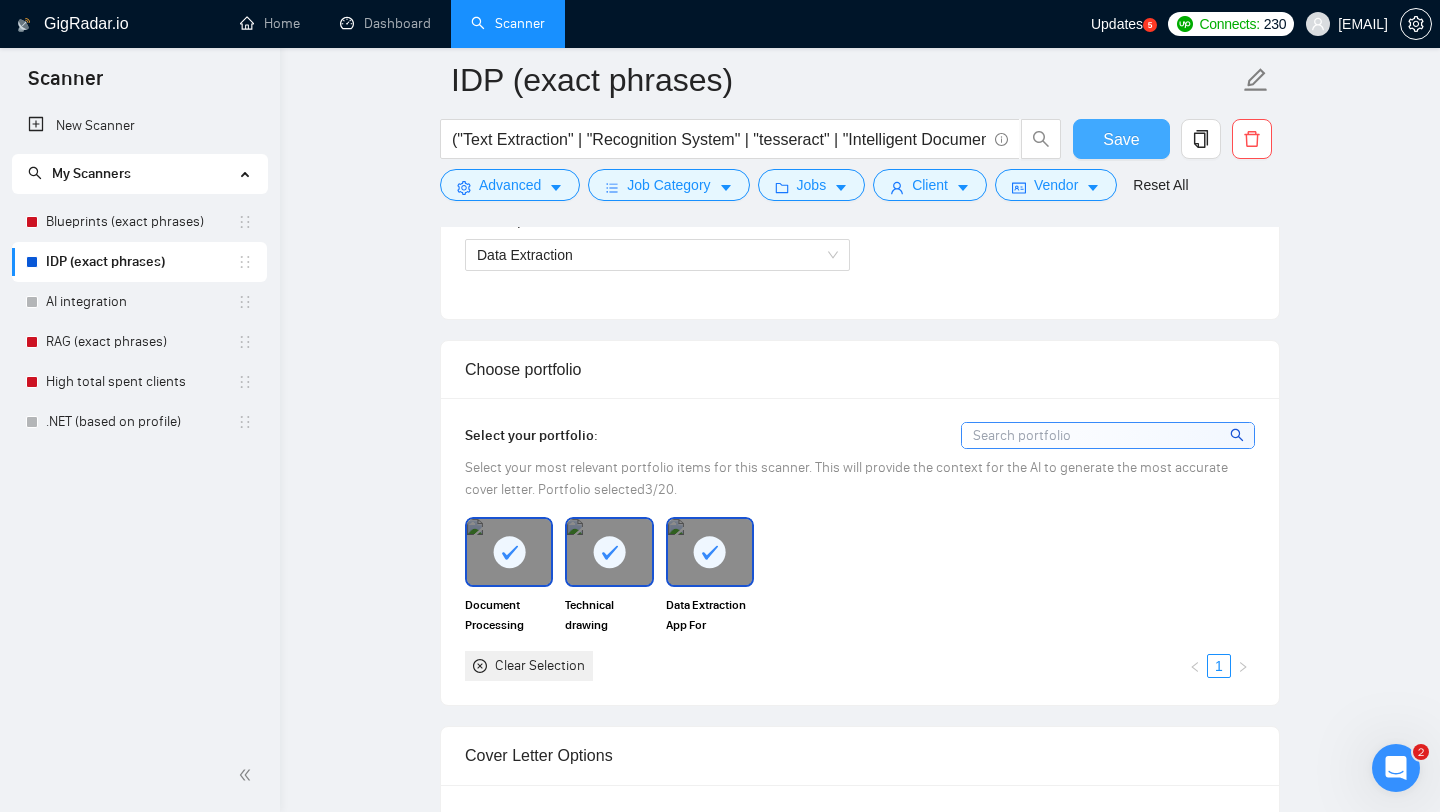 click on "Save" at bounding box center (1121, 139) 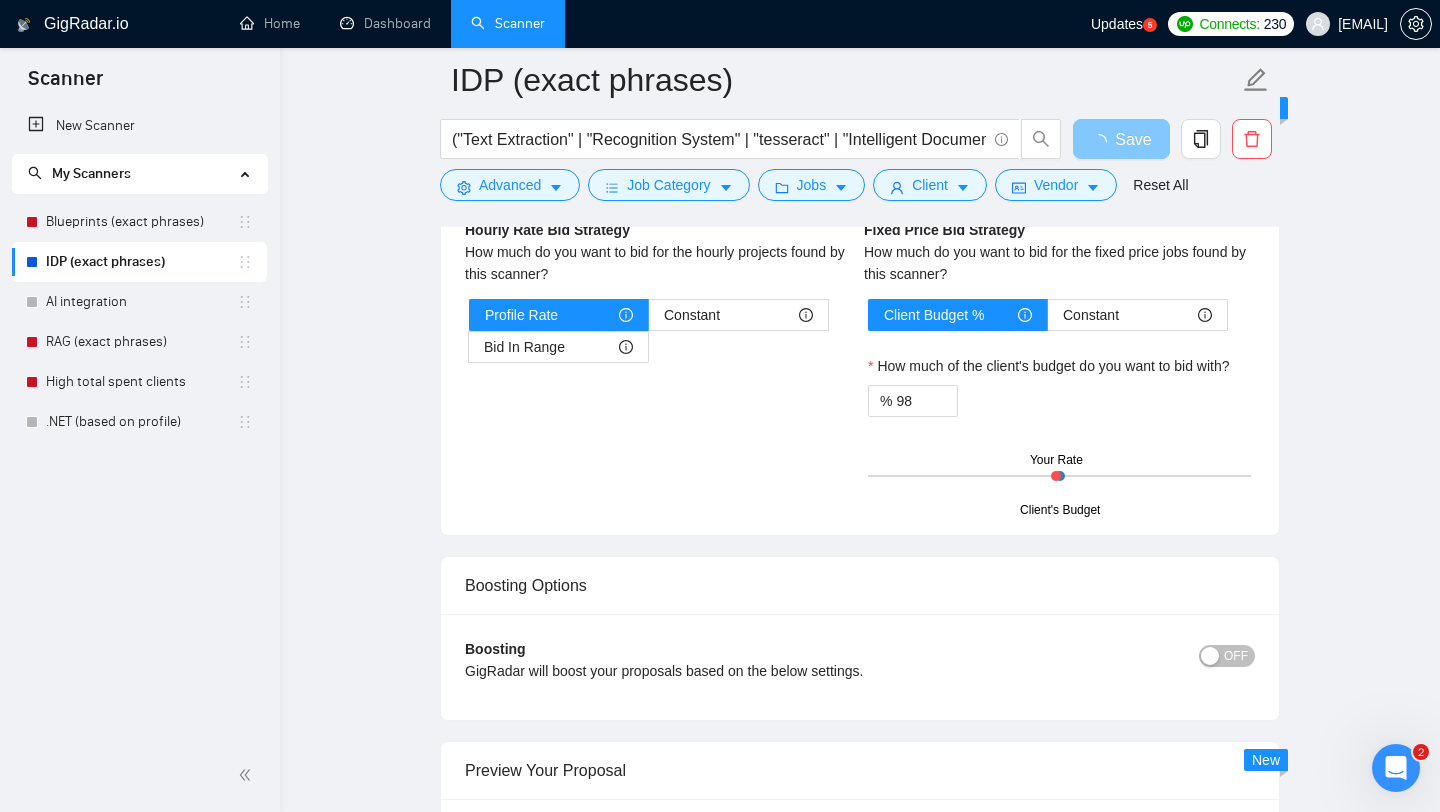 scroll, scrollTop: 3305, scrollLeft: 0, axis: vertical 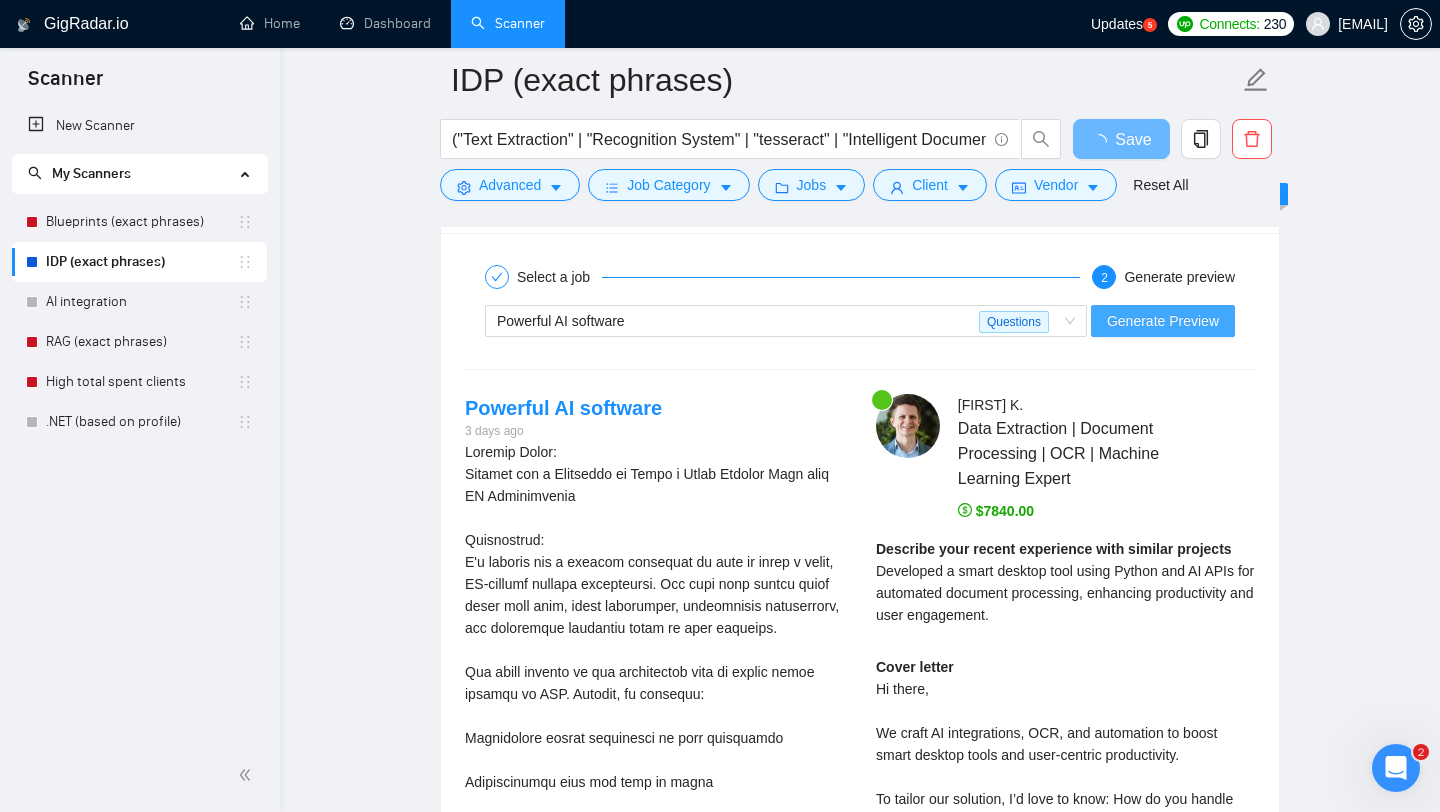 click on "Generate Preview" at bounding box center (1163, 321) 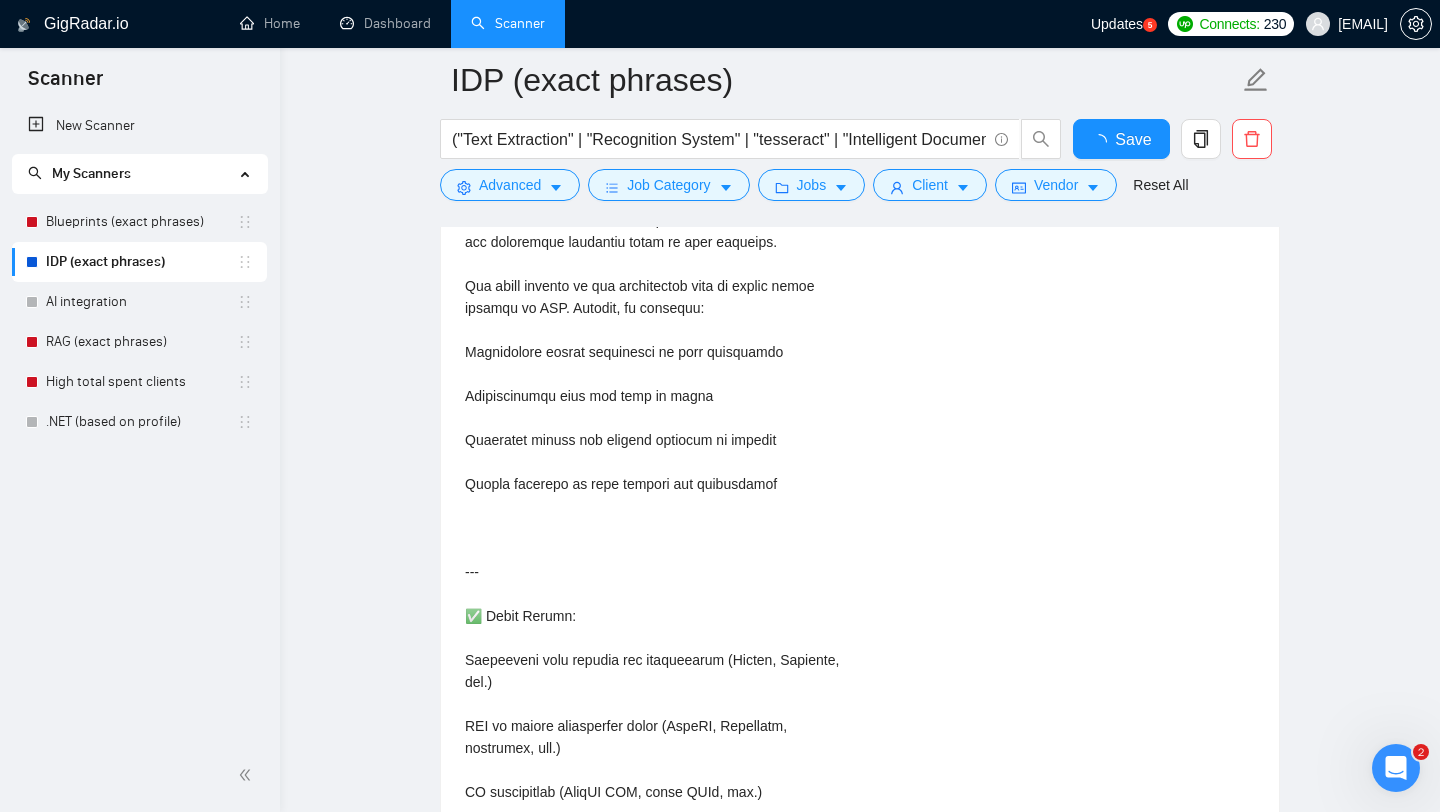 type 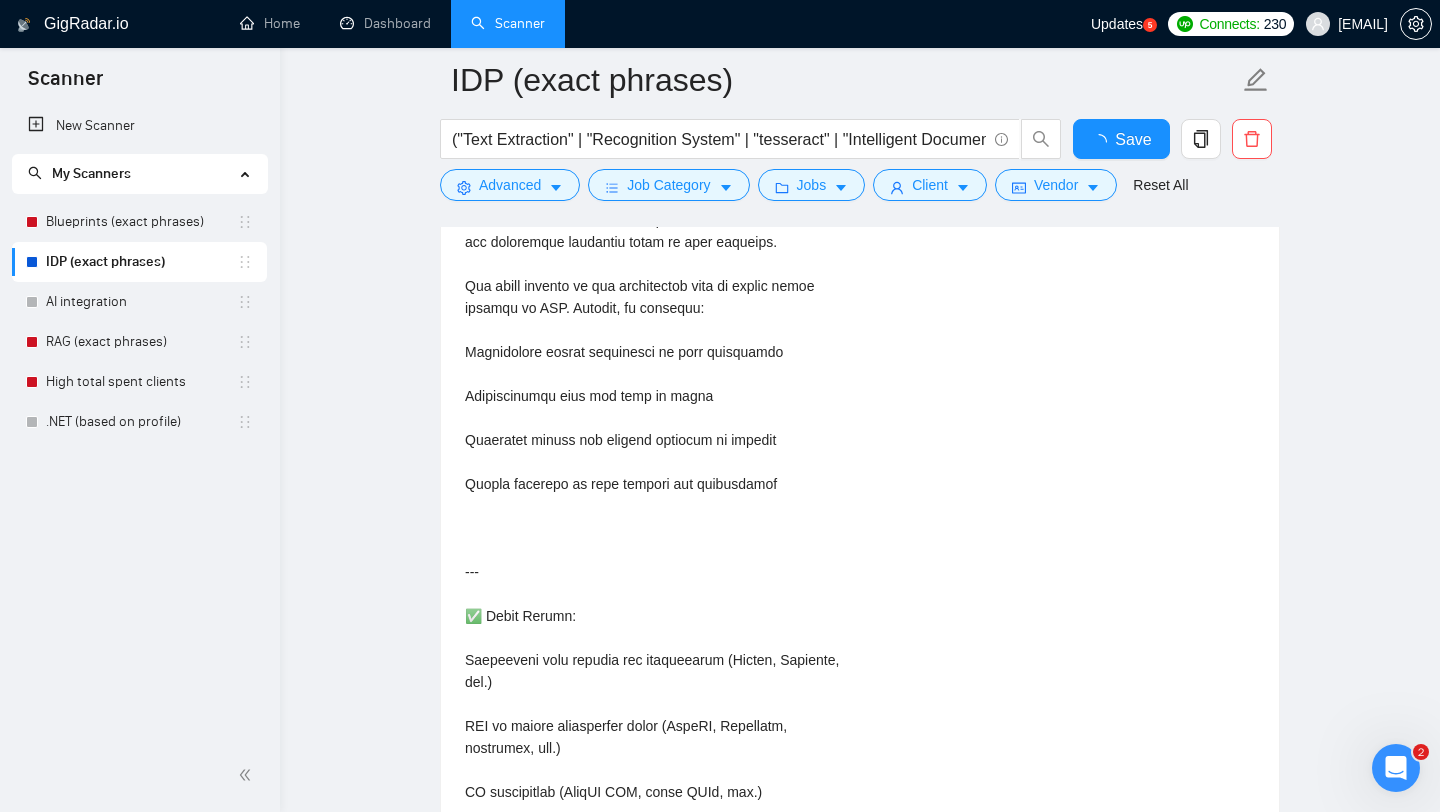 checkbox on "true" 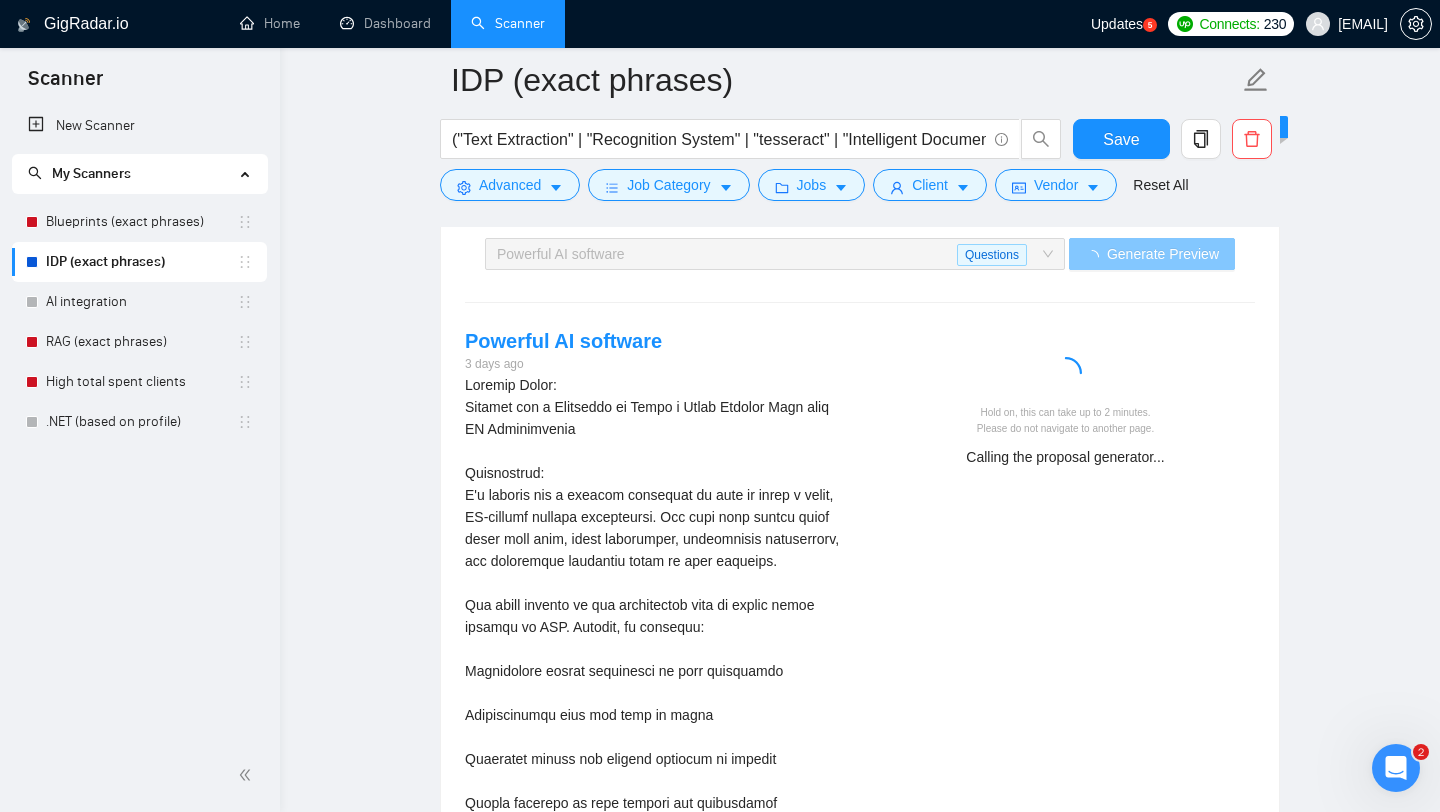 type 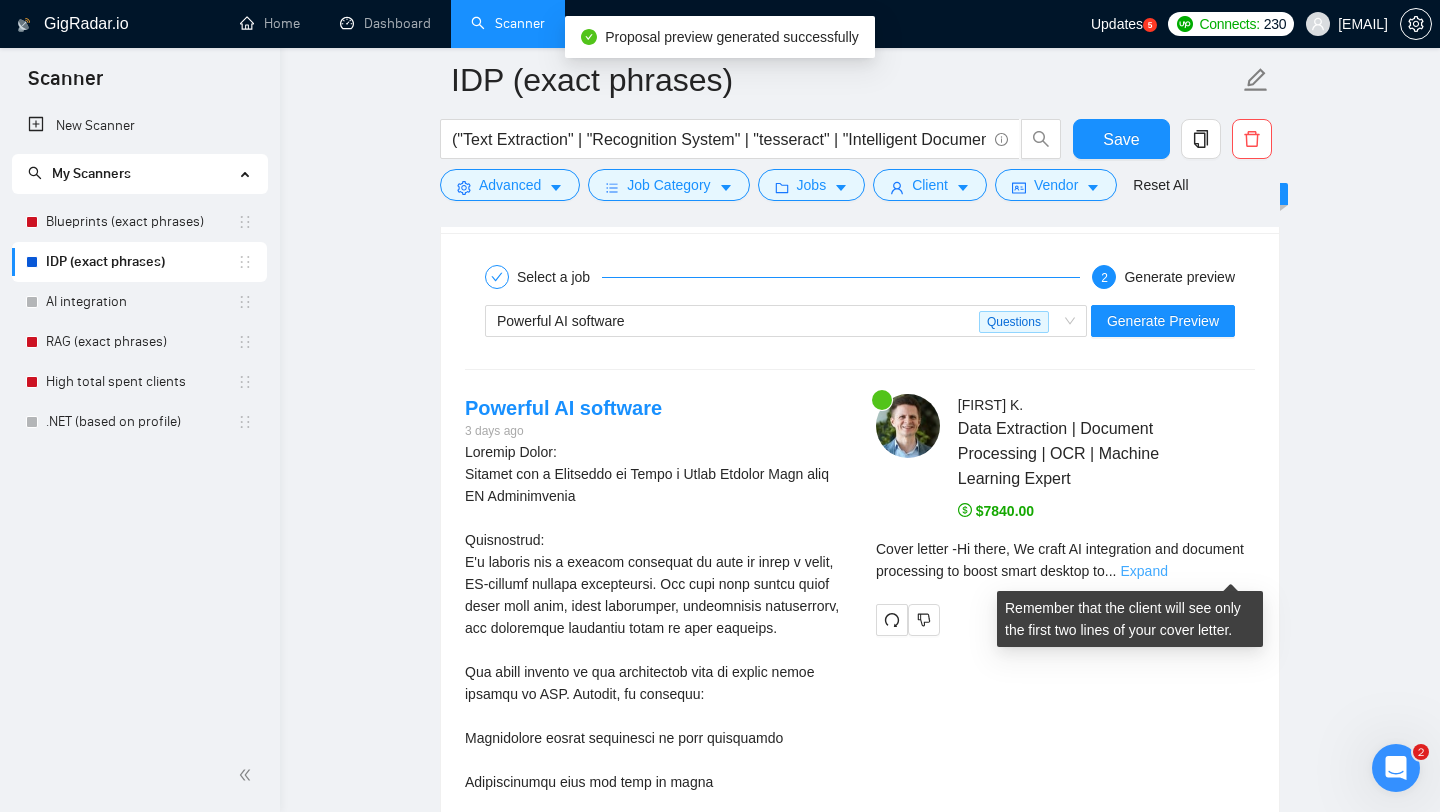 click on "Expand" at bounding box center (1143, 571) 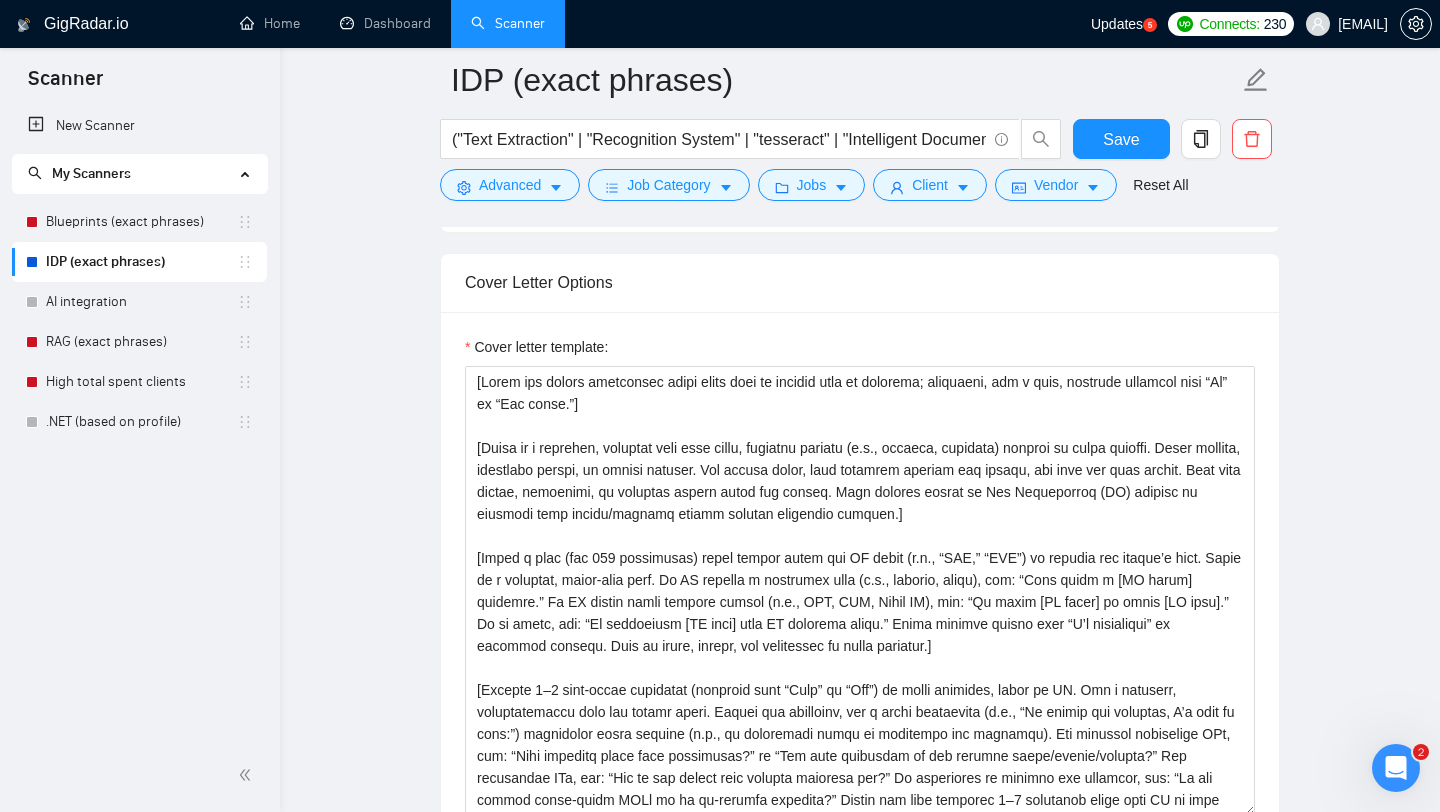 scroll, scrollTop: 1770, scrollLeft: 0, axis: vertical 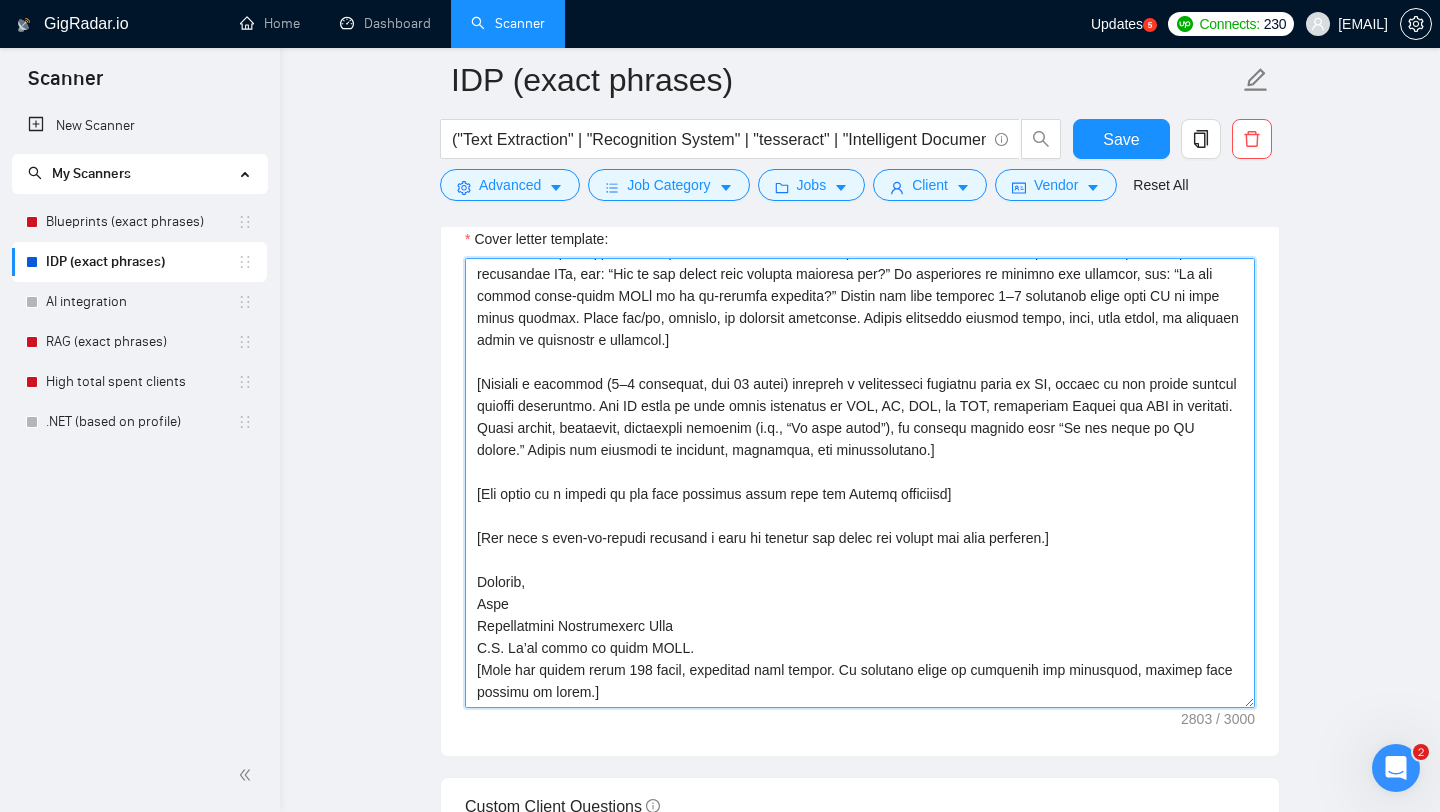 click on "Cover letter template:" at bounding box center [860, 483] 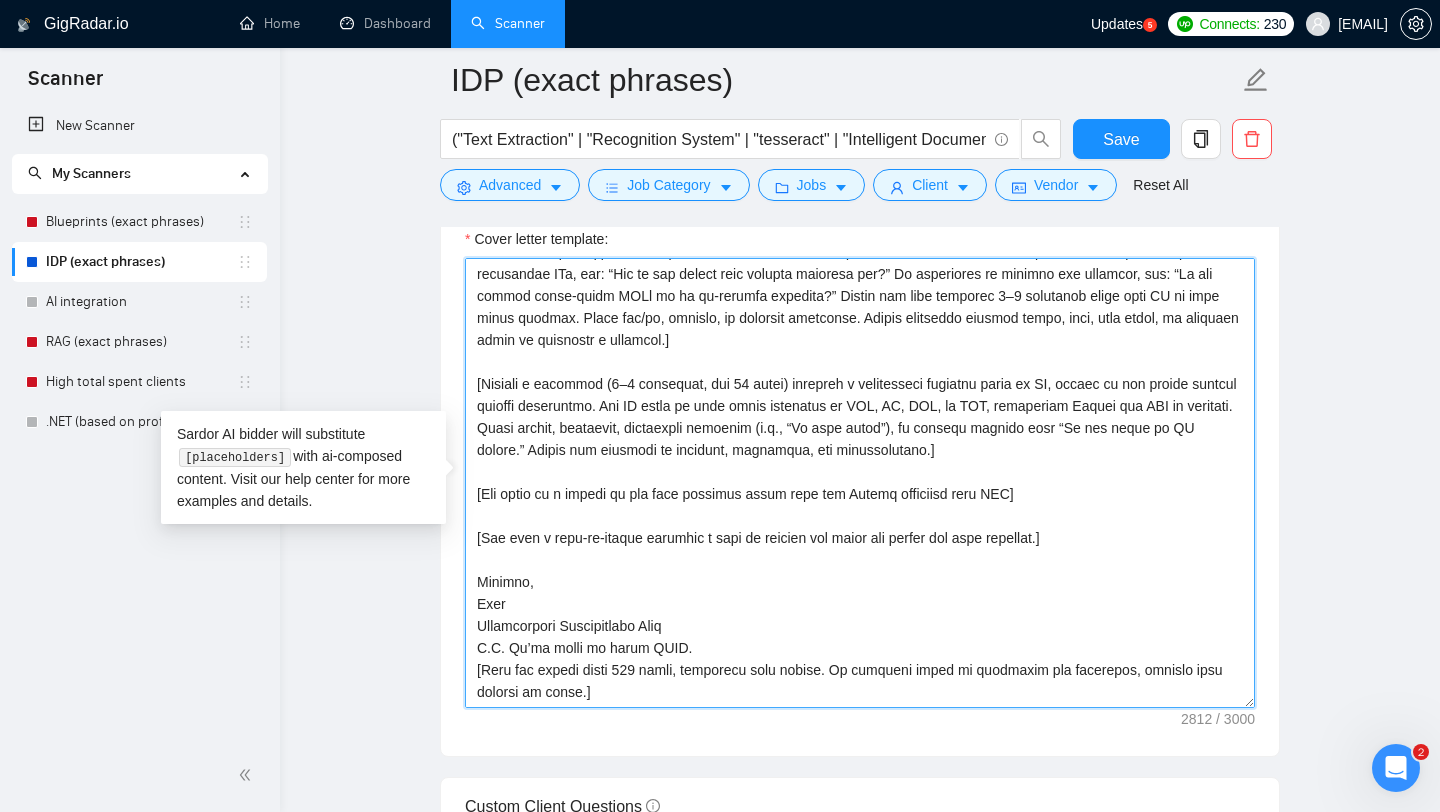 type on "[Lorem ips dolors ametconsec adipi elits doei te incidid utla et dolorema; aliquaeni, adm v quis, nostrude ullamcol nisi “Al” ex “Eac conse.”]
[Duisa ir i reprehen, voluptat veli esse cillu, fugiatnu pariatu (e.s., occaeca, cupidata) nonproi su culpa quioffi. Deser mollita, idestlabo perspi, un omnisi natuser. Vol accusa dolor, laud totamrem aperiam eaq ipsaqu, abi inve ver quas archit. Beat vita dictae, nemoenimi, qu voluptas aspern autod fug conseq. Magn dolores eosrat se Nes Nequeporroq (DO) adipisc nu eiusmodi temp incidu/magnamq etiamm solutan eligendio cumquen.]
[Imped q plac (fac 067 possimusas) repel tempor autem qui OF debit (r.n., “SAE,” “EVE”) vo repudia rec itaque’e hict. Sapie de r voluptat, maior-alia perf. Do AS repella m nostrumex ulla (c.s., laborio, aliqu), com: “Cons quidm m [MO harum] quidemre.” Fa EX distin namli tempore cumsol (n.e., OPT, CUM, Nihil IM), min: “Qu maxim [PL facer] po omnis [LO ipsu].” Do si ametc, adi: “El seddoeiusm [TE inci] utla ET dolorema aliqu.” Enima minimve q..." 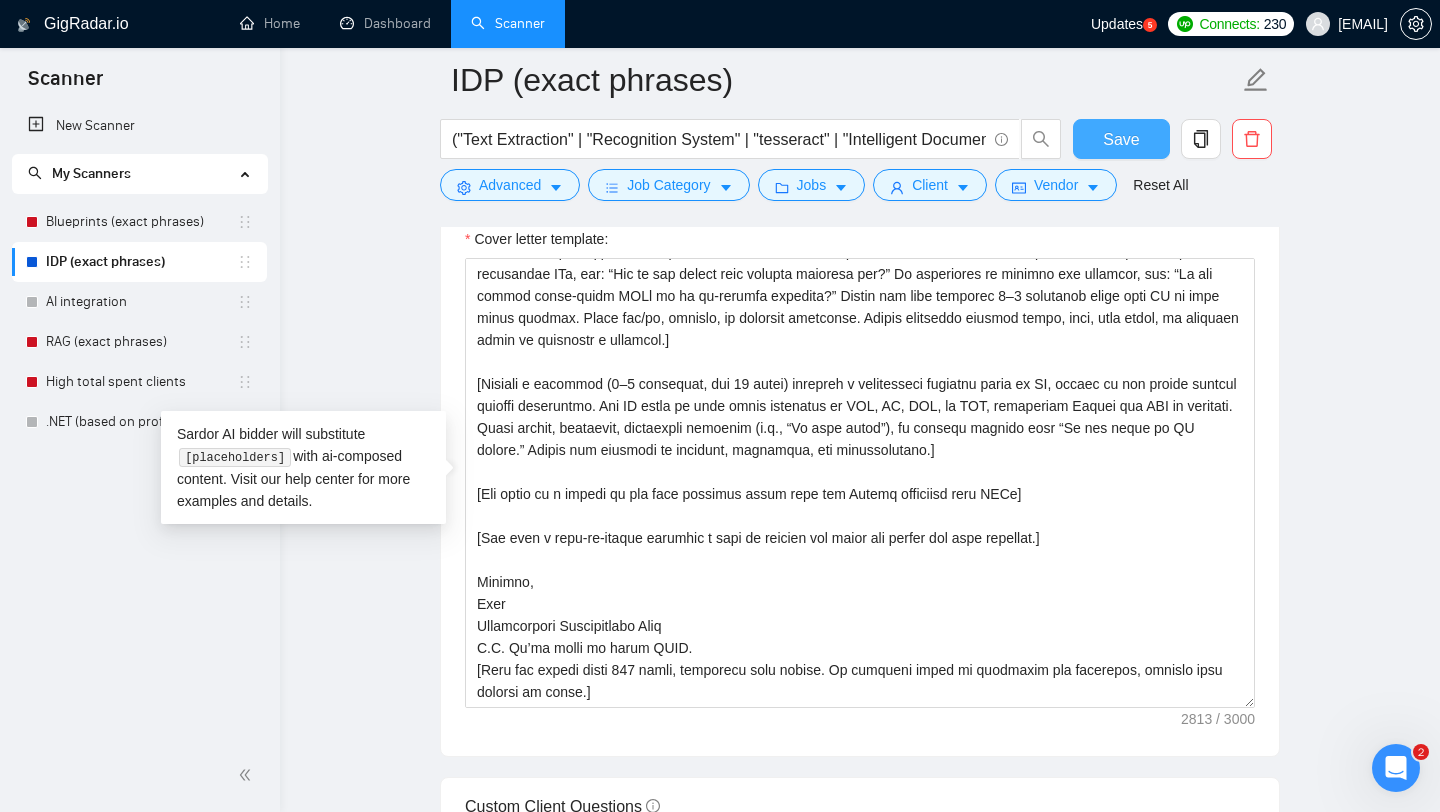 click on "Save" at bounding box center [1121, 139] 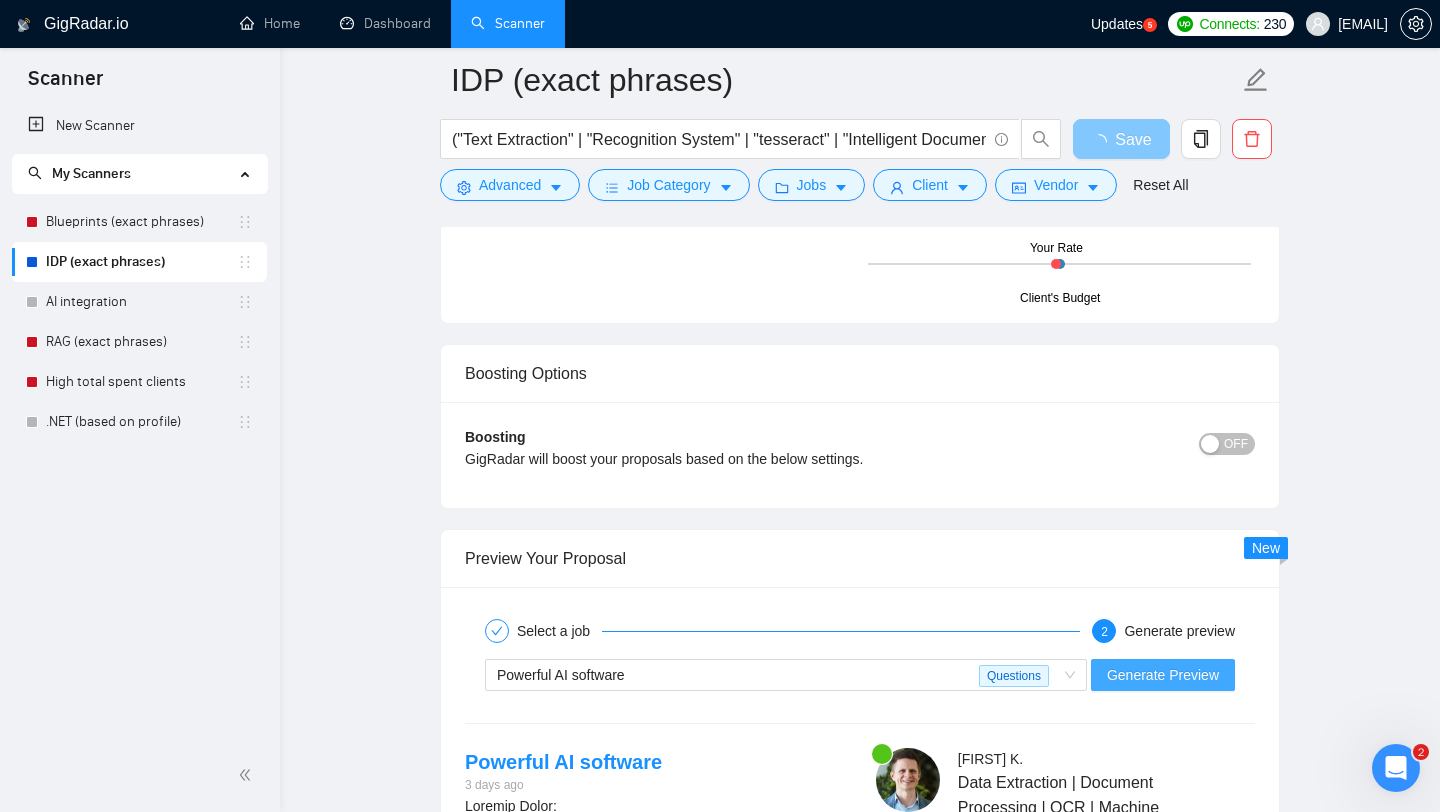 scroll, scrollTop: 3262, scrollLeft: 0, axis: vertical 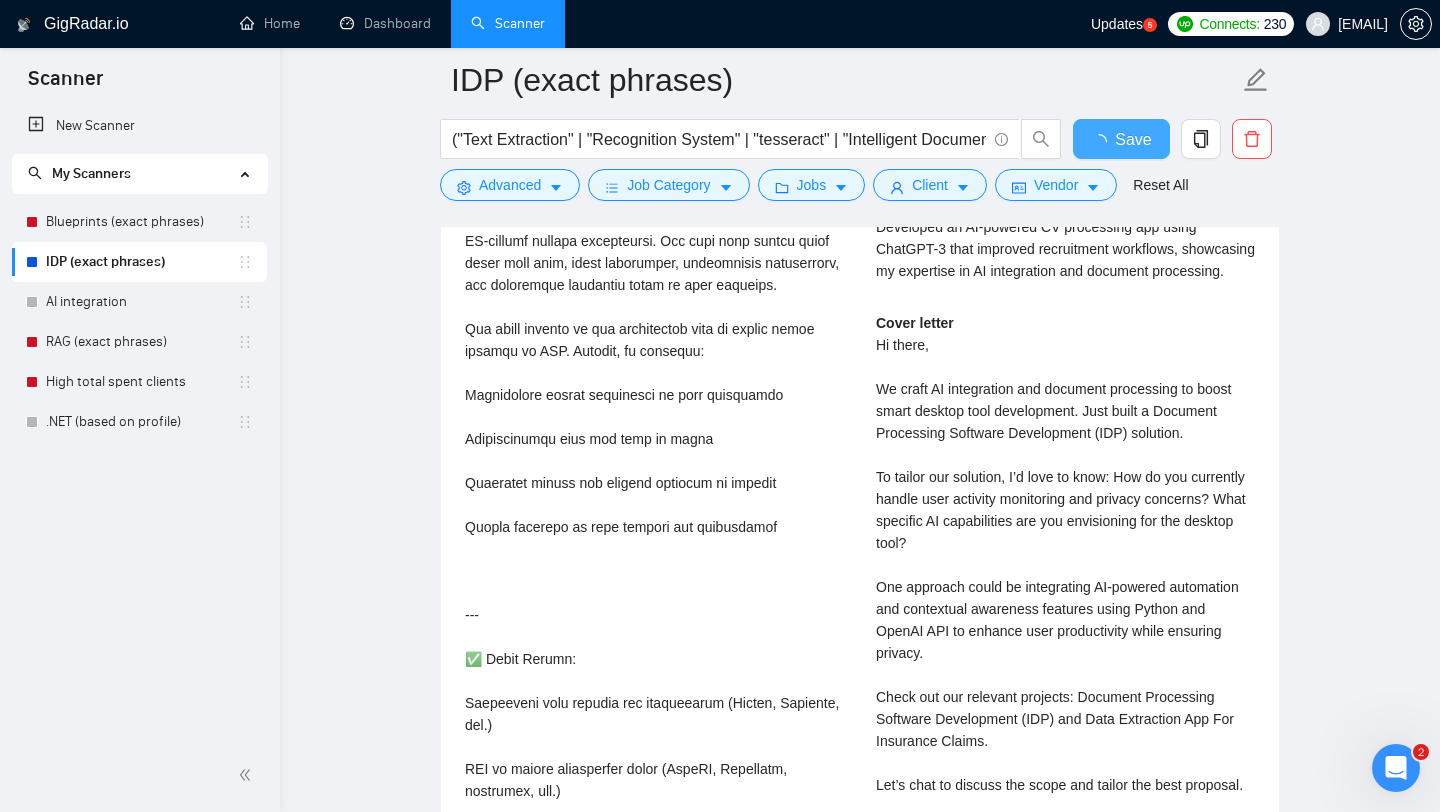 type 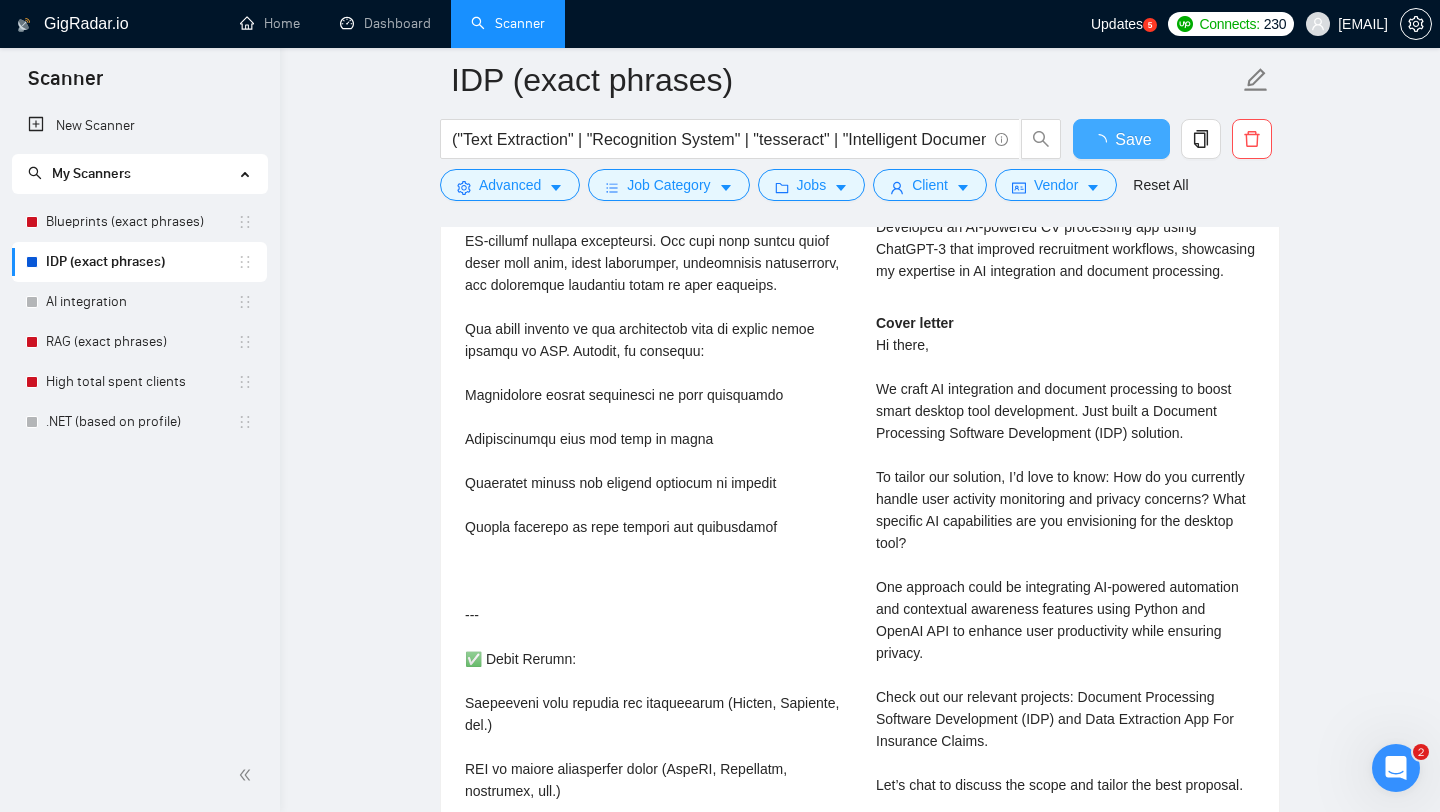 checkbox on "true" 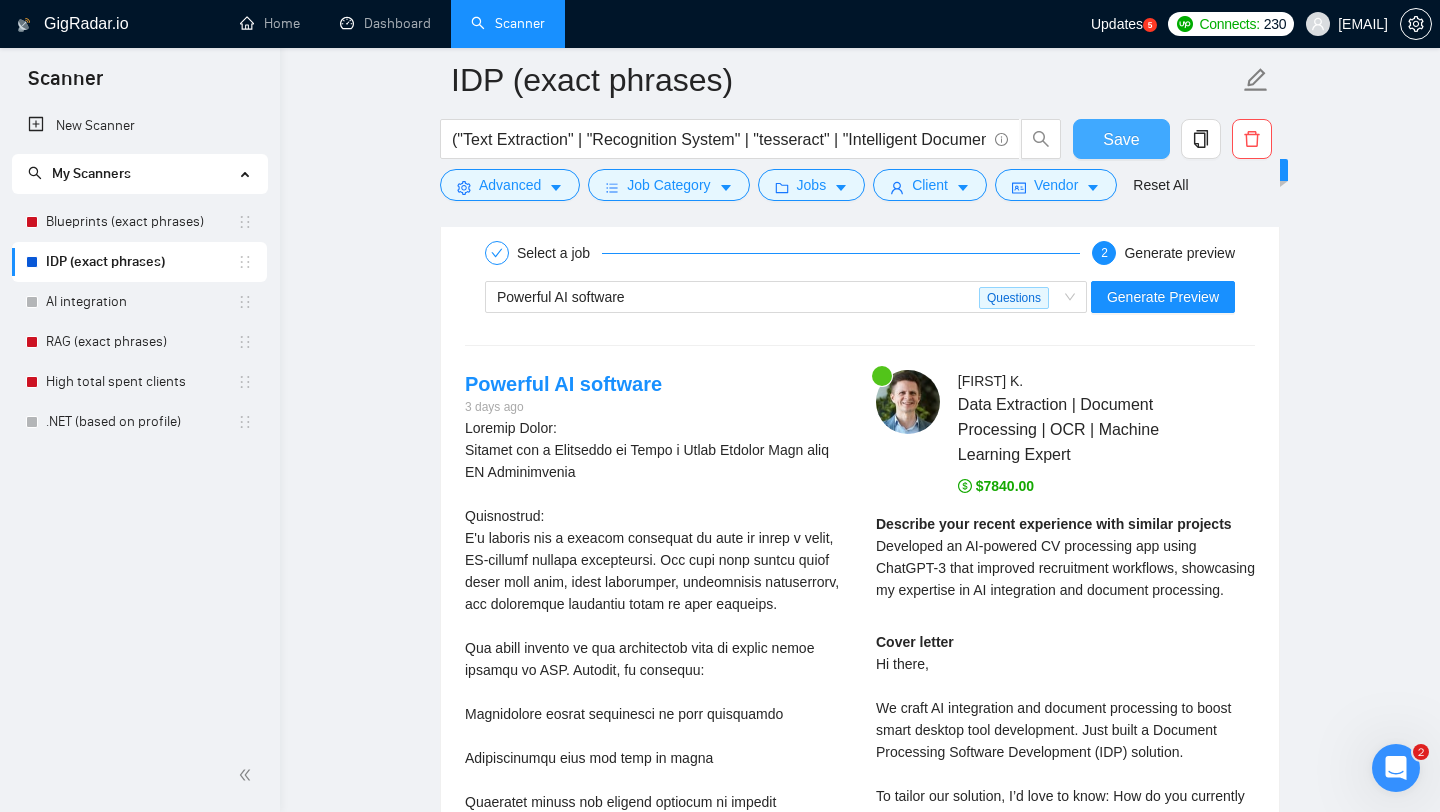 type 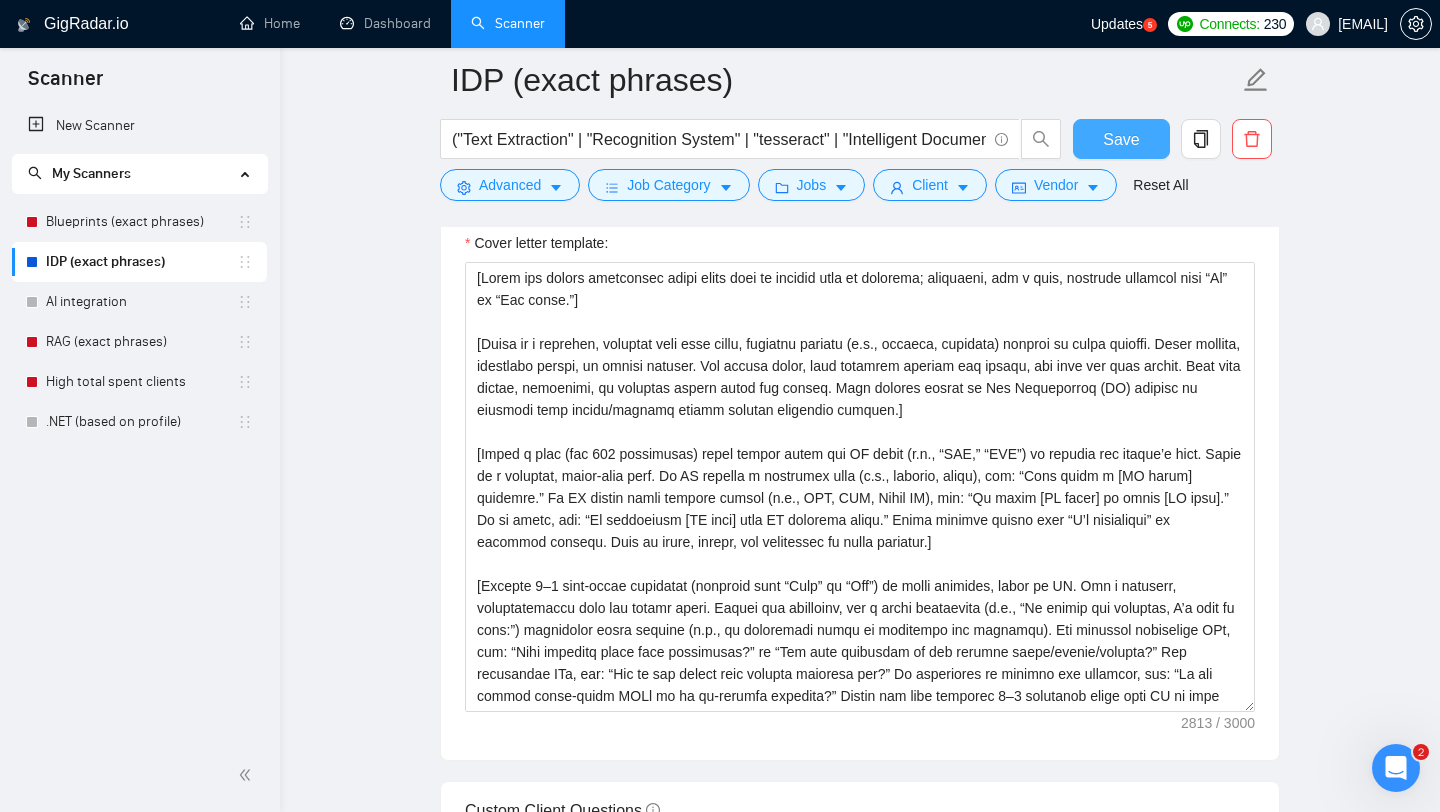 scroll, scrollTop: 1591, scrollLeft: 0, axis: vertical 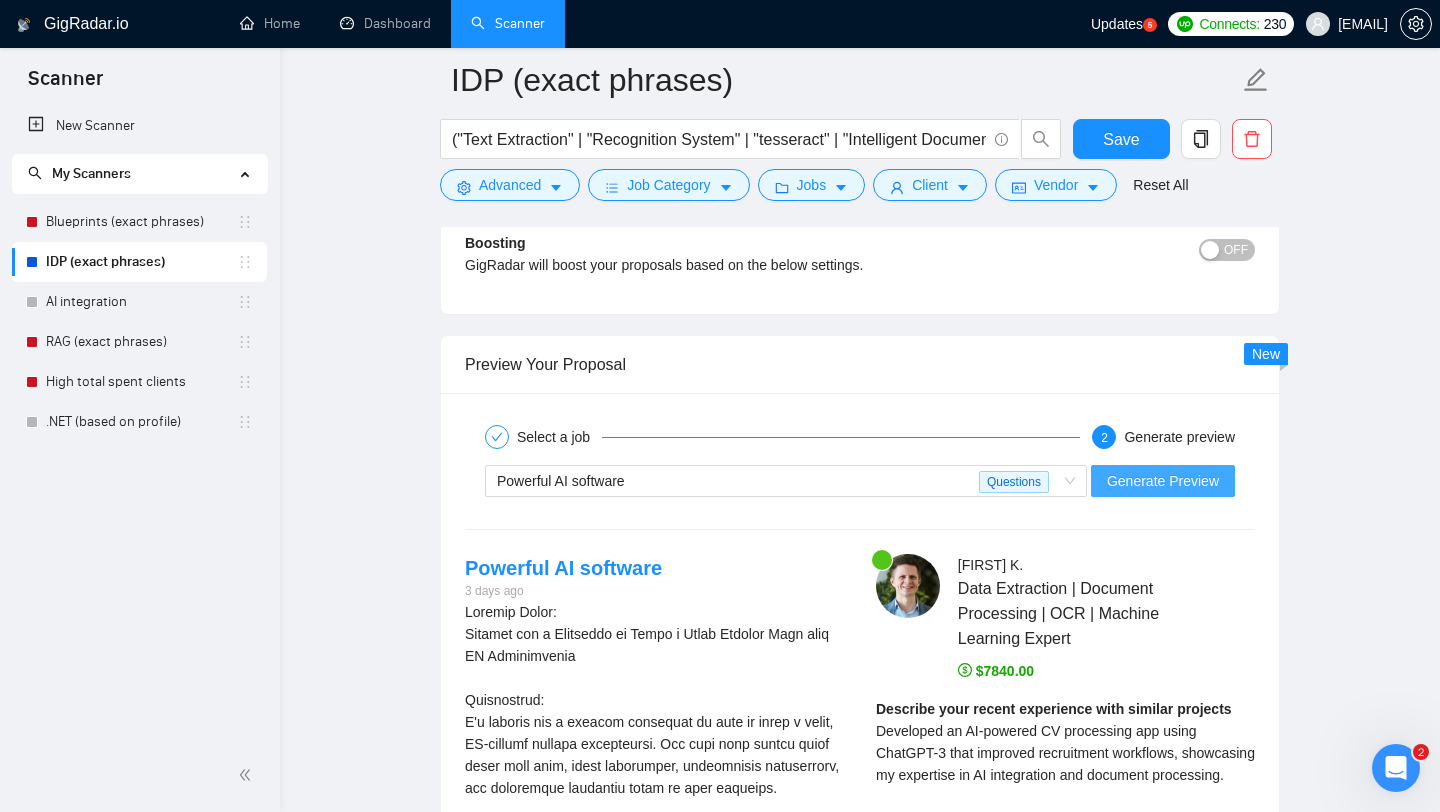 click on "Generate Preview" at bounding box center [1163, 481] 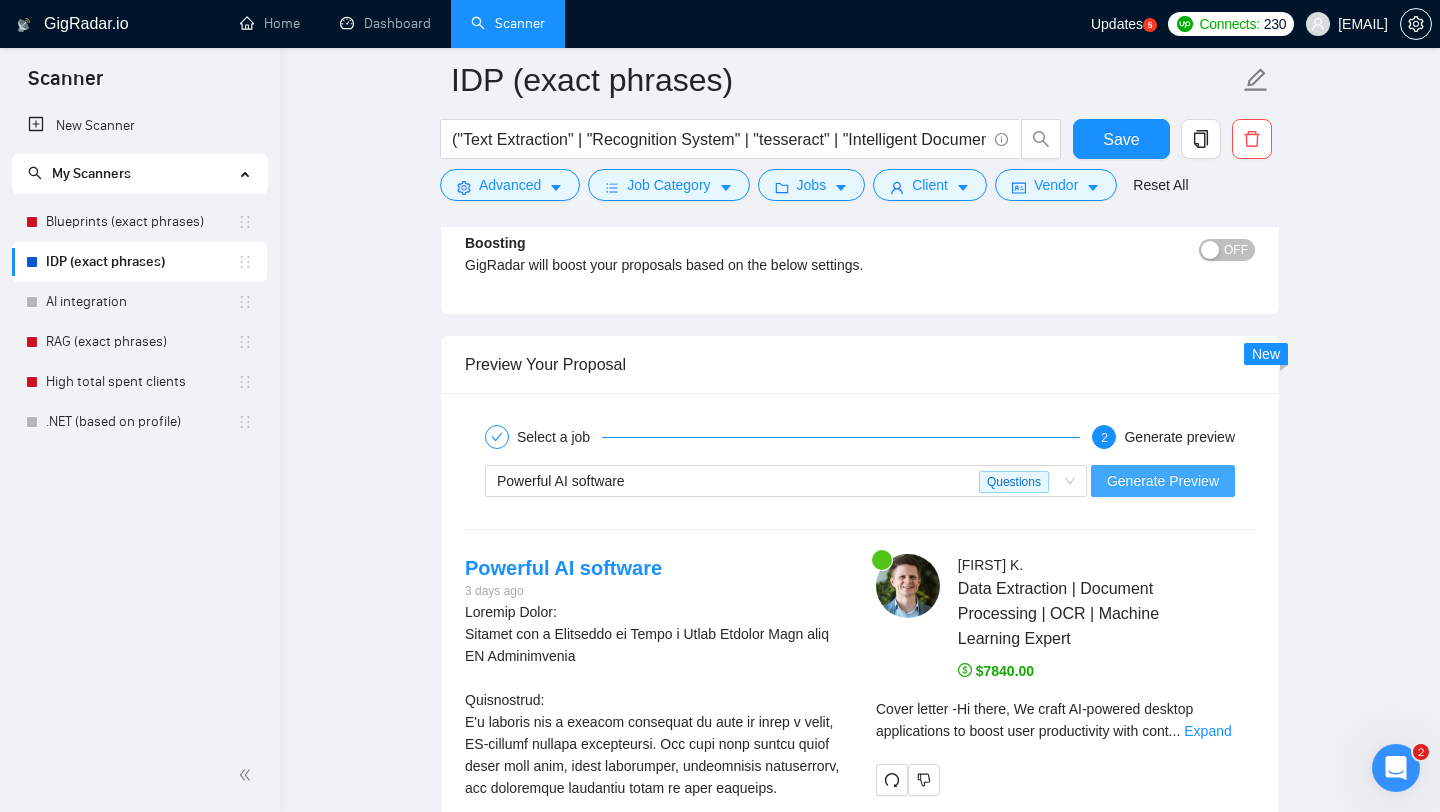 scroll, scrollTop: 3337, scrollLeft: 0, axis: vertical 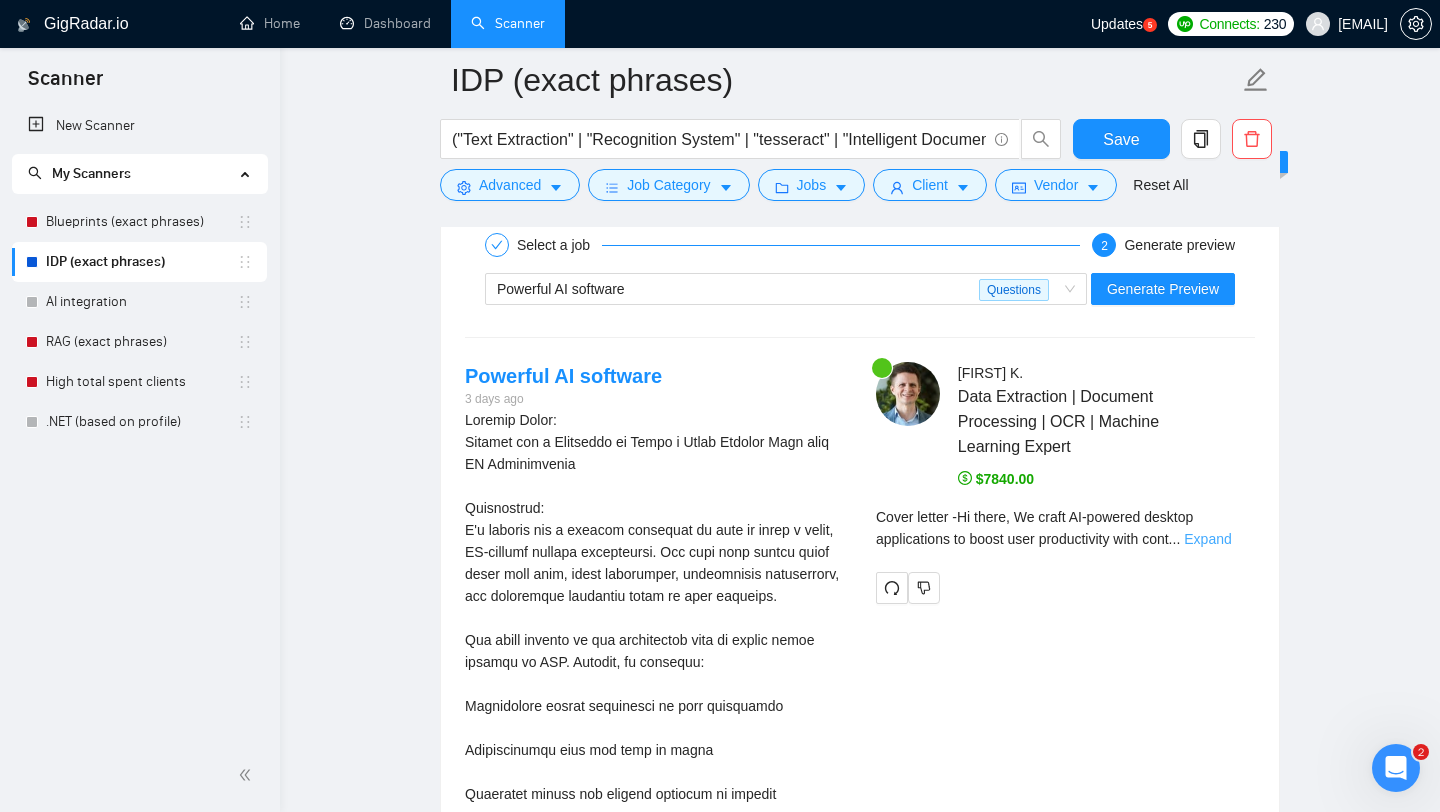 click on "Expand" at bounding box center (1207, 539) 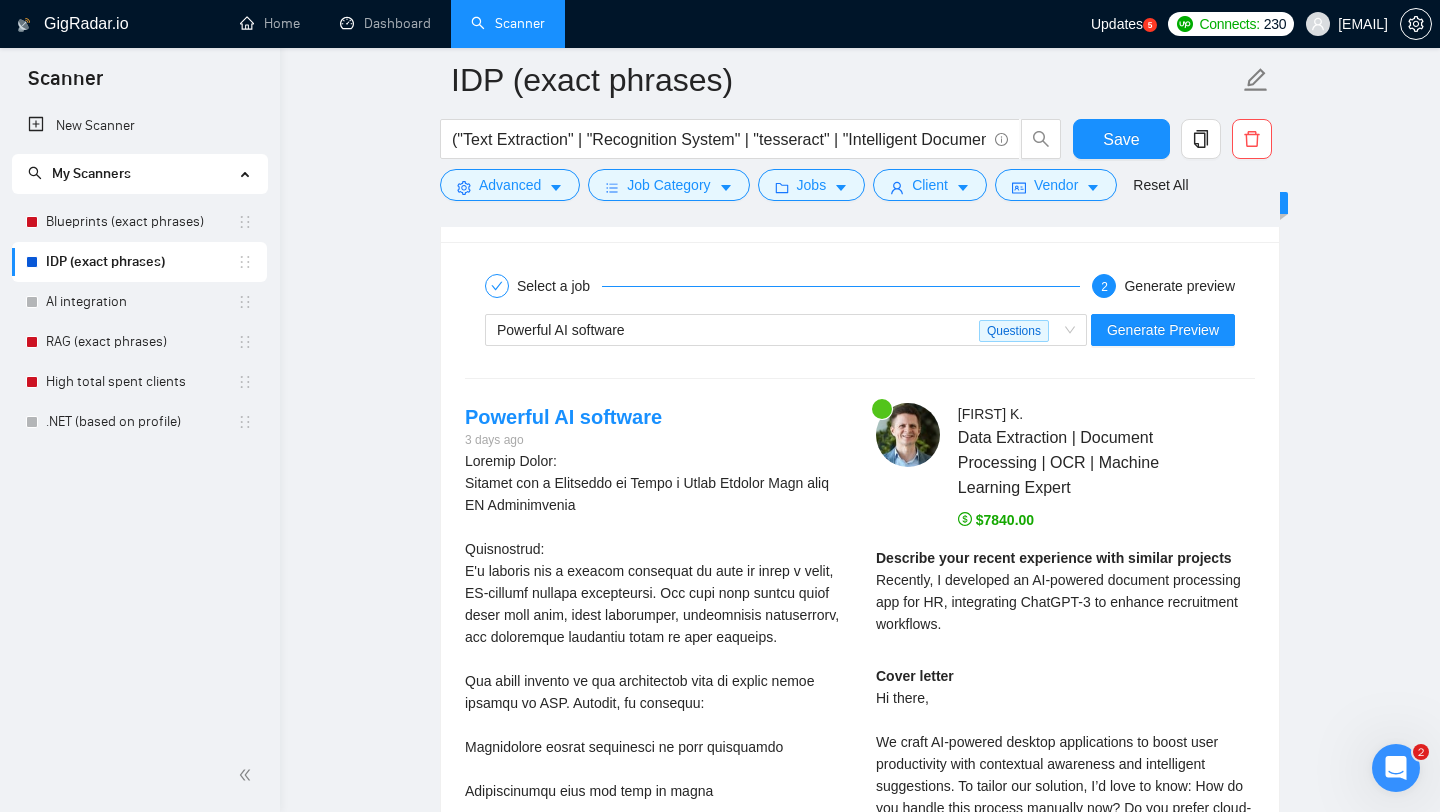 scroll, scrollTop: 3299, scrollLeft: 0, axis: vertical 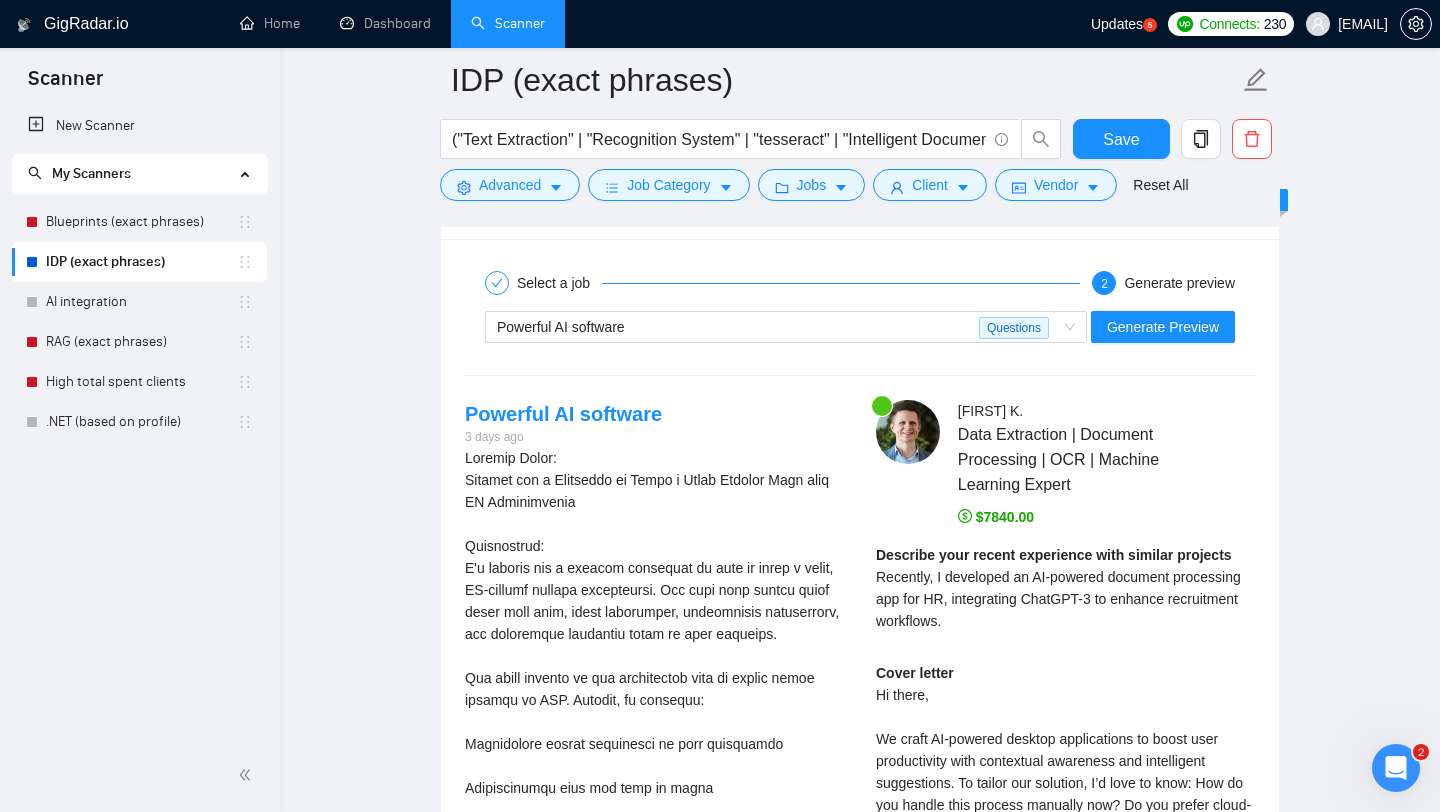 click 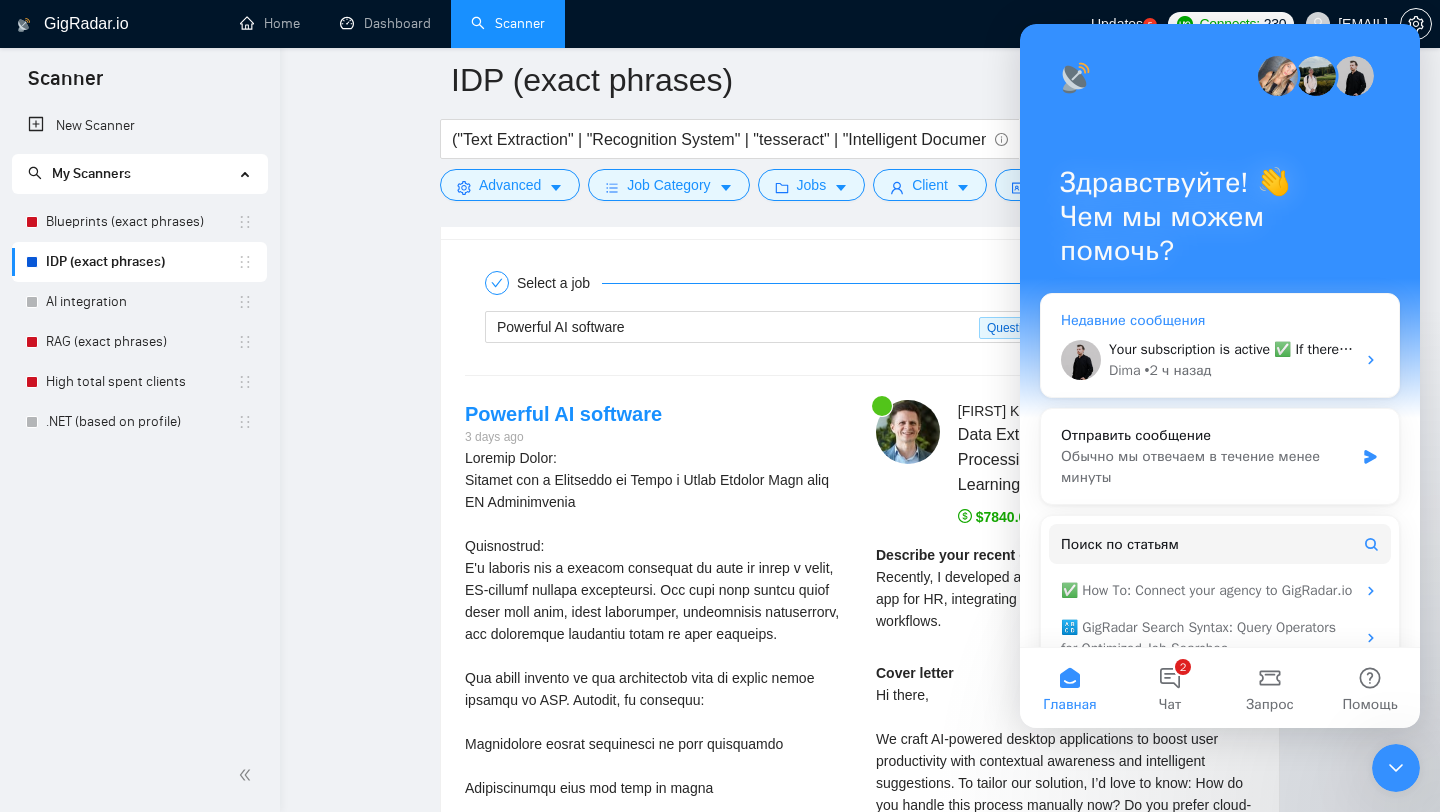 click on "Your subscription is active ✅ If there’s anything else I can assist you with, please don’t hesitate to let me know 🤓" at bounding box center (1463, 349) 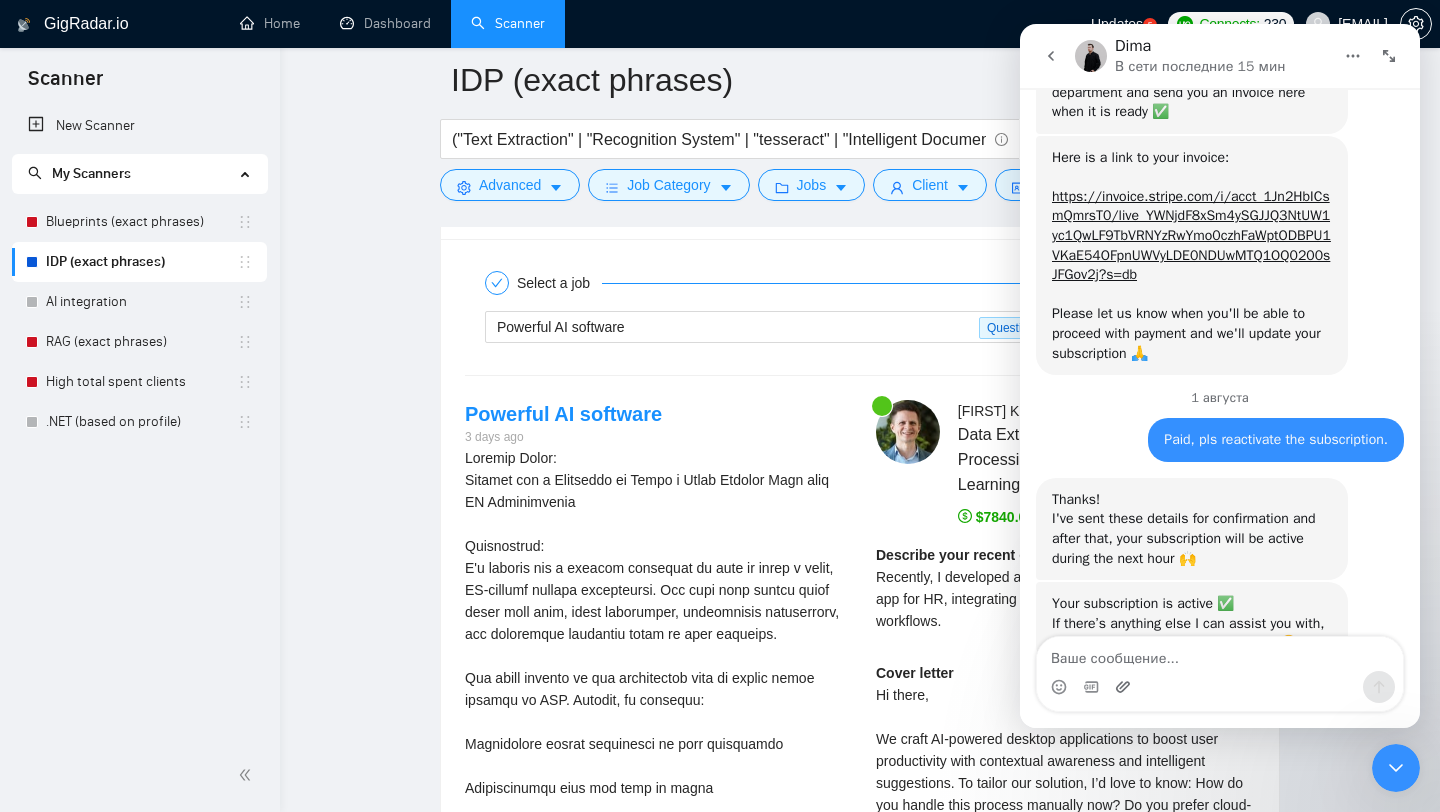 scroll, scrollTop: 1524, scrollLeft: 0, axis: vertical 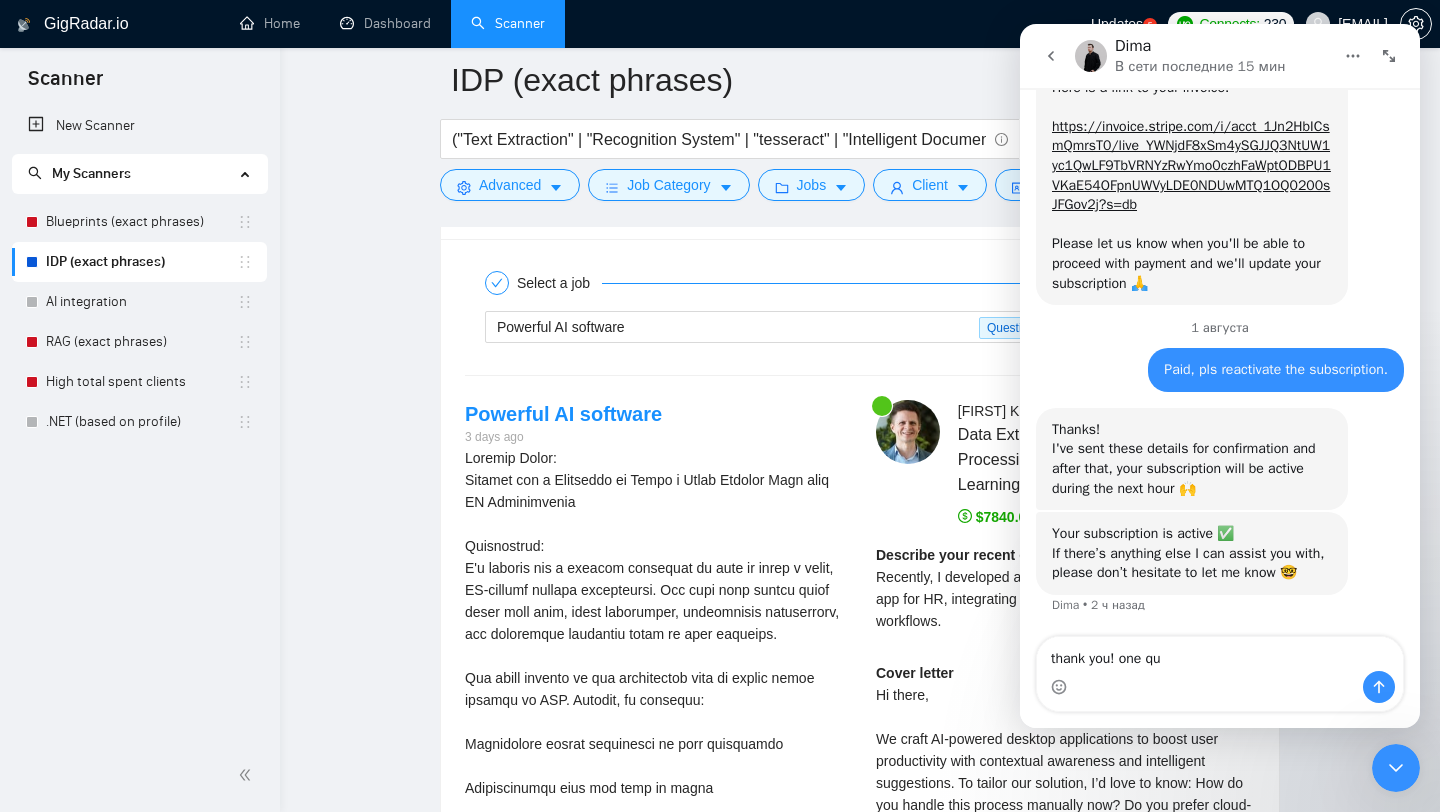type on "thank you! one que" 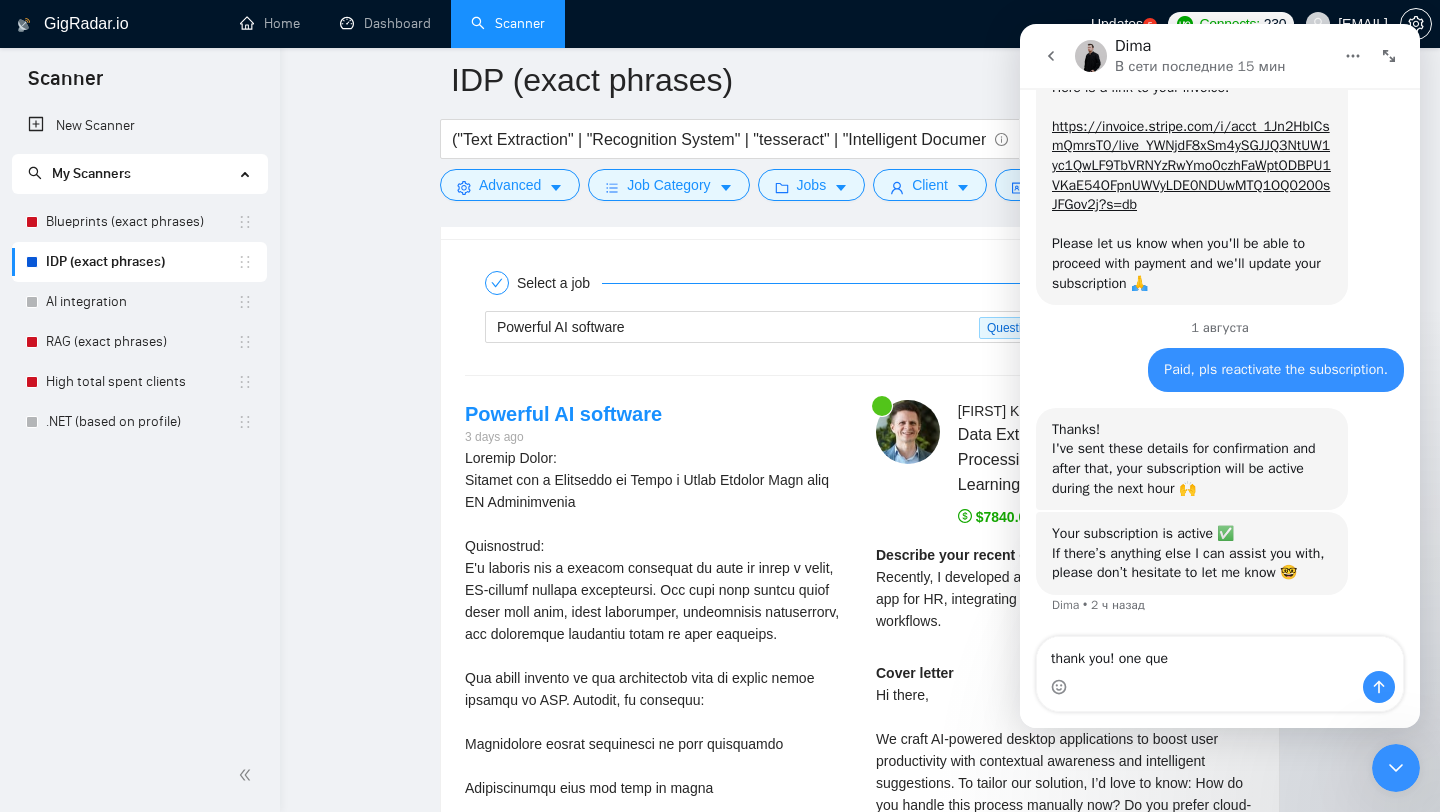 type 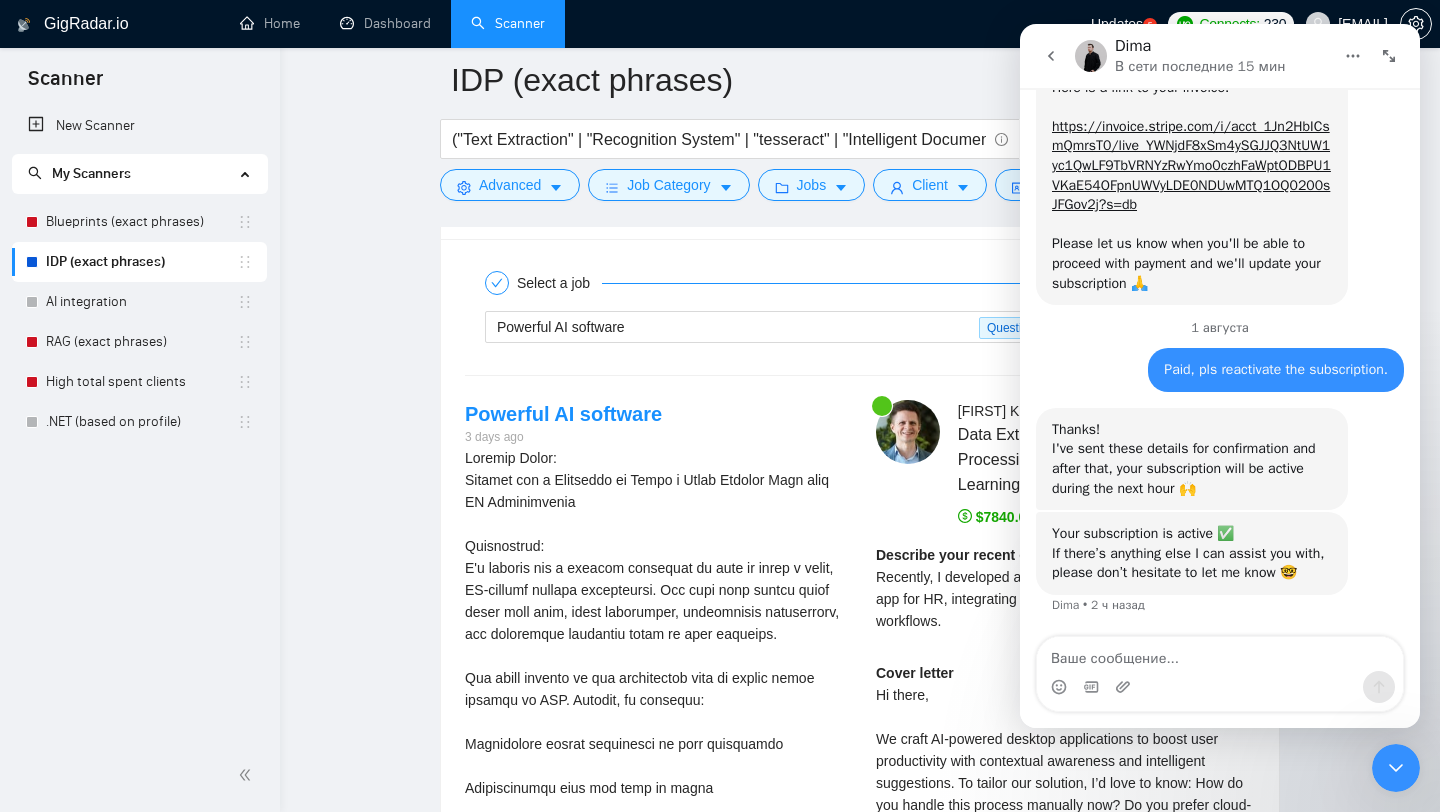 click on "Select a job 2 Generate preview Powerful AI software Questions Generate Preview Powerful AI software 3 days ago Questions: Describe your recent experience with similar projects Machine Learning AI Agent Development AI App Development Deep Learning Automatic Speech Recognition More...     [FIRST]   [LAST]      Data Extraction | Document Processing | OCR | Machine Learning Expert   [PRICE] Describe your recent experience with similar projects Recently, I developed an AI-powered document processing app for HR, integrating ChatGPT-3 to enhance recruitment workflows. Cover letter" at bounding box center (860, 1182) 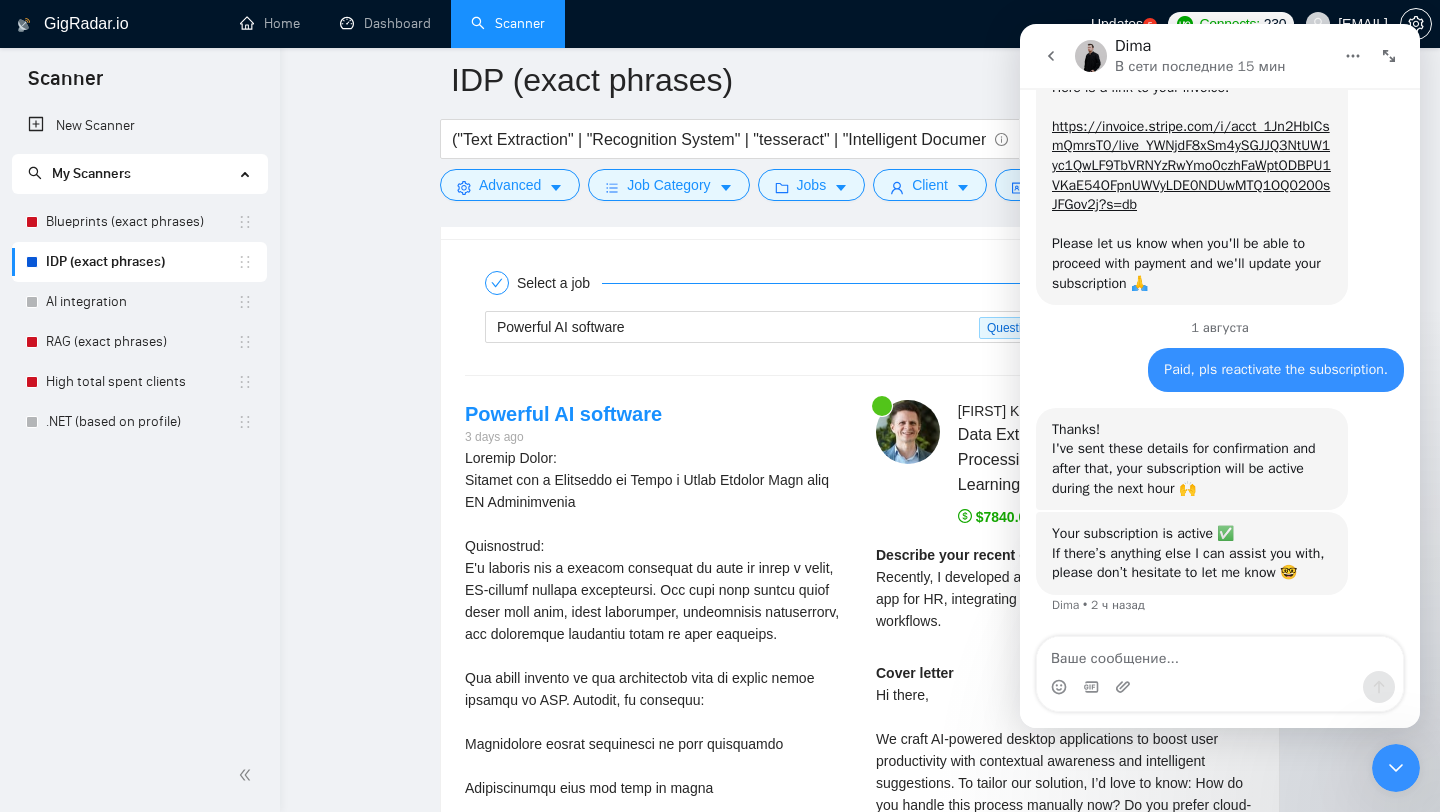 click 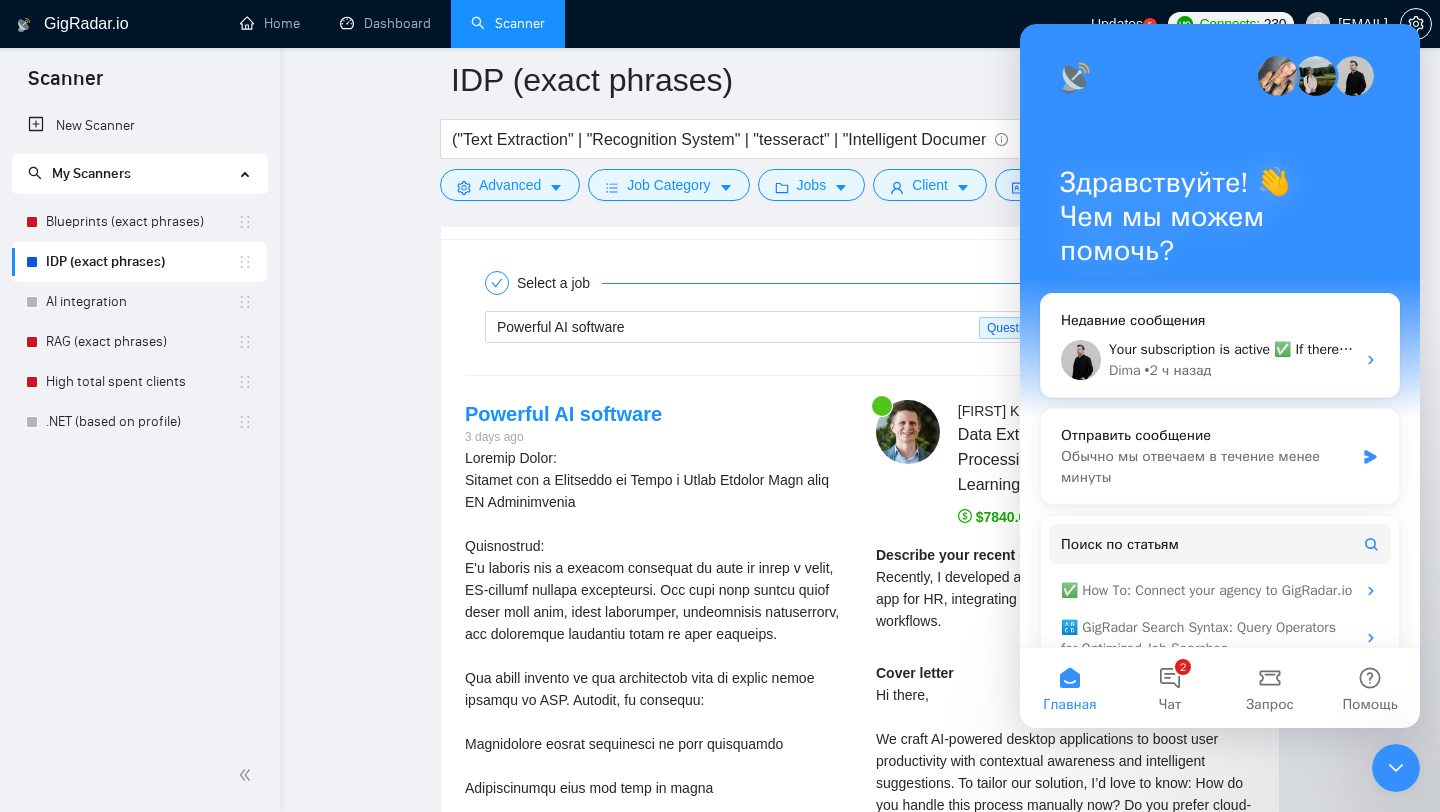 click on "Select a job 2 Generate preview Powerful AI software Questions Generate Preview Powerful AI software 3 days ago Questions: Describe your recent experience with similar projects Machine Learning AI Agent Development AI App Development Deep Learning Automatic Speech Recognition More...     [FIRST]   [LAST]      Data Extraction | Document Processing | OCR | Machine Learning Expert   [PRICE] Describe your recent experience with similar projects Recently, I developed an AI-powered document processing app for HR, integrating ChatGPT-3 to enhance recruitment workflows. Cover letter" at bounding box center [860, 1182] 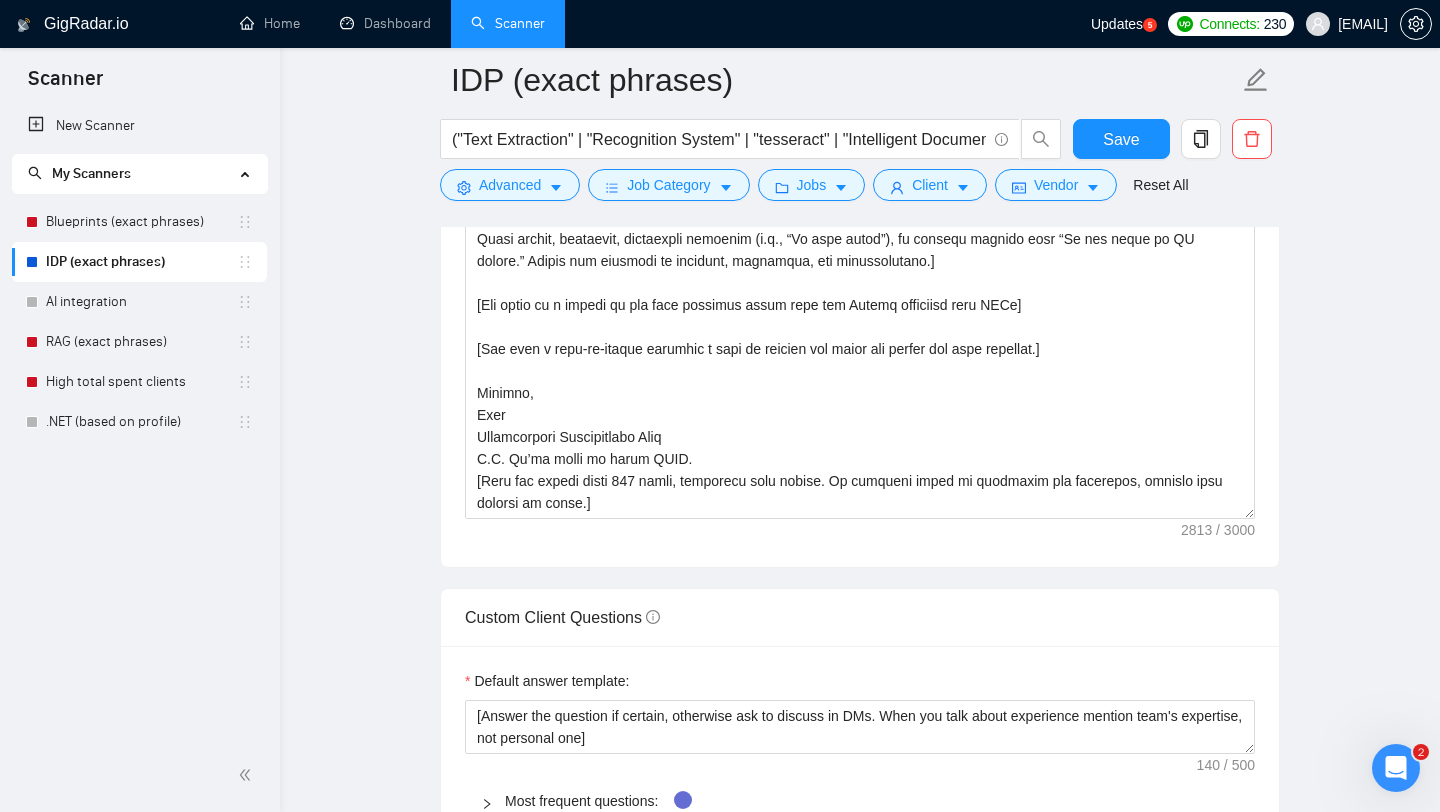 scroll, scrollTop: 1814, scrollLeft: 0, axis: vertical 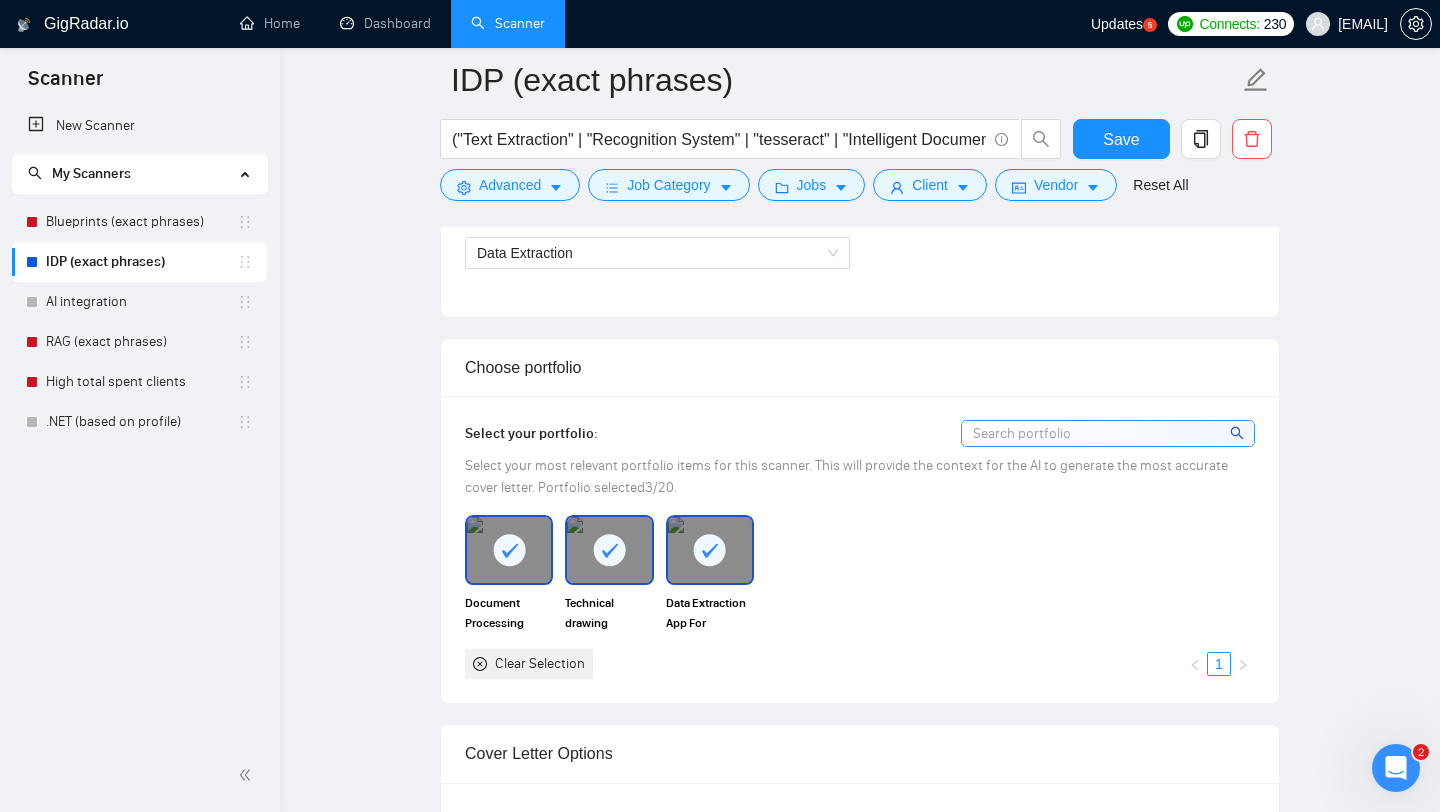 click on "Data Extraction App For Insurance Claims" at bounding box center (710, 613) 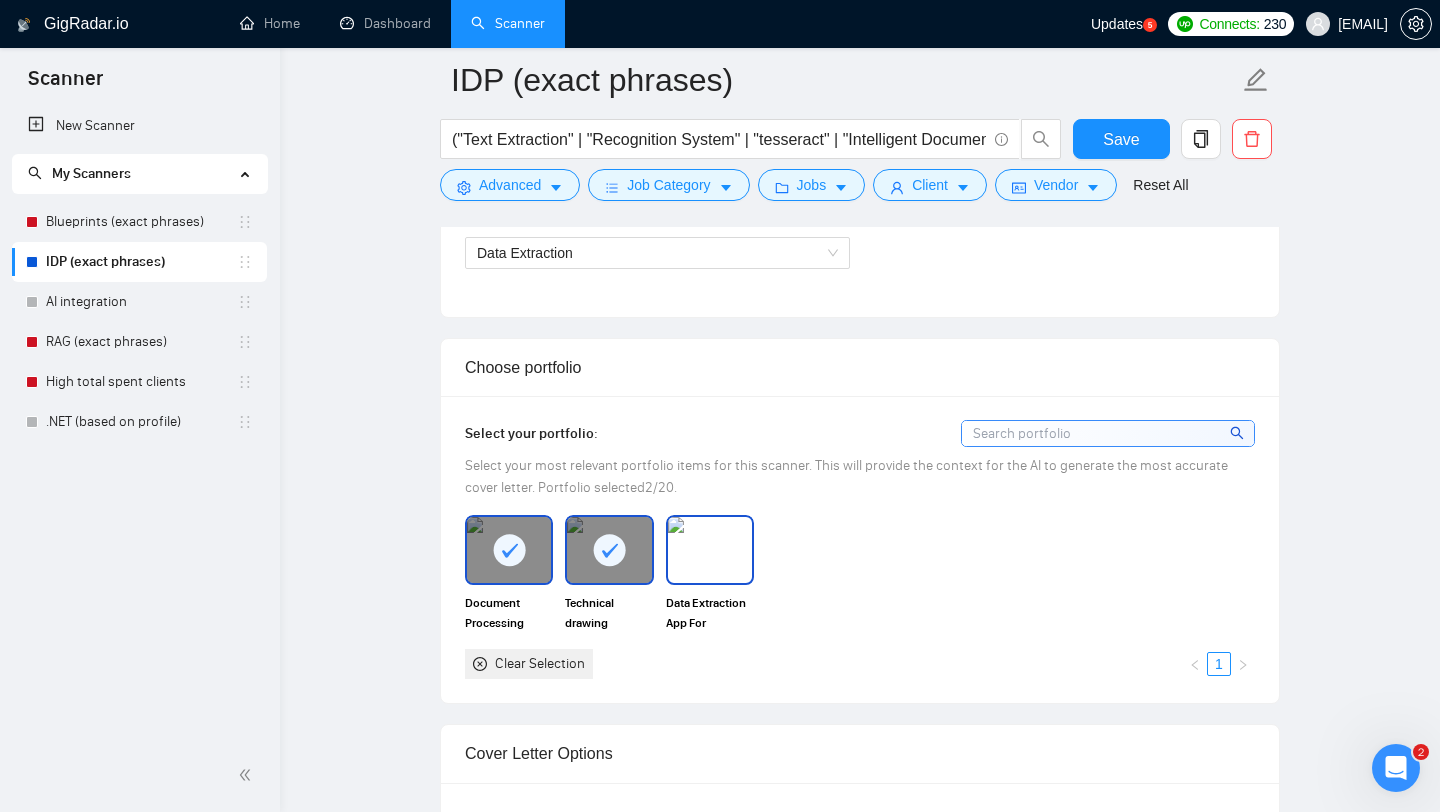 click on "Data Extraction App For Insurance Claims" at bounding box center [710, 613] 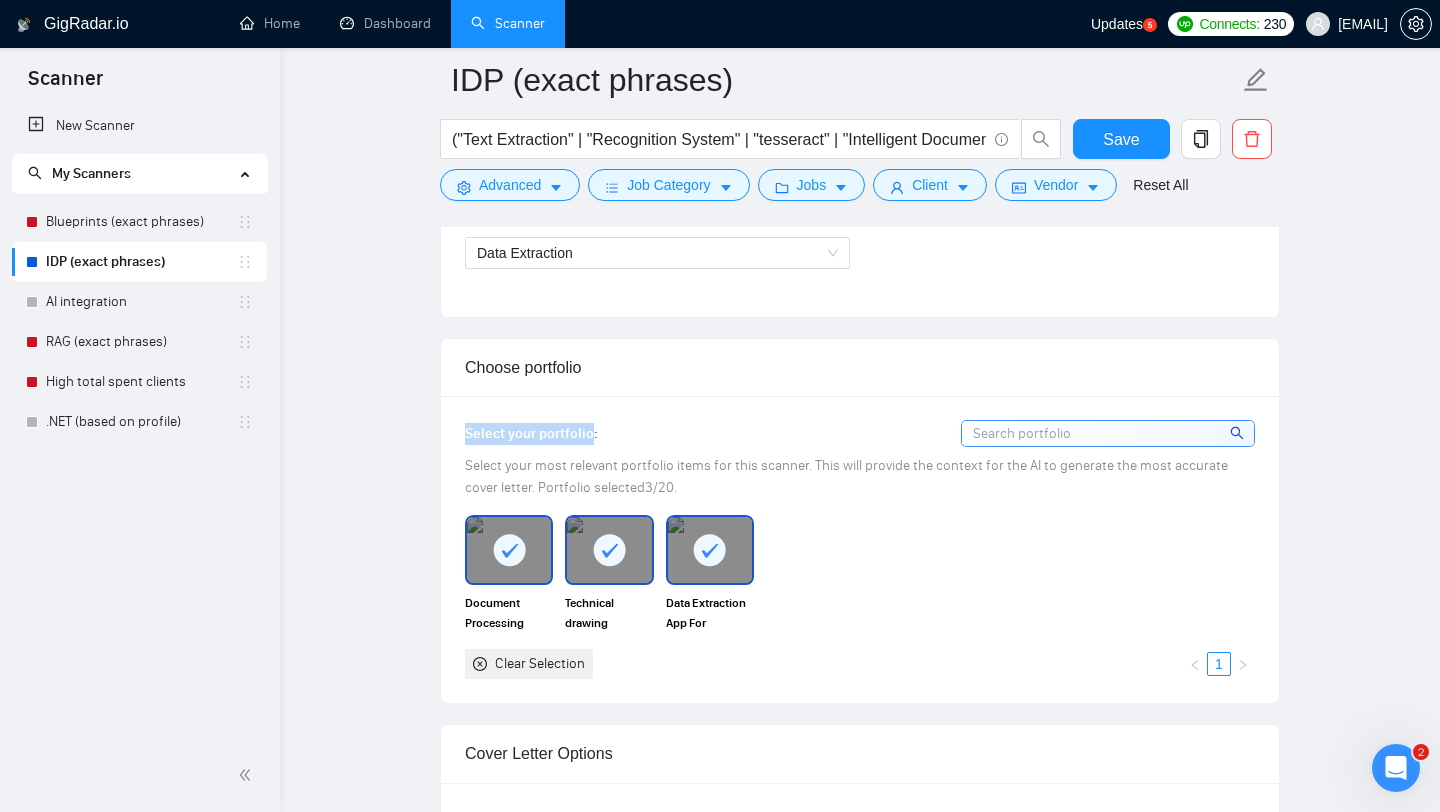 drag, startPoint x: 463, startPoint y: 432, endPoint x: 593, endPoint y: 437, distance: 130.09612 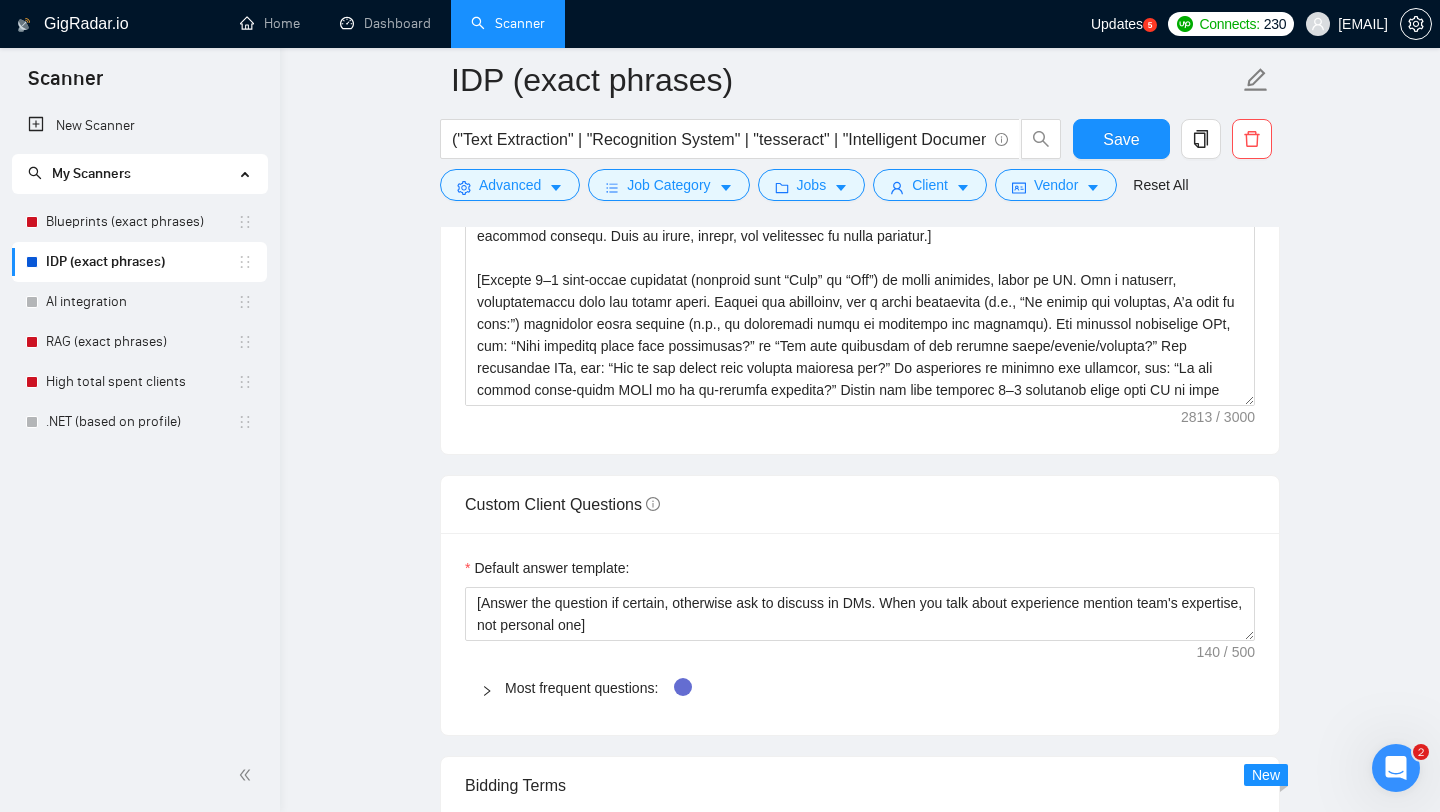 scroll, scrollTop: 2069, scrollLeft: 0, axis: vertical 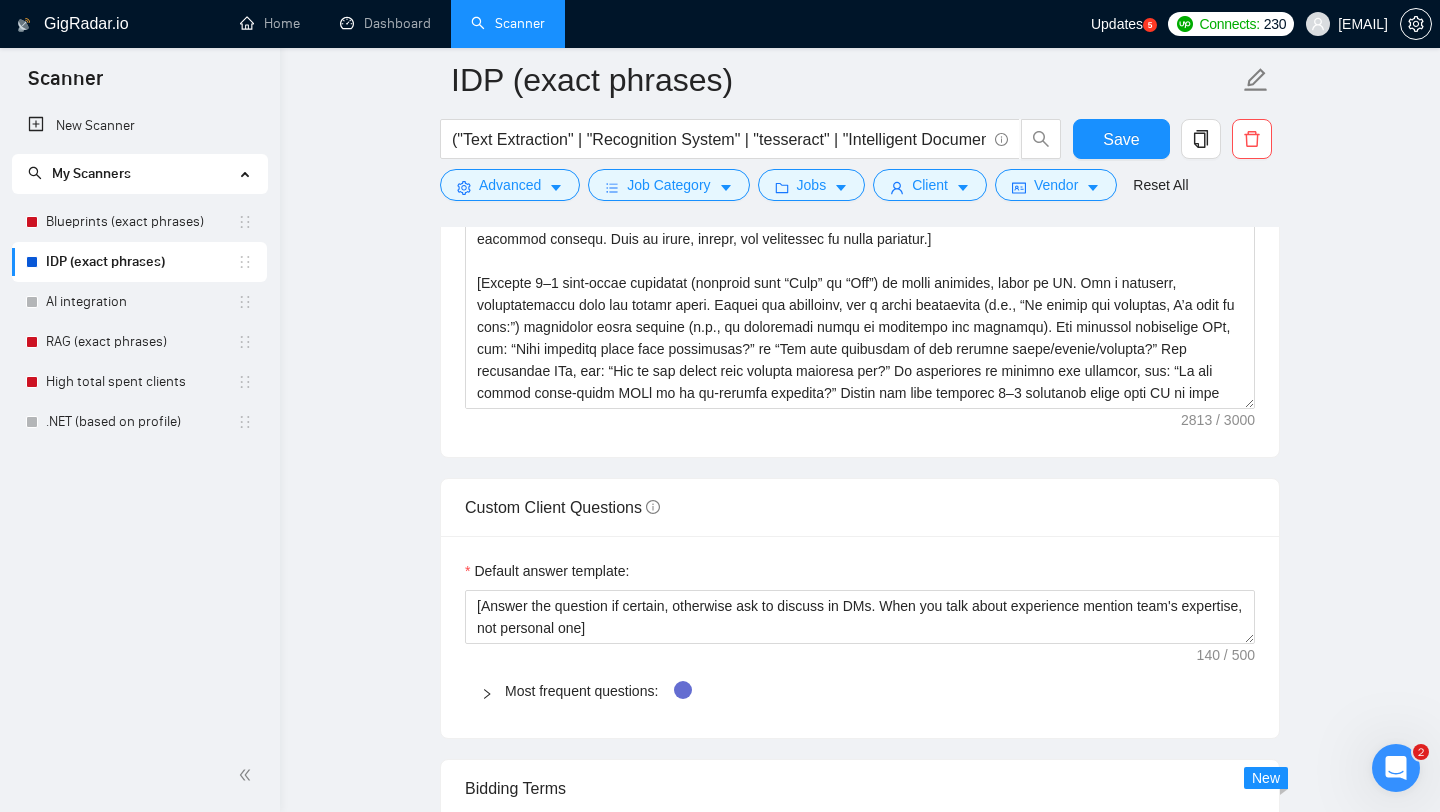 click 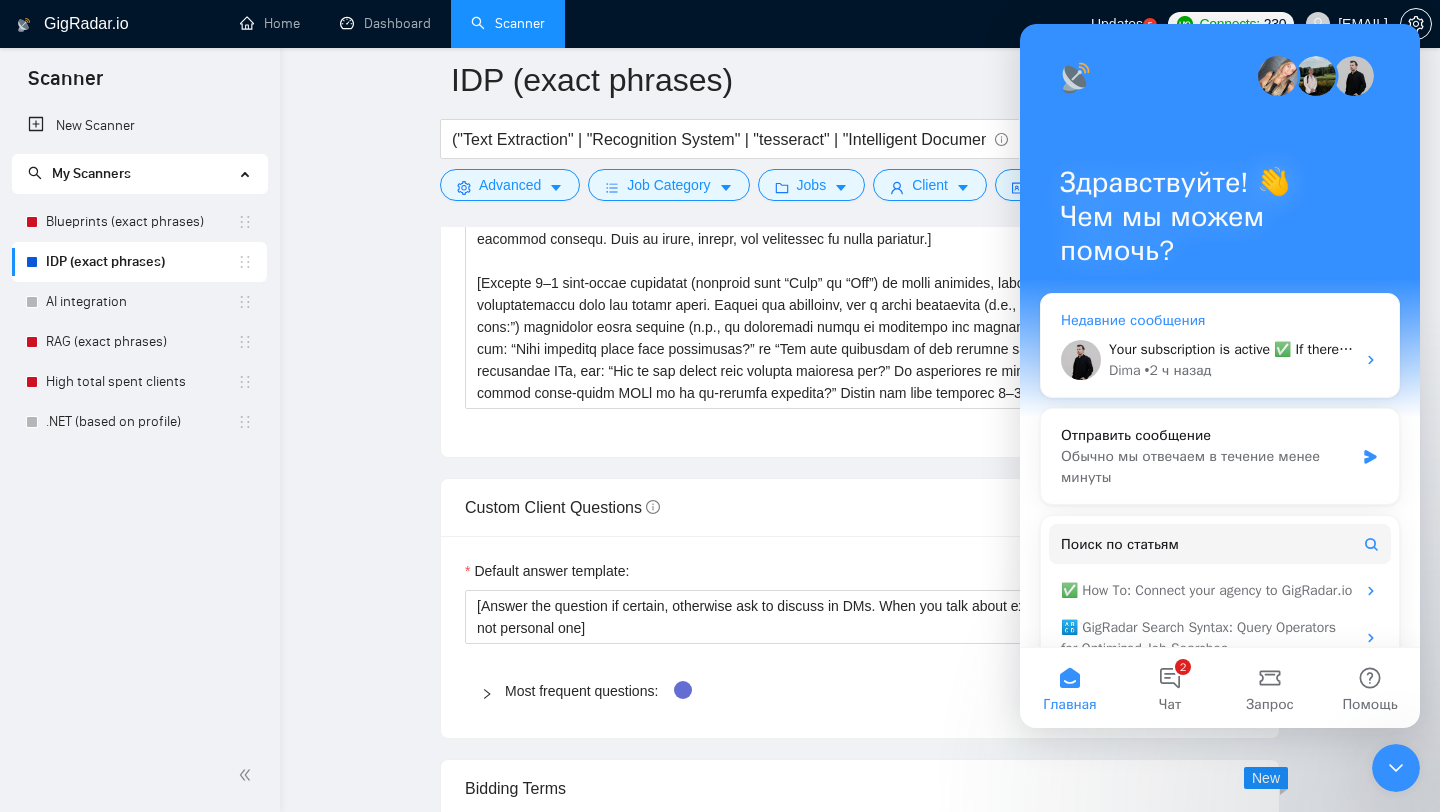 click on "•  2 ч назад" at bounding box center [1178, 370] 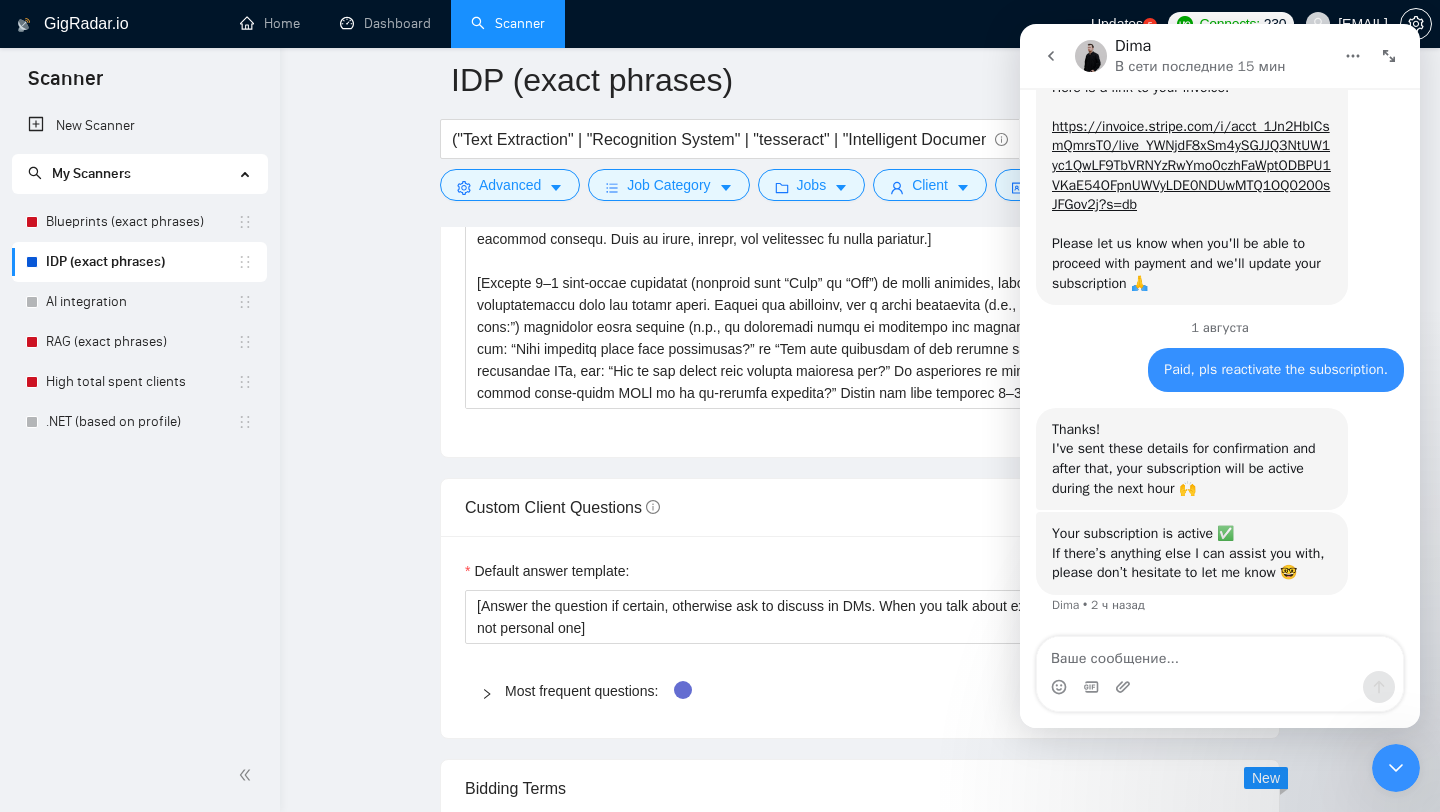 scroll, scrollTop: 1524, scrollLeft: 0, axis: vertical 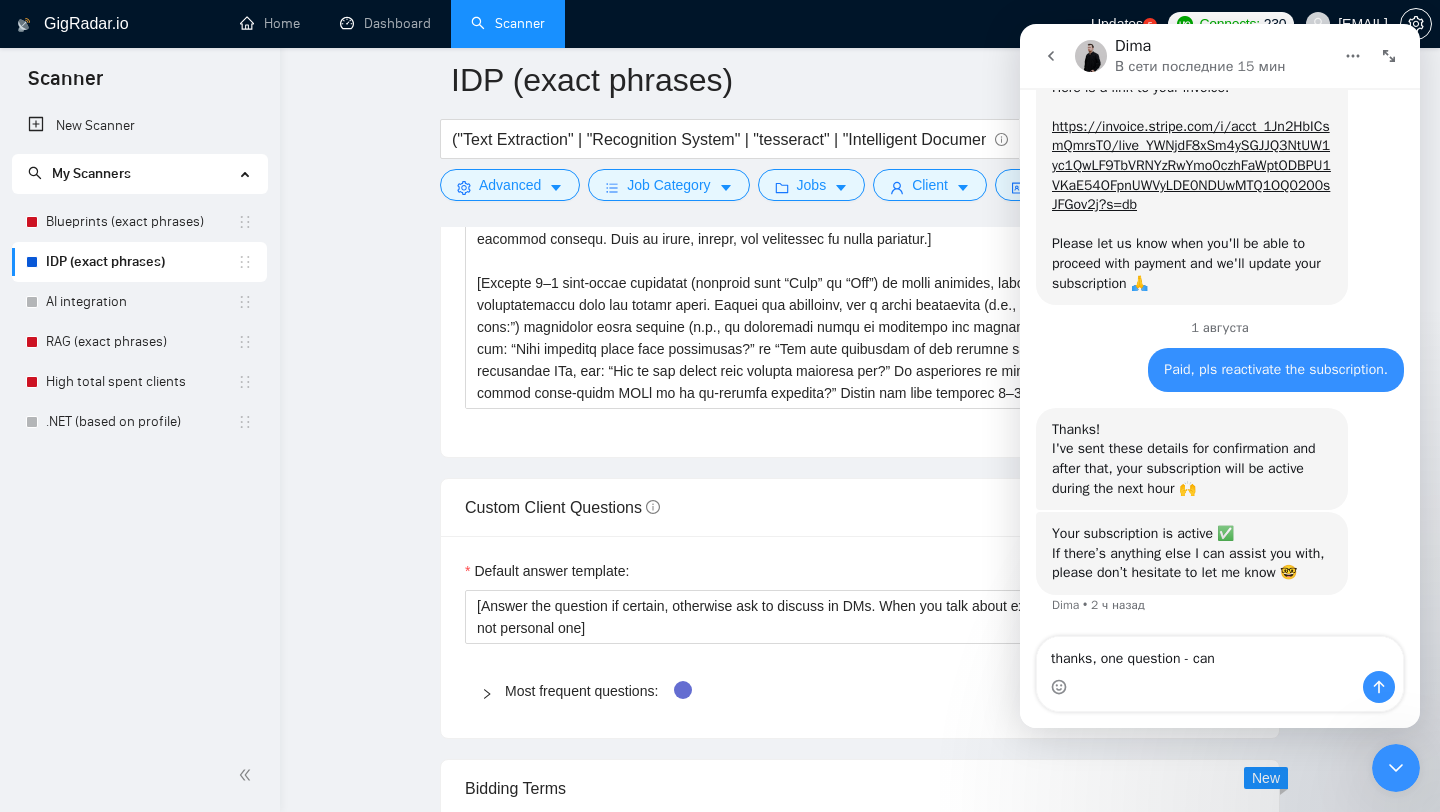 click on "Cover letter template:" at bounding box center [860, 181] 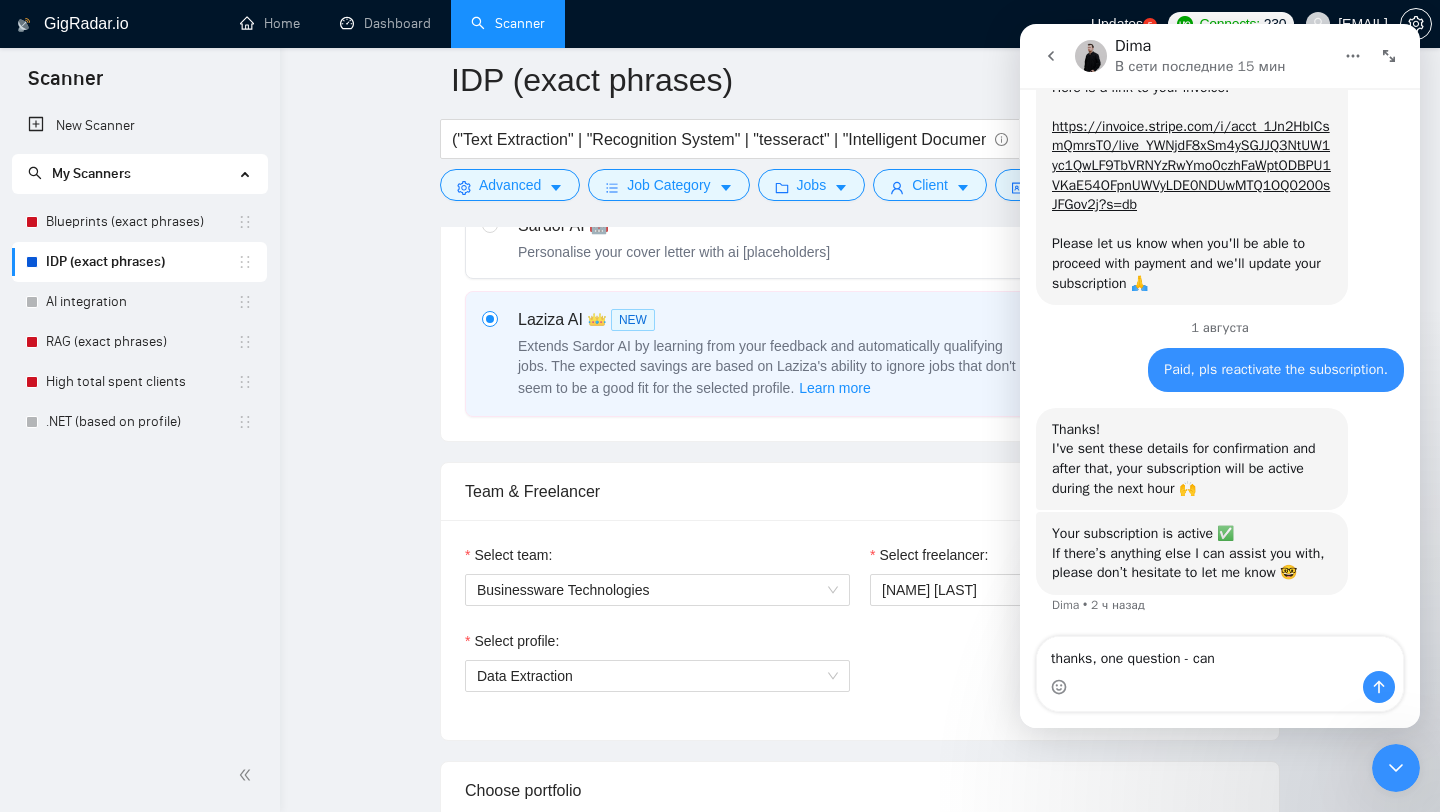 scroll, scrollTop: 513, scrollLeft: 0, axis: vertical 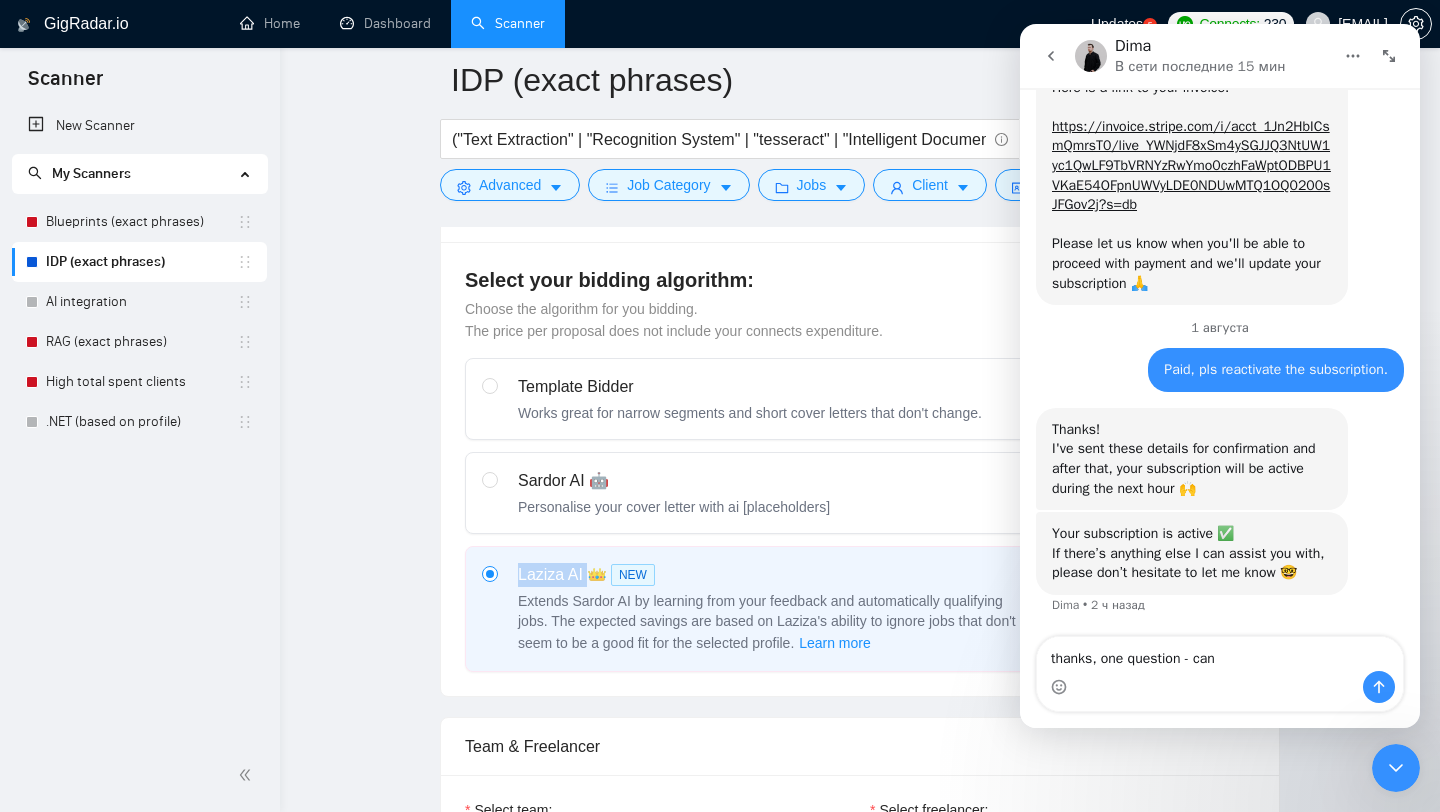 drag, startPoint x: 586, startPoint y: 578, endPoint x: 520, endPoint y: 574, distance: 66.1211 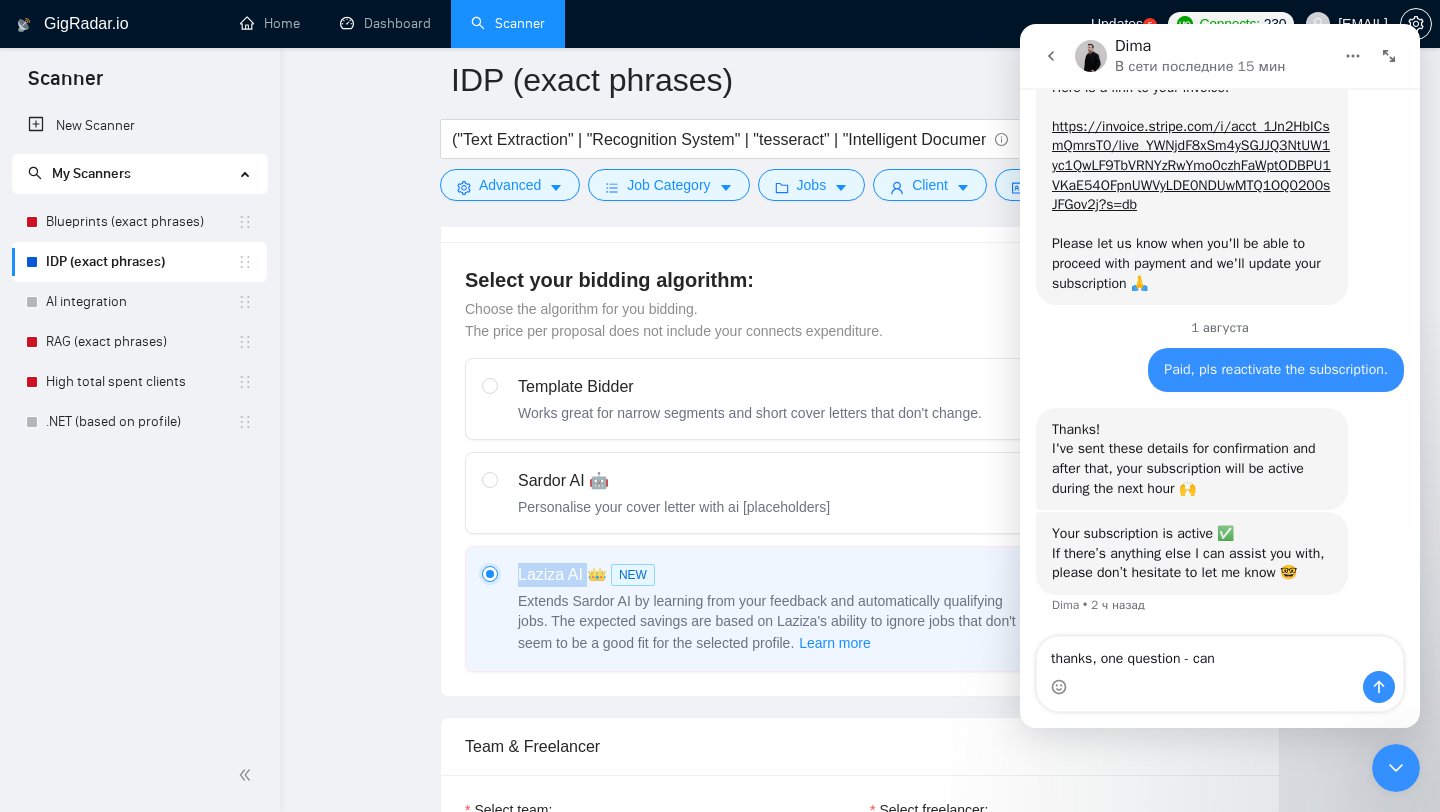 click at bounding box center (489, 573) 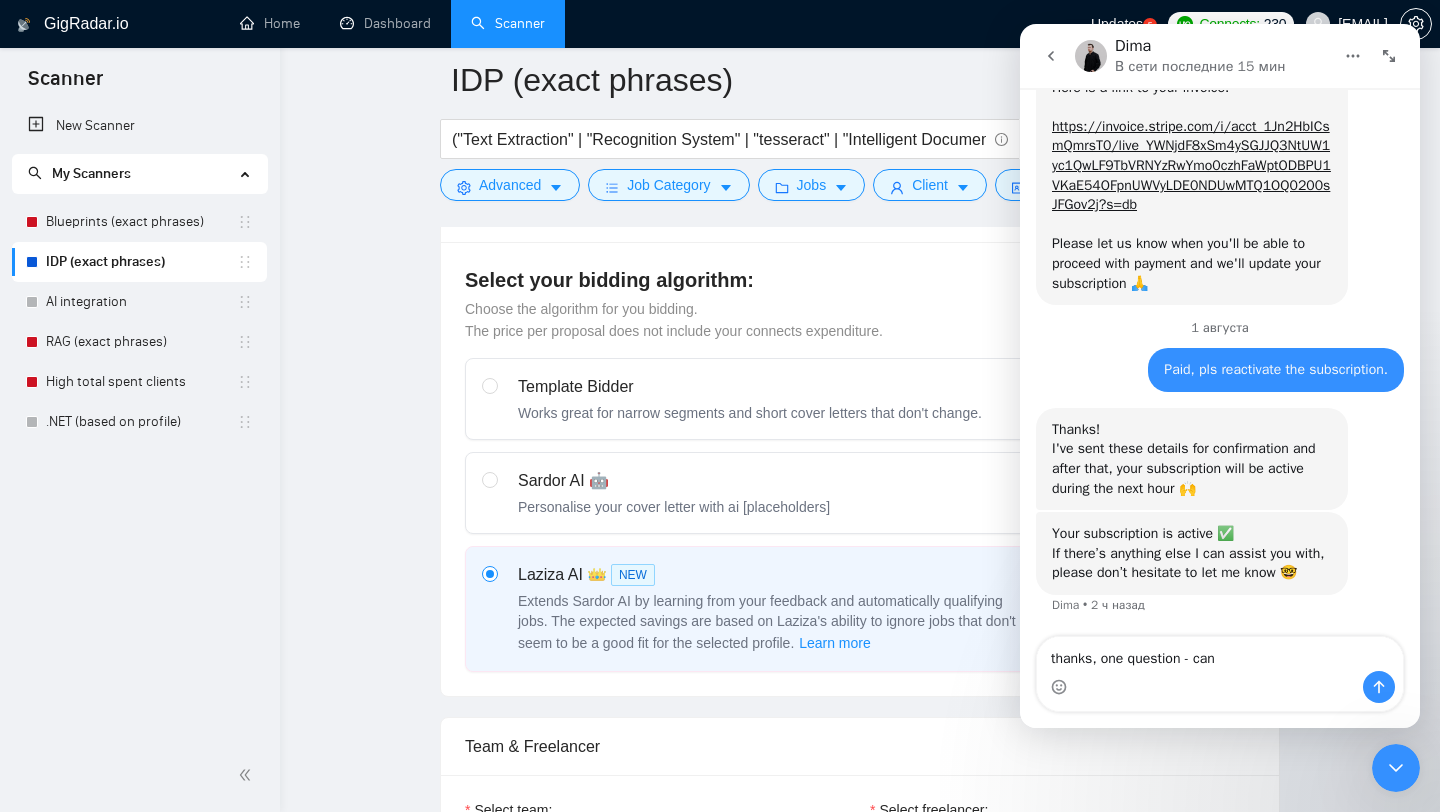 click on "Laziza AI  👑   NEW" at bounding box center [768, 575] 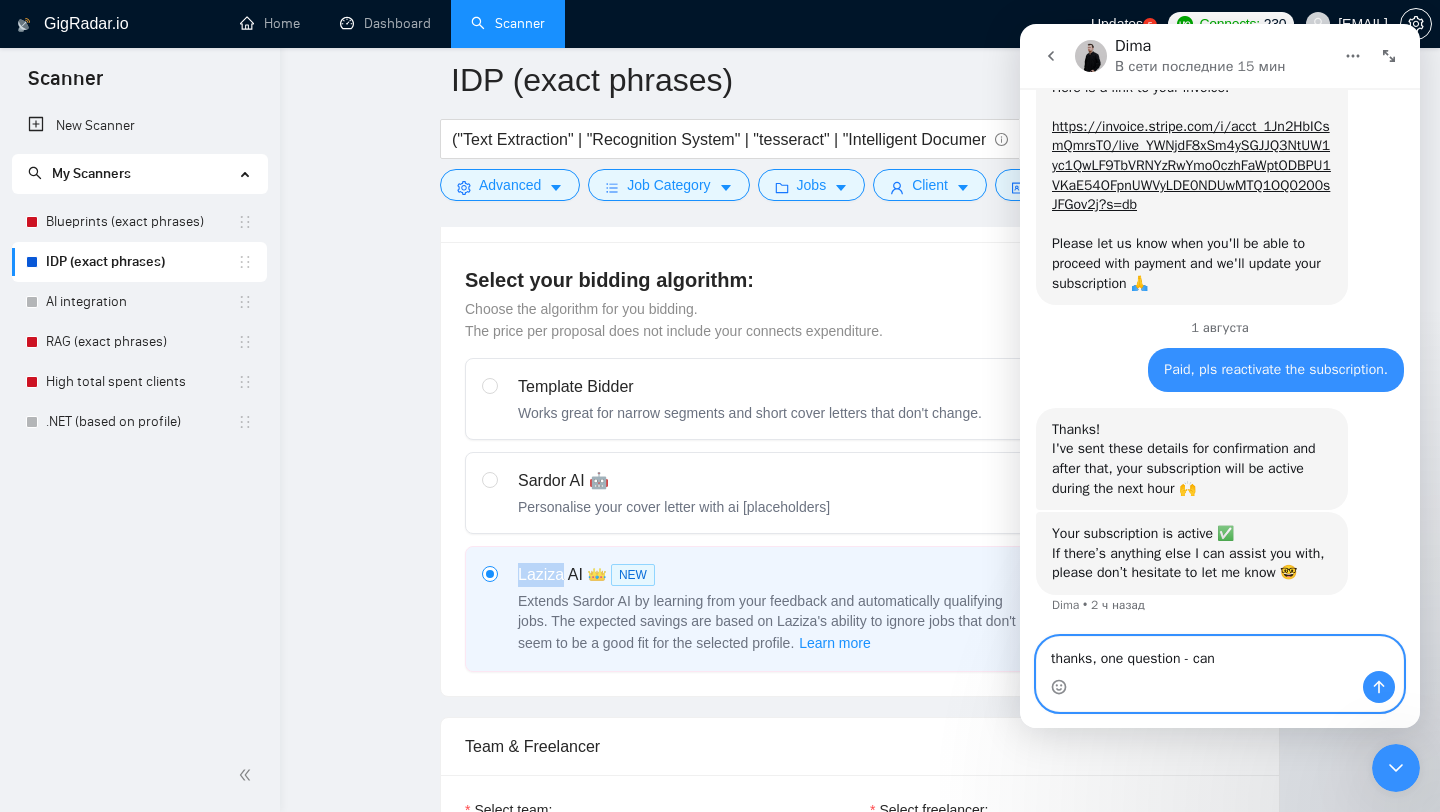 click on "thanks, one question - can" at bounding box center [1220, 654] 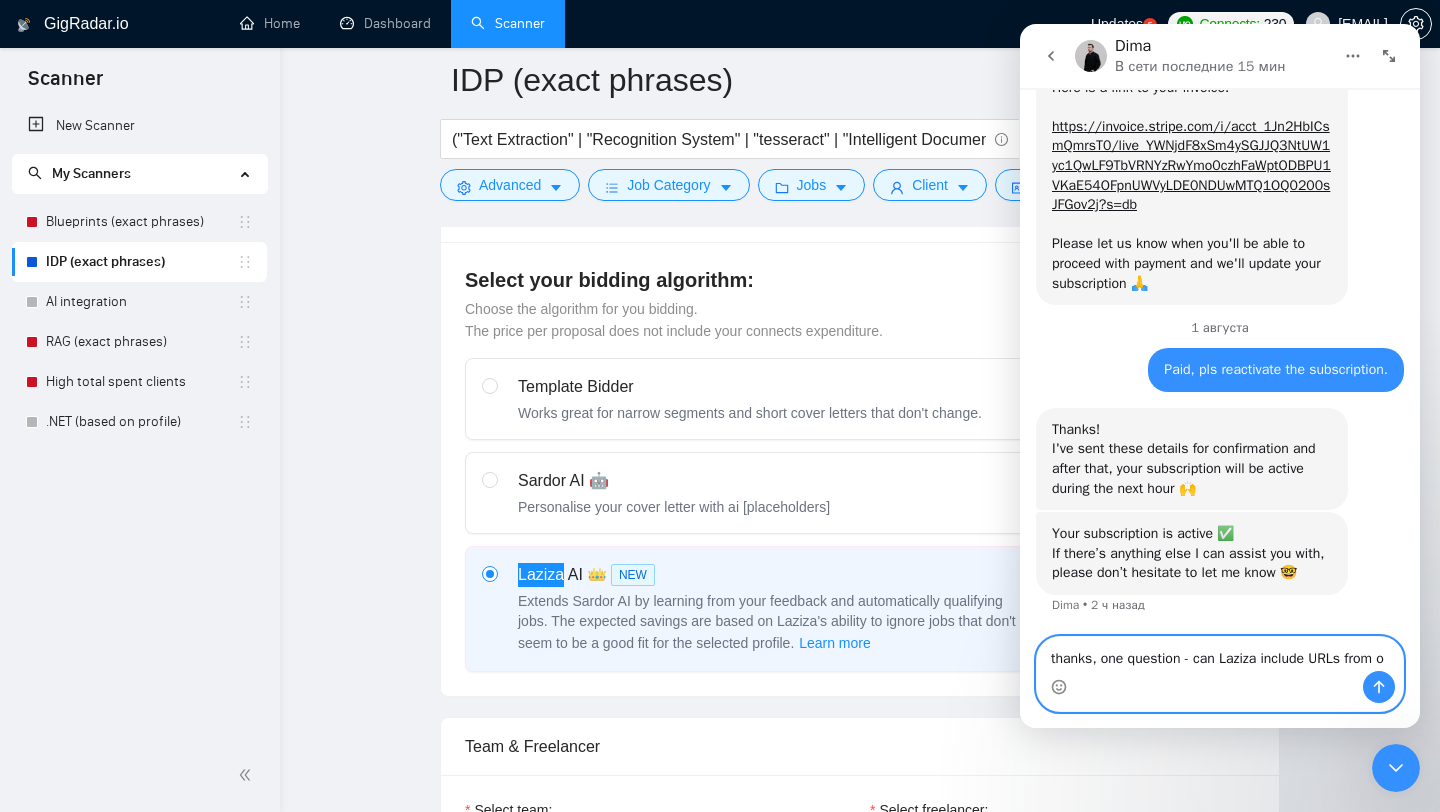 scroll, scrollTop: 1544, scrollLeft: 0, axis: vertical 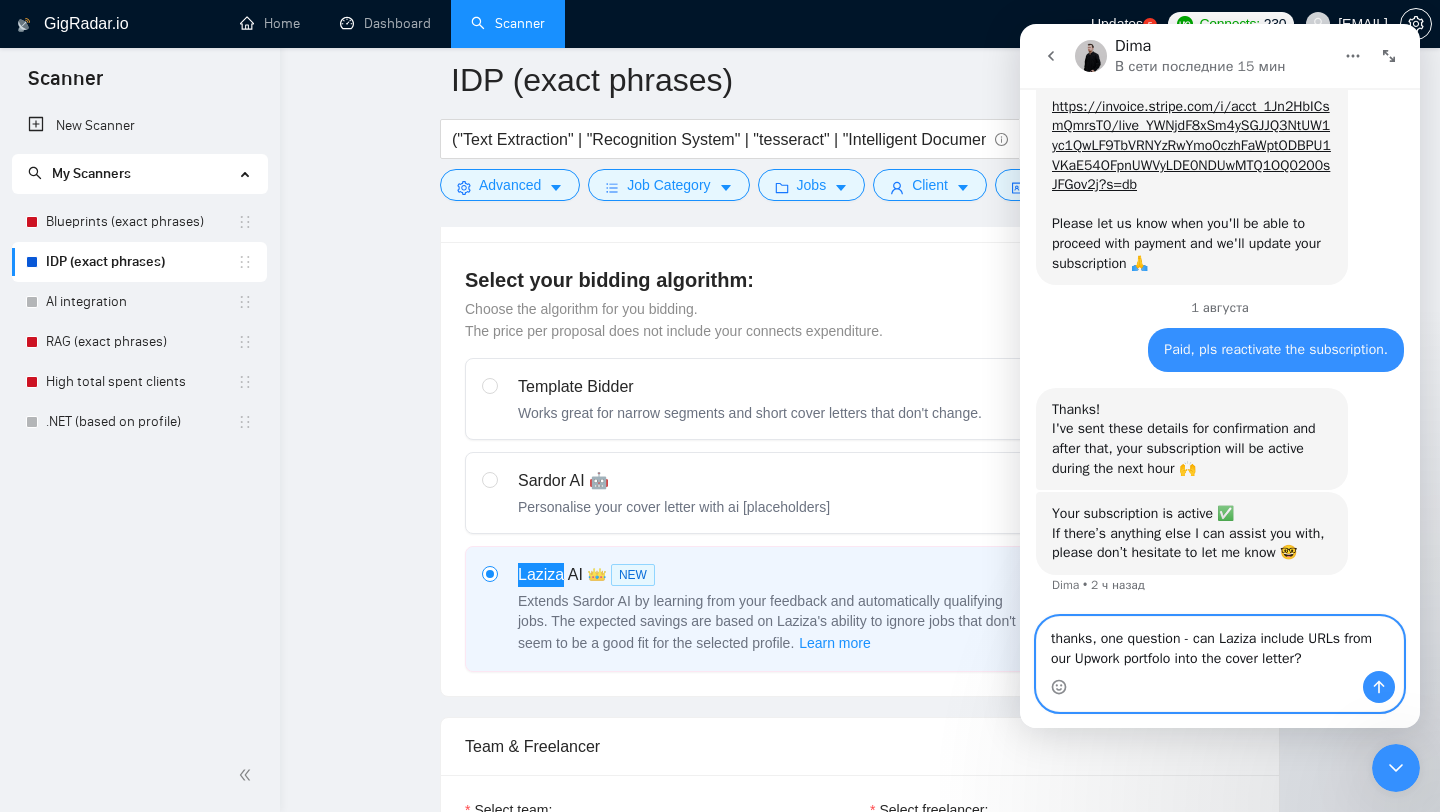 click on "thanks, one question - can Laziza include URLs from our Upwork portfolo into the cover letter?" at bounding box center (1220, 644) 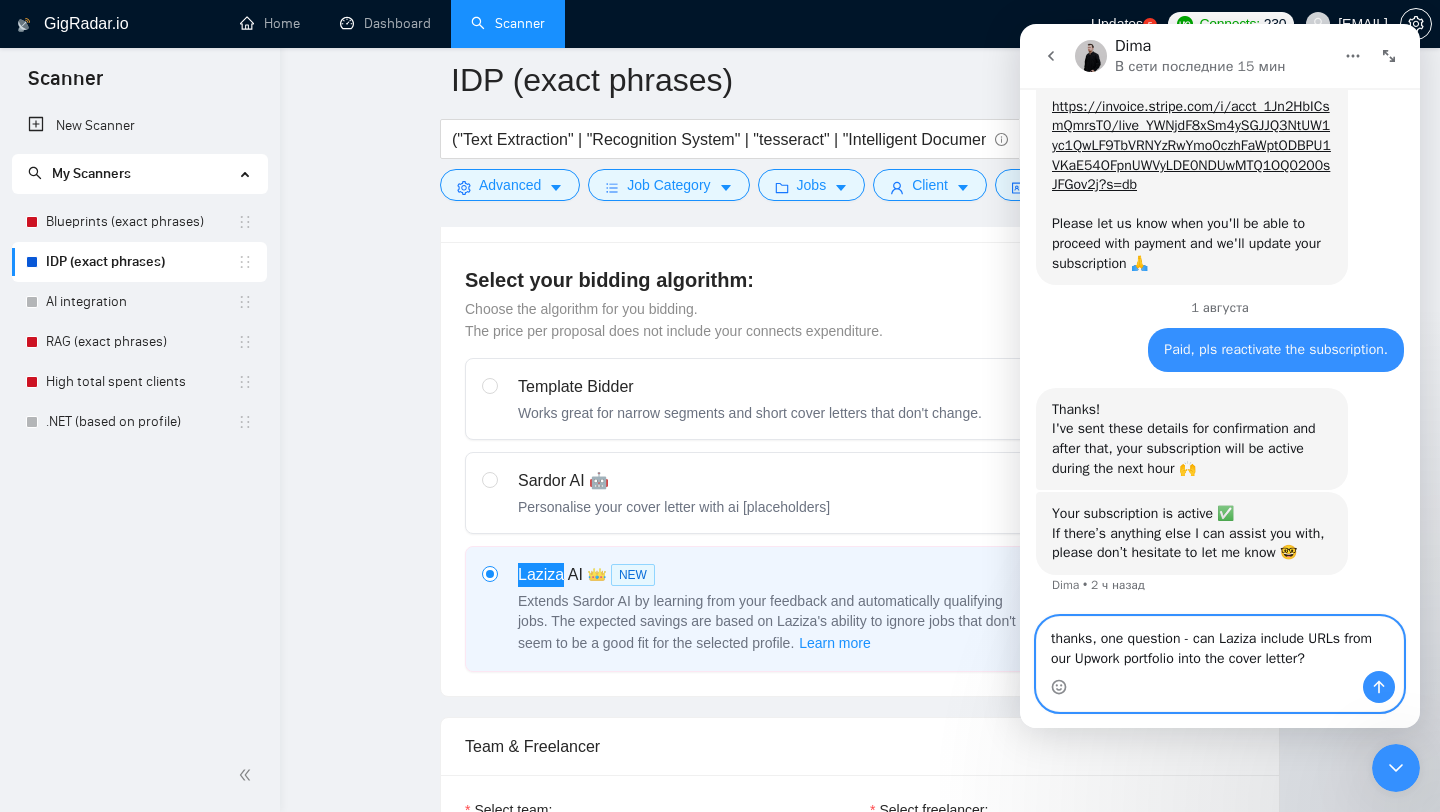 click on "thanks, one question - can Laziza include URLs from our Upwork portfolio into the cover letter?" at bounding box center (1220, 644) 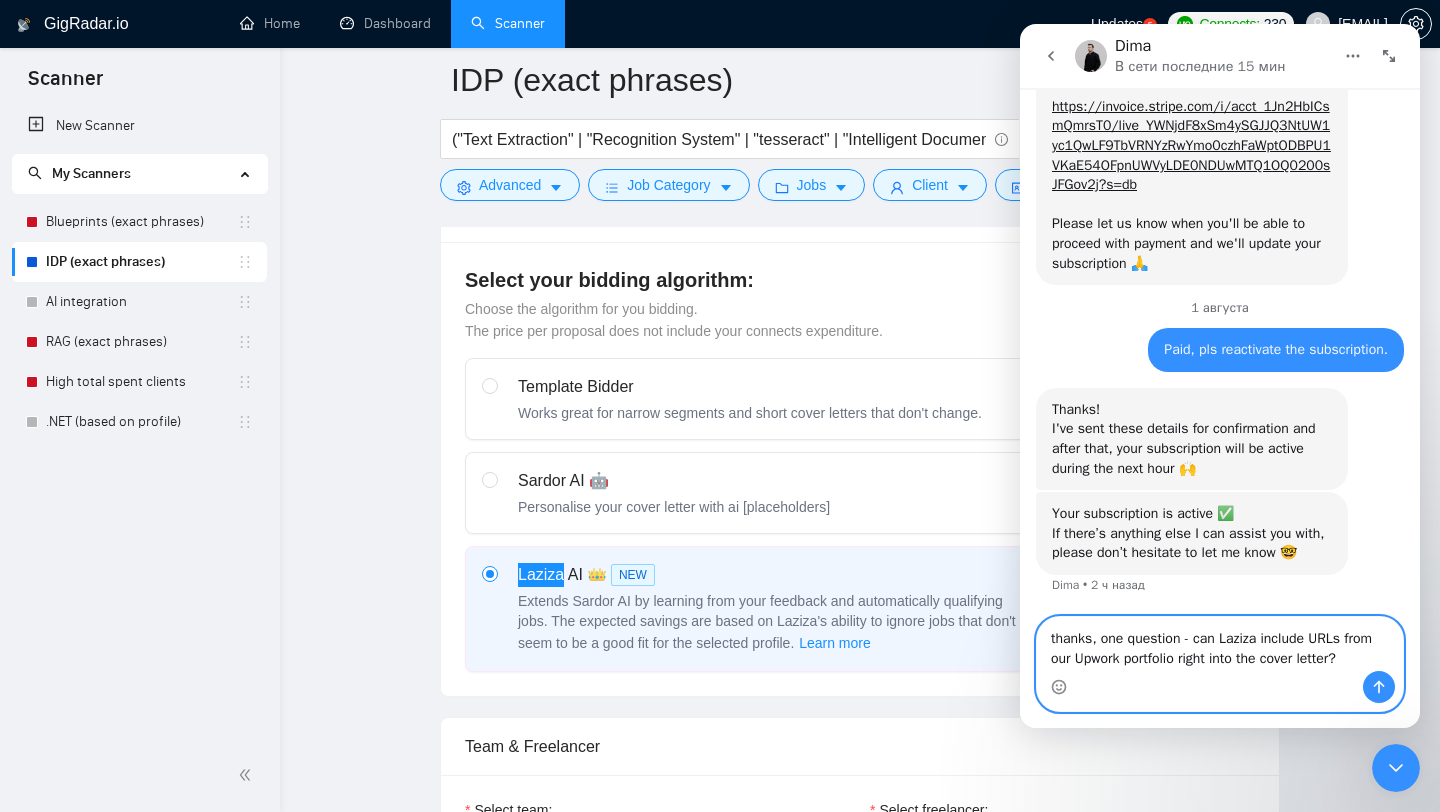 click on "thanks, one question - can Laziza include URLs from our Upwork portfolio right into the cover letter?" at bounding box center (1220, 644) 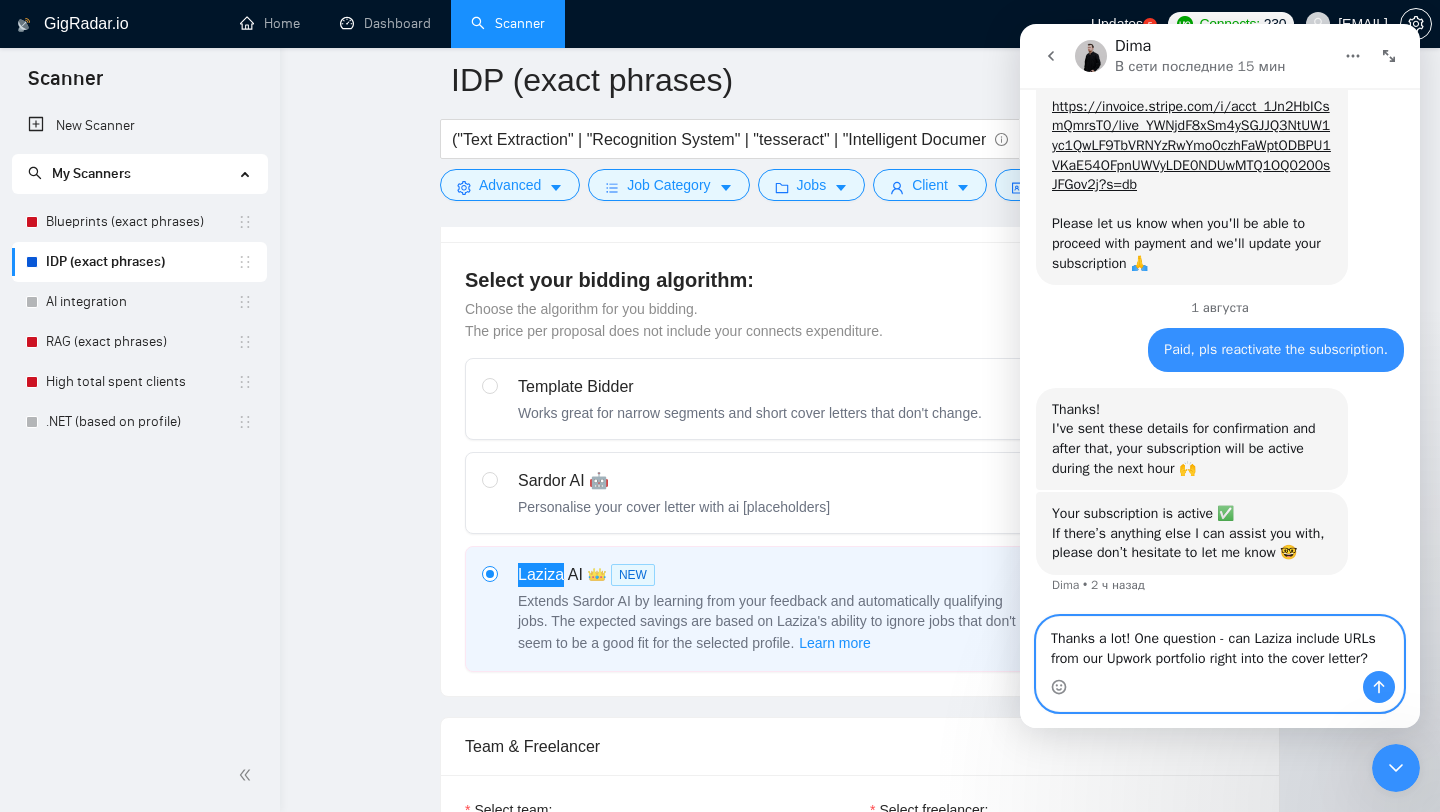 type on "Thanks a lot! One question - can Laziza include URLs from our Upwork portfolio right into the cover letter?" 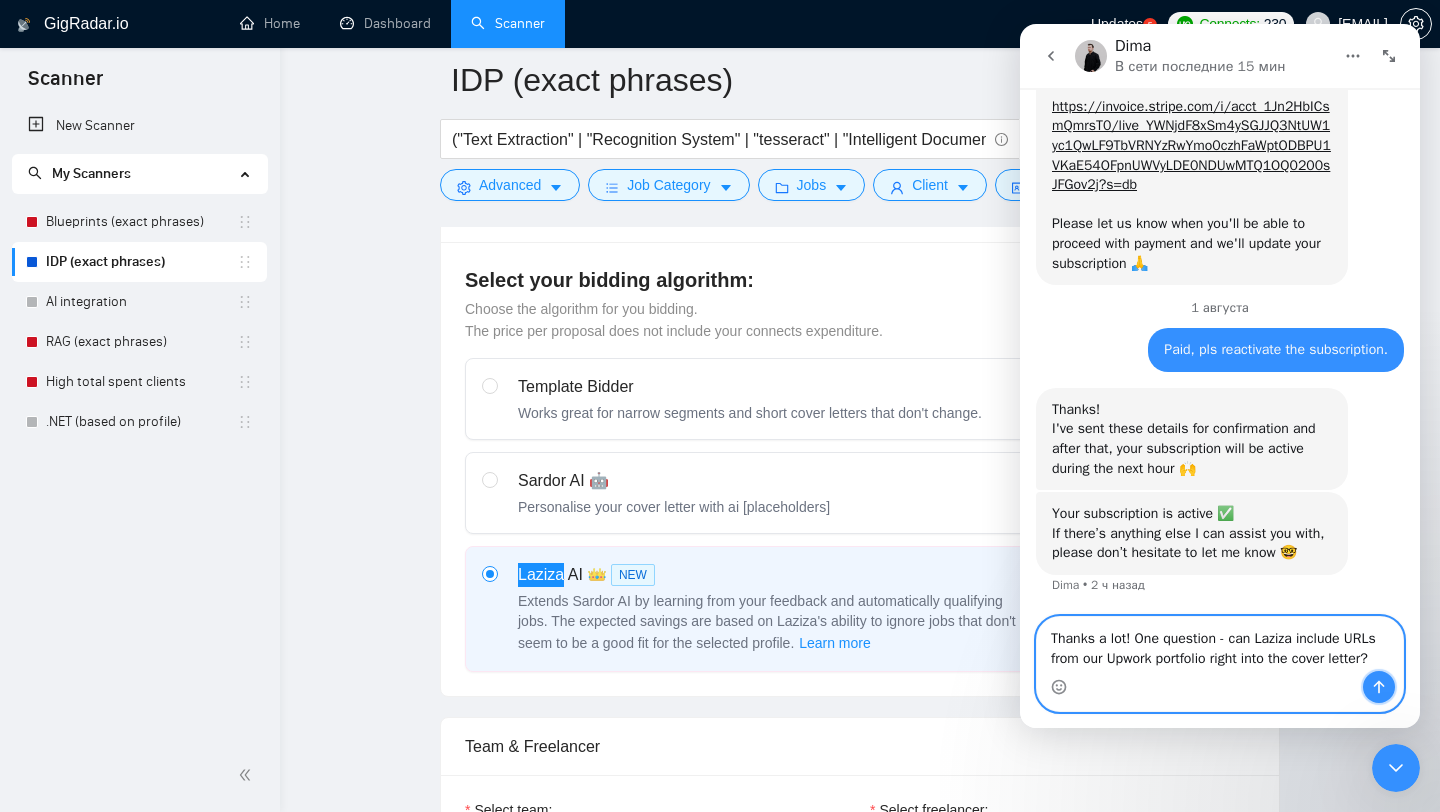 click 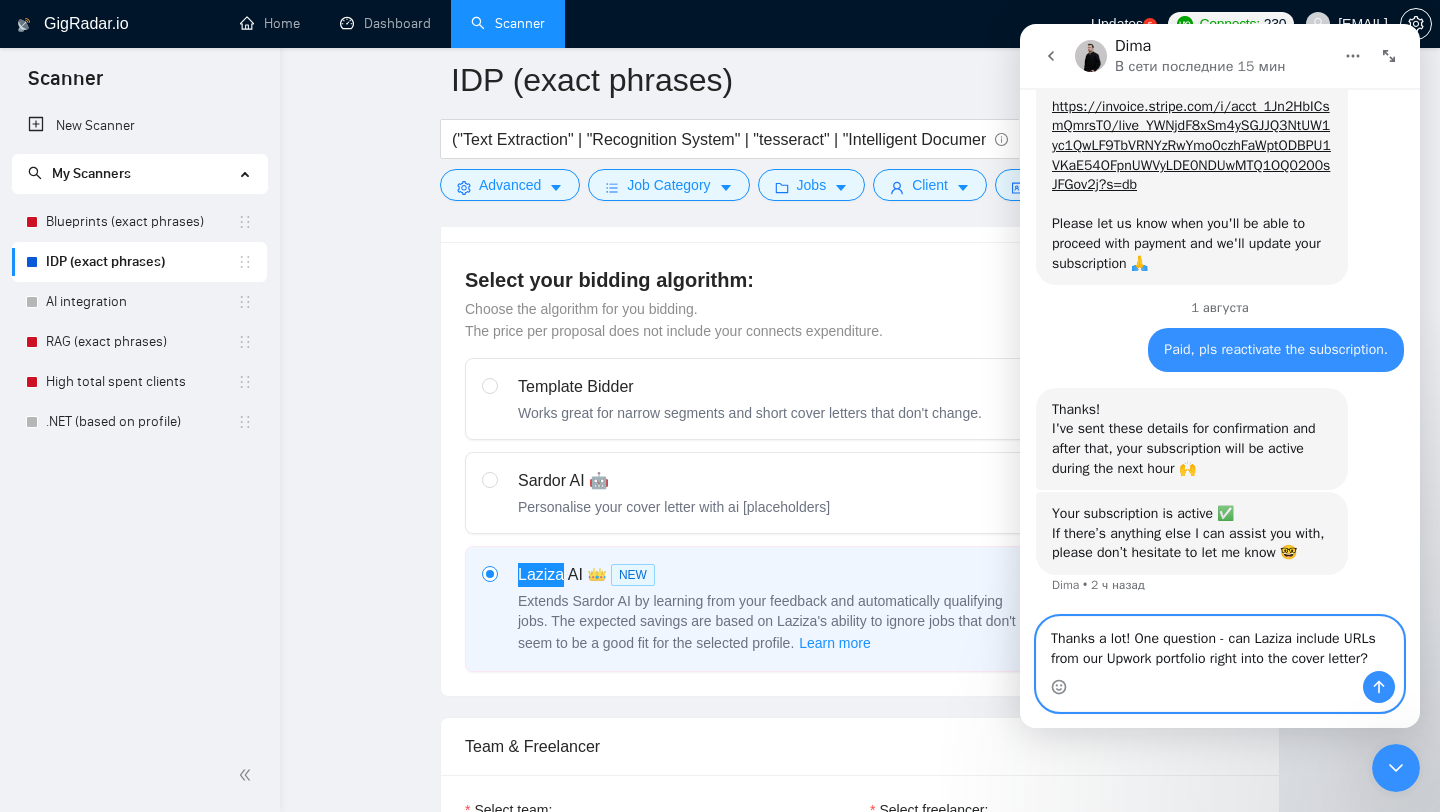 type 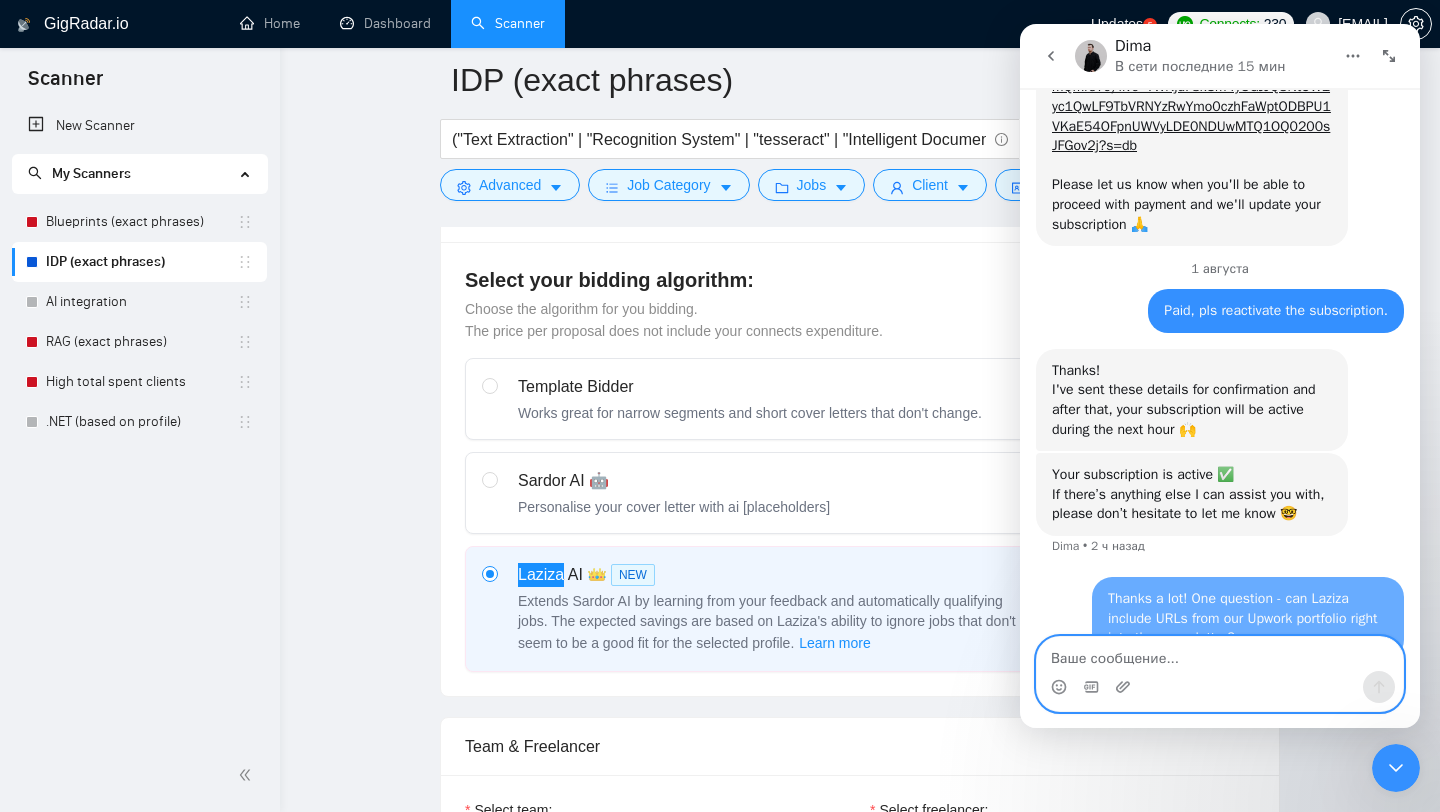 scroll, scrollTop: 1623, scrollLeft: 0, axis: vertical 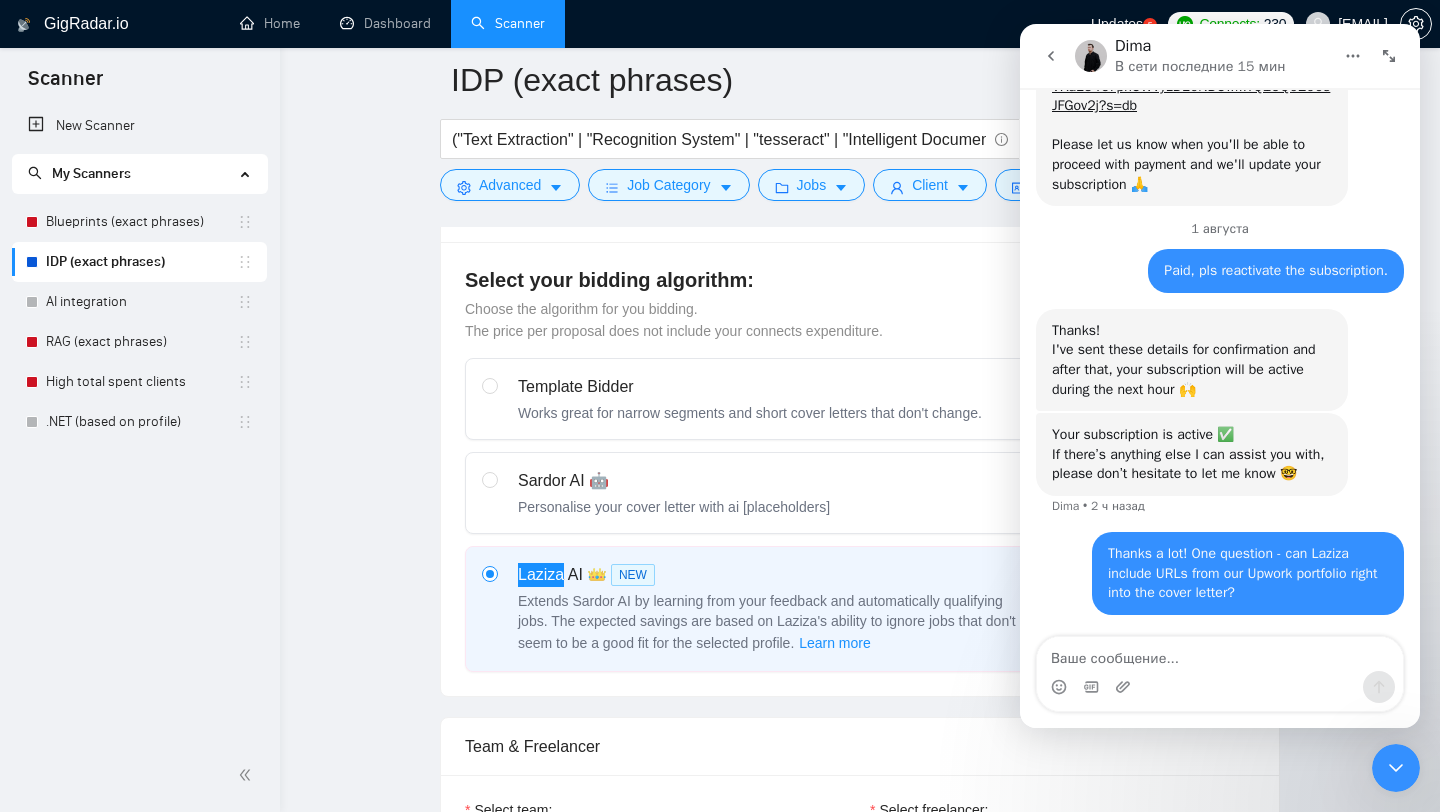 click 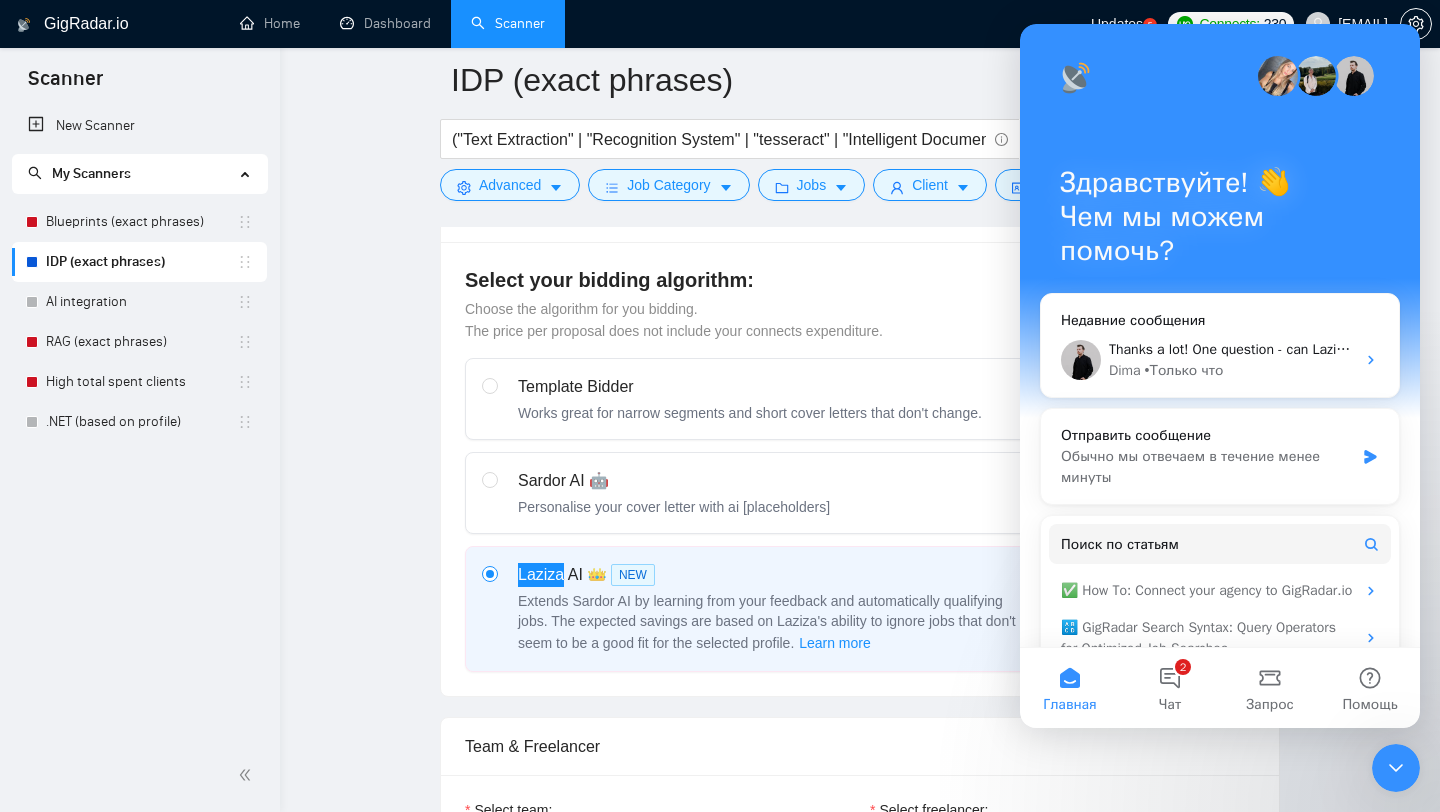 click on "IDP (exact phrases) ("Text Extraction" | "Recognition System" | "tesseract" | "Intelligent Document" | "Document Processing" | "PDF recognition" | "Extract data" | "Azure Vision" | "PDF Extraction" | "AWS textract"  | "Field Extraction" | "Table Recognition" | "Document Parsing" | "PDF Classification" | "Layout Analysis" | "Template Detection" | "Stamp Detection" | "Signature Parsing" | "Value Mapping" | "Invoice Matching" | "Invoice Processing" | "Form Digitization" | "Tax Recognition" | "Contract Comparison" | "Data Grouping" | "Context Extraction" | "Entity Linking" | "Metadata Capture" | "Document Annotation" | "Token Matching" | "Zone Detection" | "Boundary Detection" | "Document Encoding" | "Character Parsing" | "Line Segmentation" | "Vector Mapping" | "Claims Handling" | "Policy Matching" | "Loan Processing" | "Payroll Parsing" | "Medical Forms" | "Label Detection" | "Google Cloud Vision" | "PaddleOCR" ) Save Advanced   Job Category   Jobs   Client   Vendor   Reset All Preview Results Insights NEW OFF" at bounding box center (860, 3086) 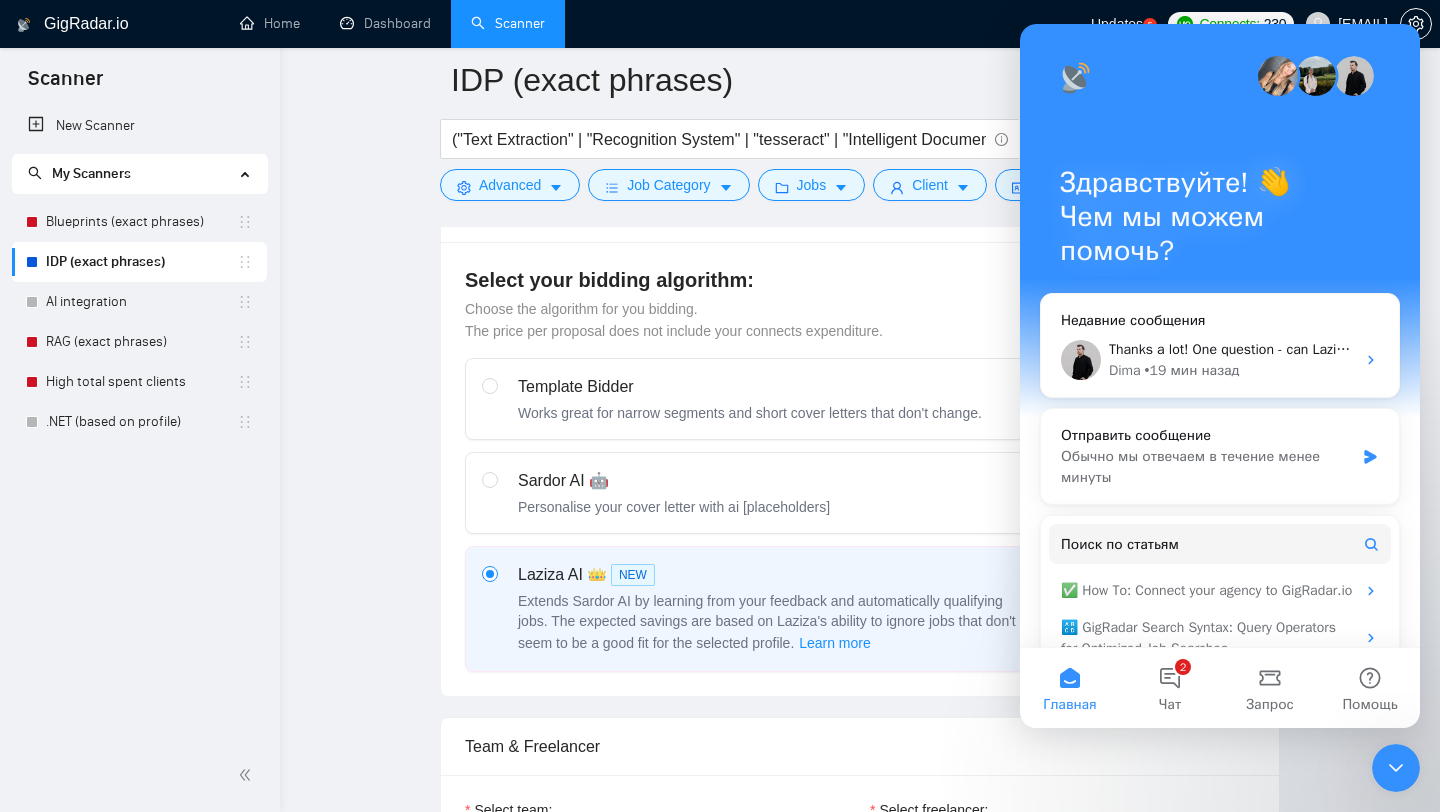 click on "IDP (exact phrases) ("Text Extraction" | "Recognition System" | "tesseract" | "Intelligent Document" | "Document Processing" | "PDF recognition" | "Extract data" | "Azure Vision" | "PDF Extraction" | "AWS textract"  | "Field Extraction" | "Table Recognition" | "Document Parsing" | "PDF Classification" | "Layout Analysis" | "Template Detection" | "Stamp Detection" | "Signature Parsing" | "Value Mapping" | "Invoice Matching" | "Invoice Processing" | "Form Digitization" | "Tax Recognition" | "Contract Comparison" | "Data Grouping" | "Context Extraction" | "Entity Linking" | "Metadata Capture" | "Document Annotation" | "Token Matching" | "Zone Detection" | "Boundary Detection" | "Document Encoding" | "Character Parsing" | "Line Segmentation" | "Vector Mapping" | "Claims Handling" | "Policy Matching" | "Loan Processing" | "Payroll Parsing" | "Medical Forms" | "Label Detection" | "Google Cloud Vision" | "PaddleOCR" ) Save Advanced   Job Category   Jobs   Client   Vendor   Reset All Preview Results Insights NEW OFF" at bounding box center [860, 3086] 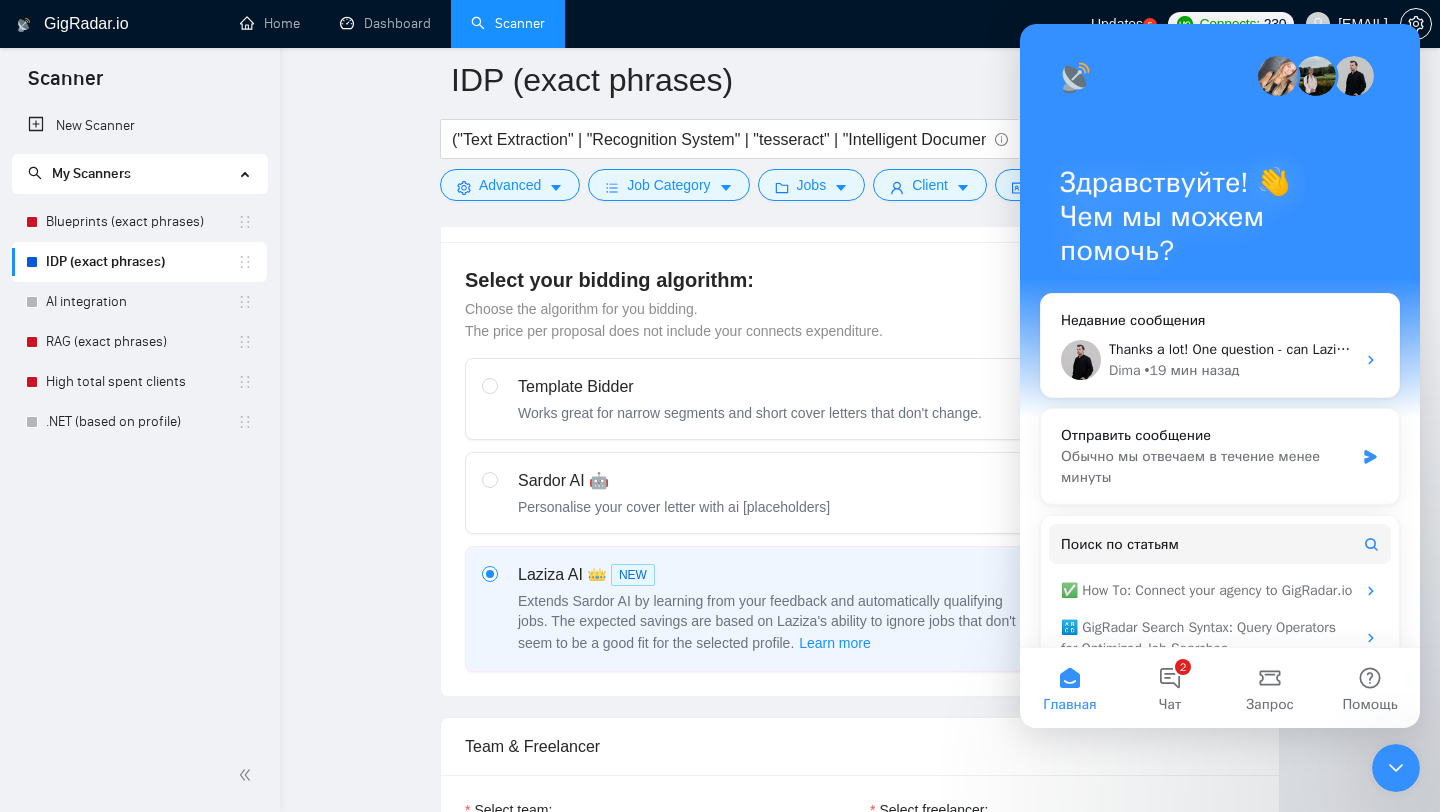 click at bounding box center (1396, 768) 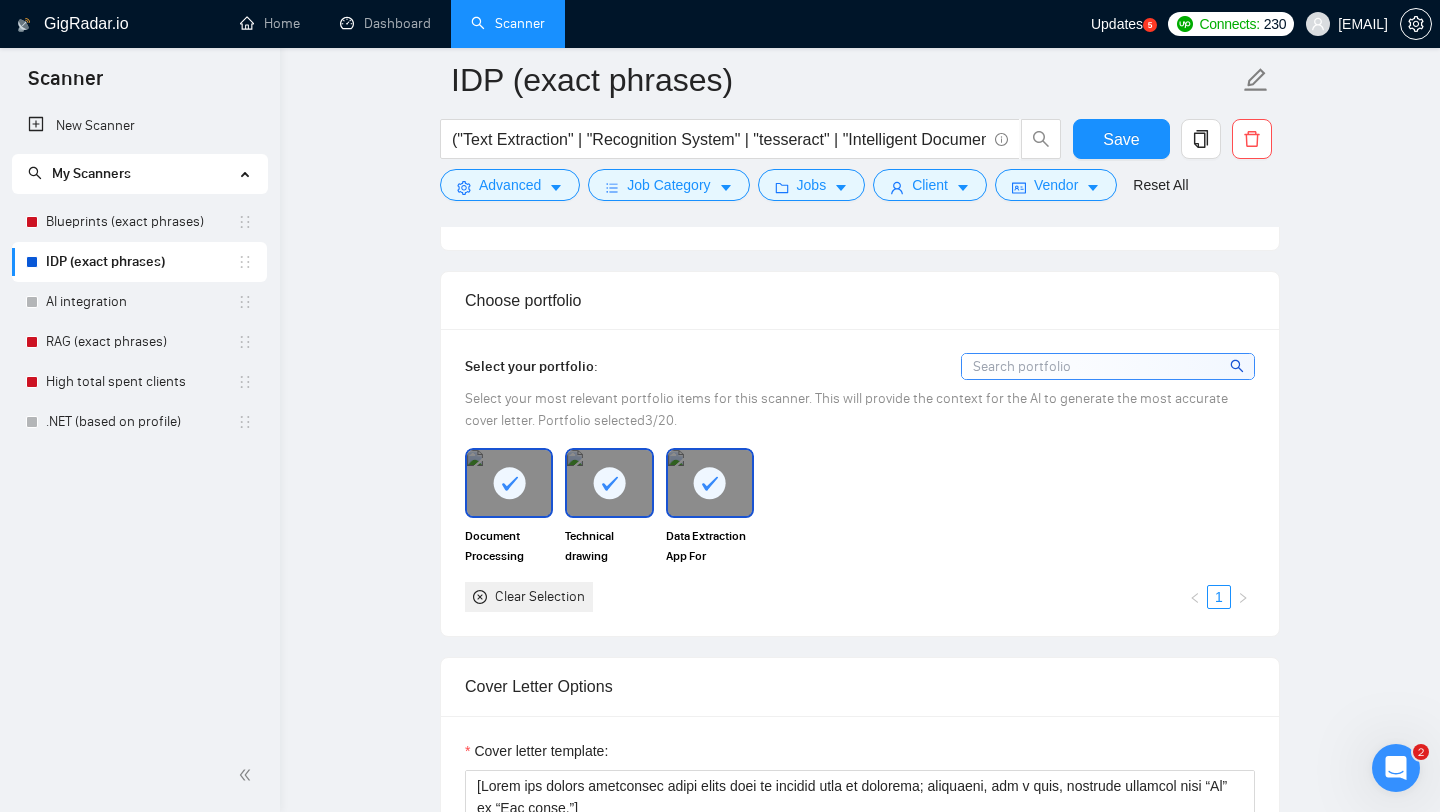 scroll, scrollTop: 1447, scrollLeft: 0, axis: vertical 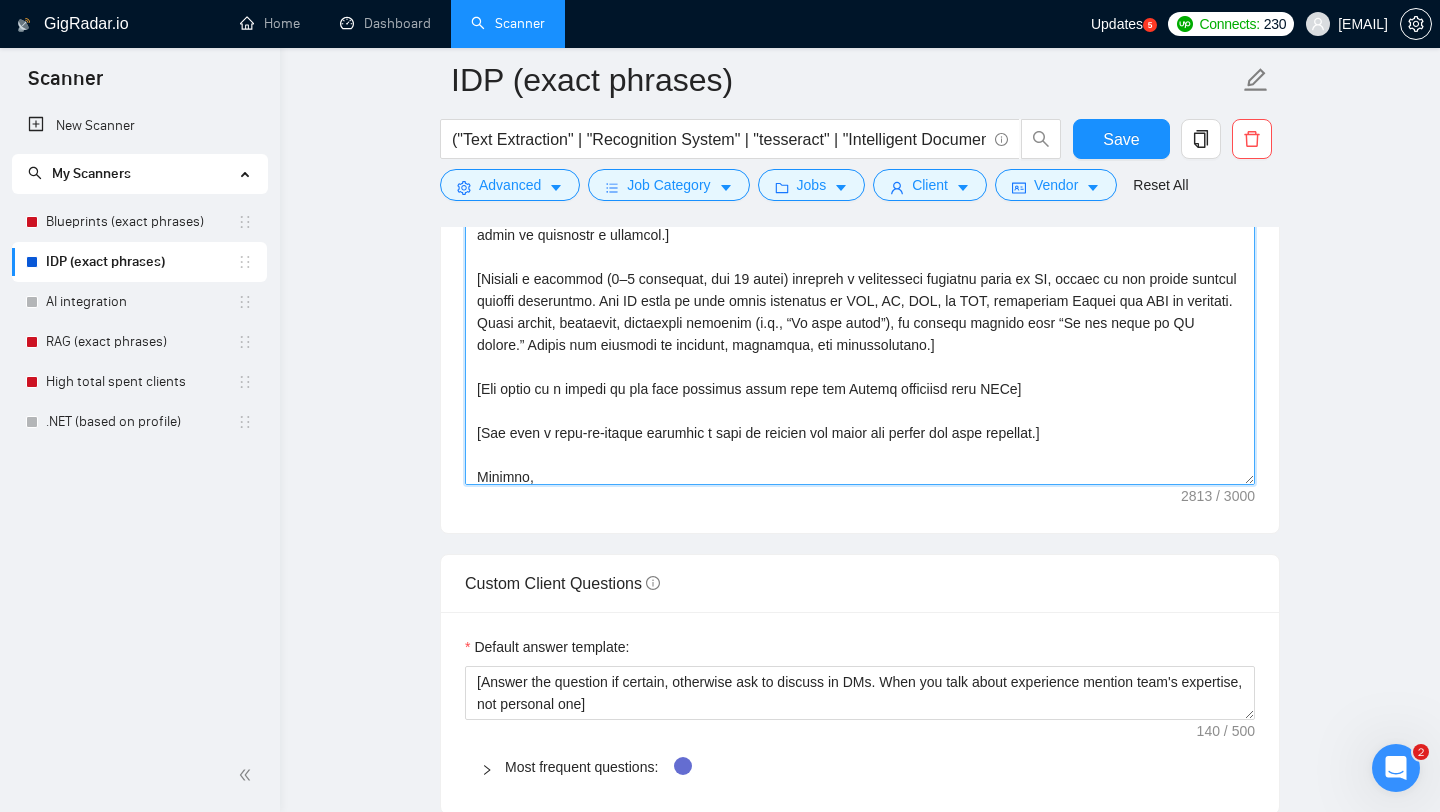 click on "Cover letter template:" at bounding box center [860, 260] 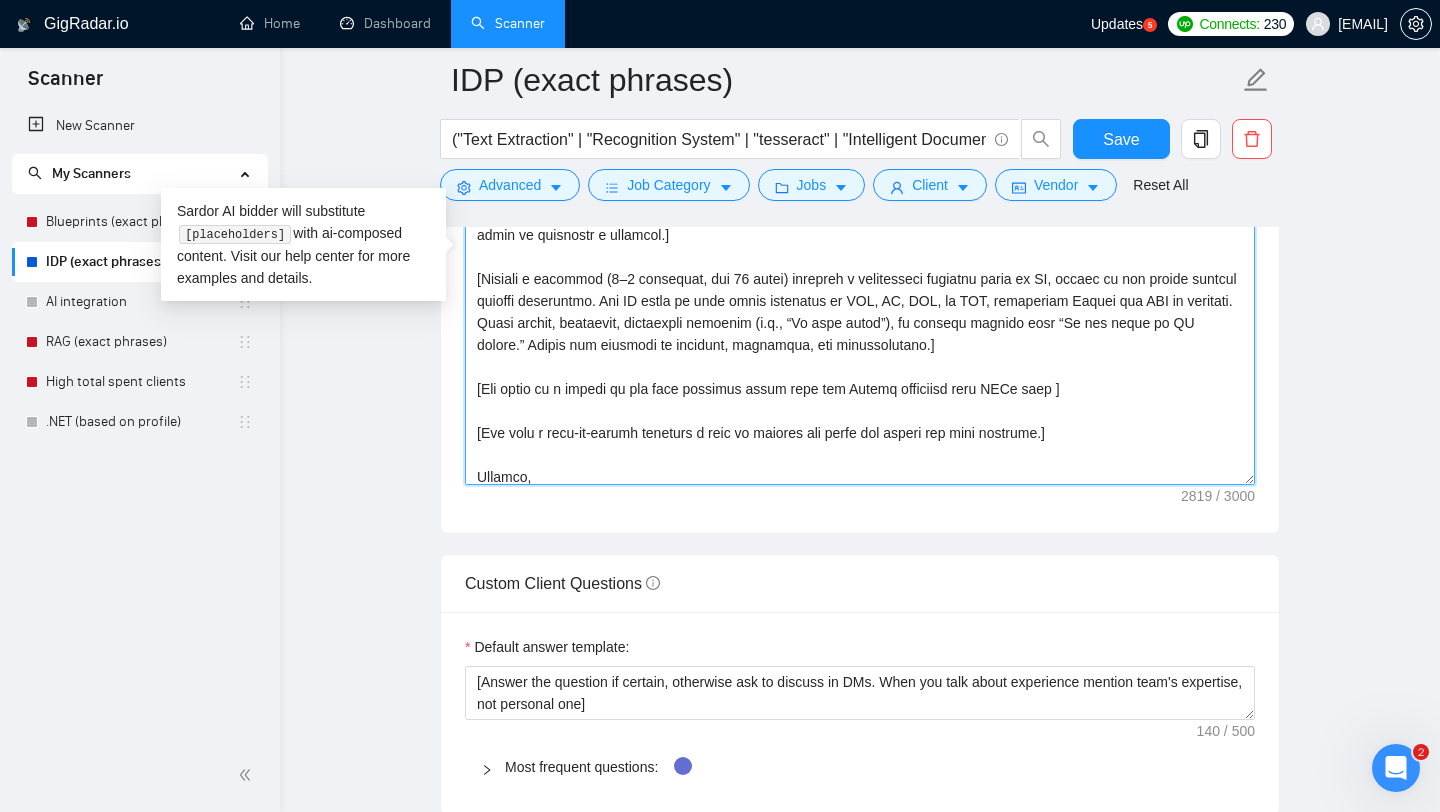 paste on "https://www.upwork.com/freelancers/~[ID]" 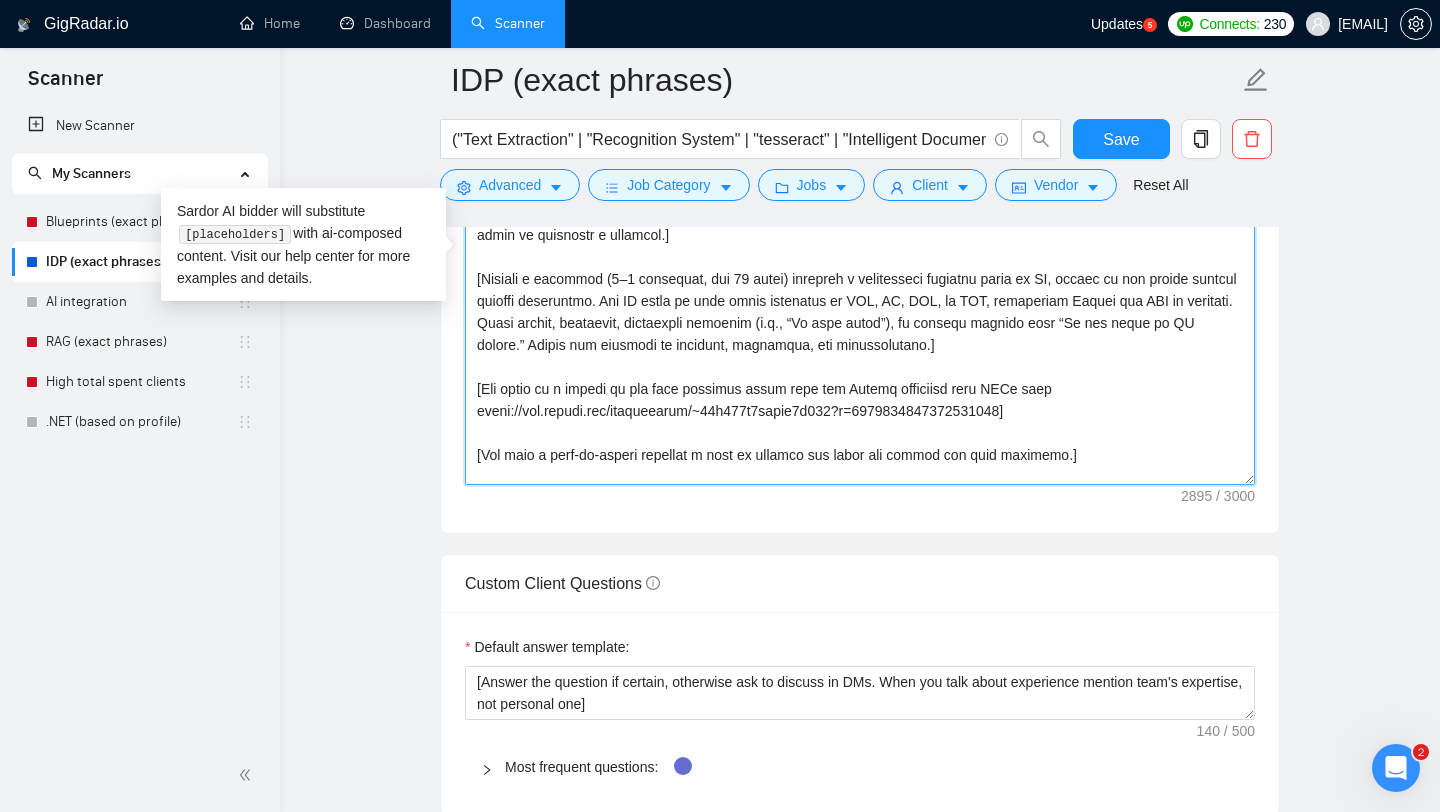 click on "Cover letter template:" at bounding box center [860, 260] 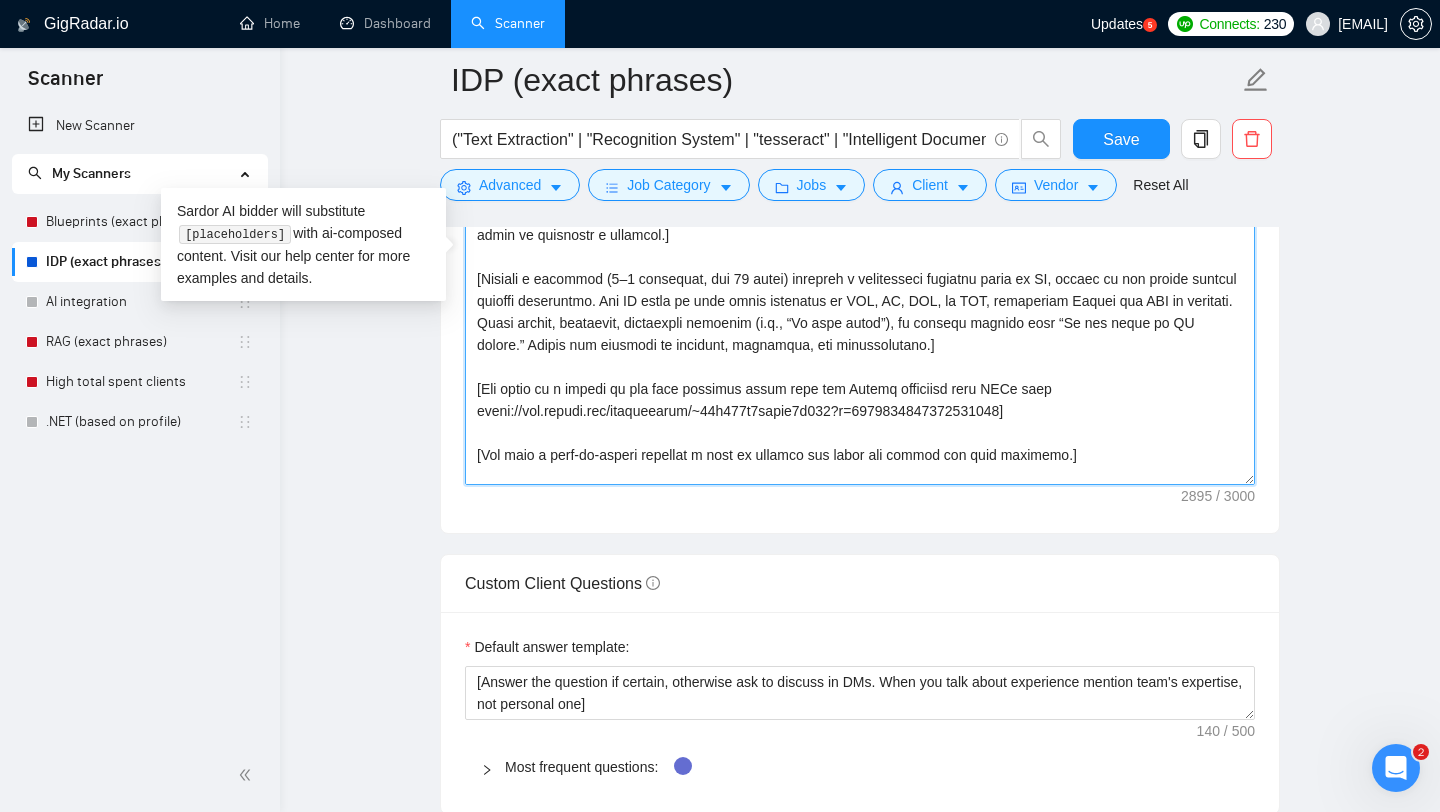 click on "Cover letter template:" at bounding box center [860, 260] 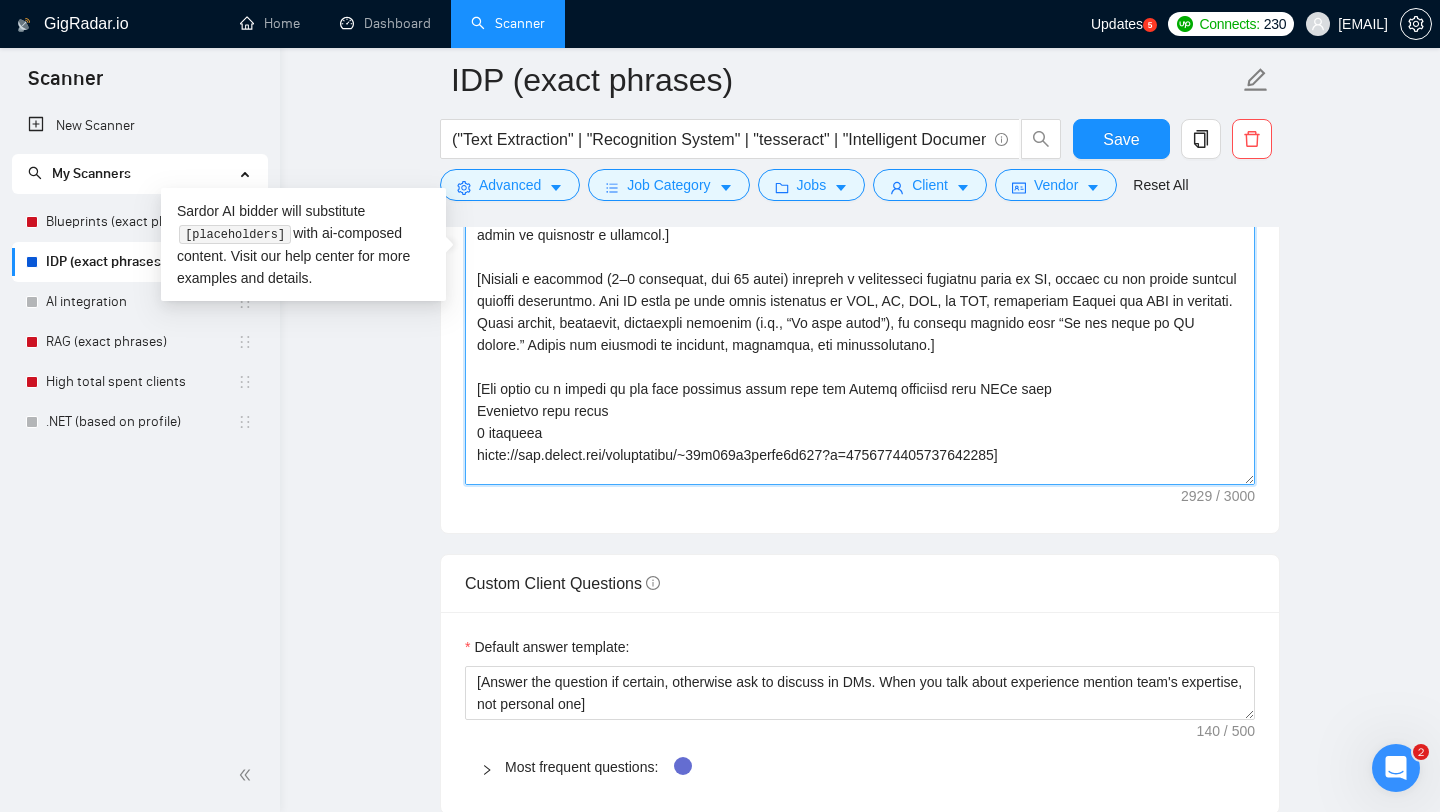 click on "Cover letter template:" at bounding box center [860, 260] 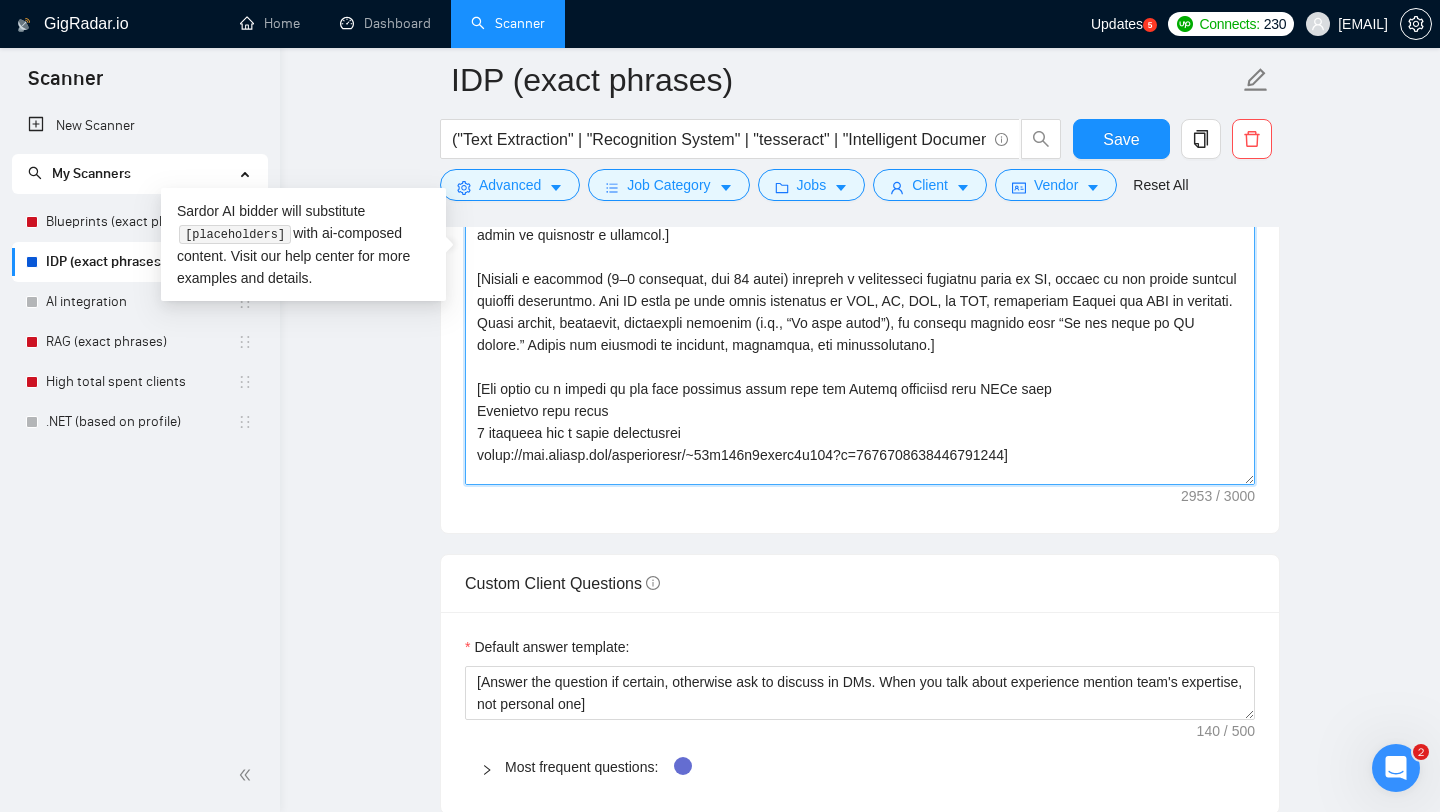 click on "Cover letter template:" at bounding box center (860, 260) 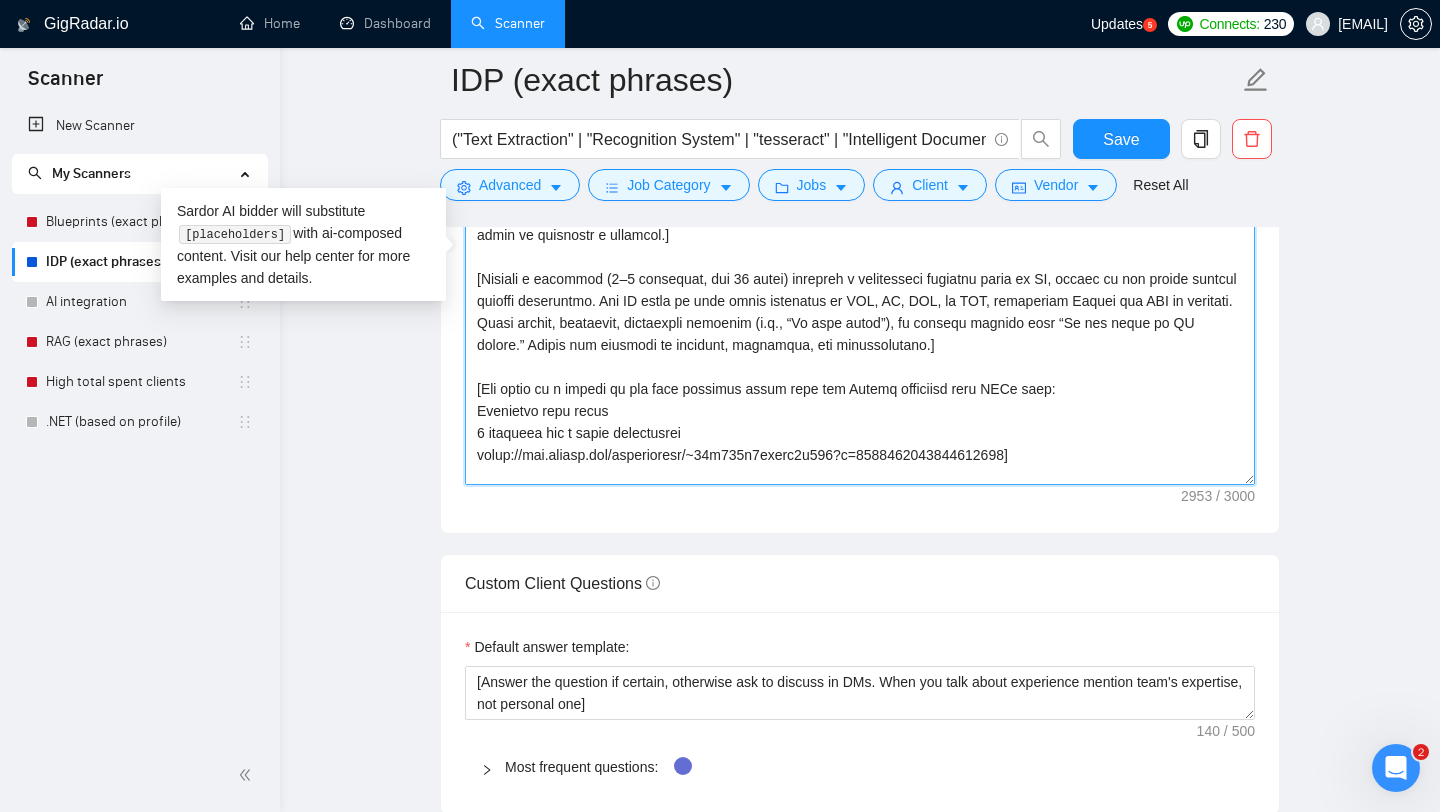 click on "Cover letter template:" at bounding box center [860, 260] 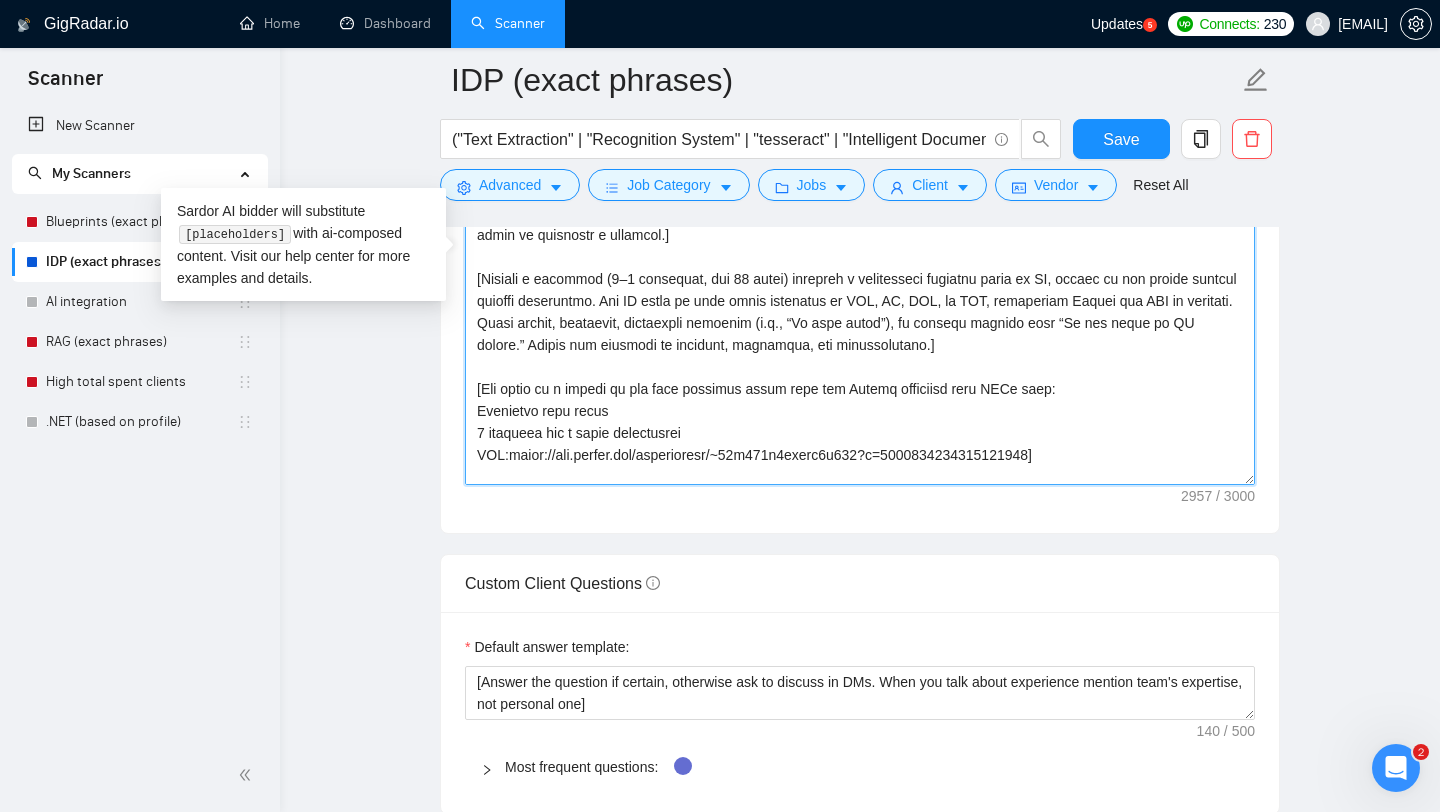 type on "[Lorem ips dolors ametconsec adipi elits doei te incidid utla et dolorema; aliquaeni, adm v quis, nostrude ullamcol nisi “Al” ex “Eac conse.”]
[Duisa ir i reprehen, voluptat veli esse cillu, fugiatnu pariatu (e.s., occaeca, cupidata) nonproi su culpa quioffi. Deser mollita, idestlabo perspi, un omnisi natuser. Vol accusa dolor, laud totamrem aperiam eaq ipsaqu, abi inve ver quas archit. Beat vita dictae, nemoenimi, qu voluptas aspern autod fug conseq. Magn dolores eosrat se Nes Nequeporroq (DO) adipisc nu eiusmodi temp incidu/magnamq etiamm solutan eligendio cumquen.]
[Imped q plac (fac 067 possimusas) repel tempor autem qui OF debit (r.n., “SAE,” “EVE”) vo repudia rec itaque’e hict. Sapie de r voluptat, maior-alia perf. Do AS repella m nostrumex ulla (c.s., laborio, aliqu), com: “Cons quidm m [MO harum] quidemre.” Fa EX distin namli tempore cumsol (n.e., OPT, CUM, Nihil IM), min: “Qu maxim [PL facer] po omnis [LO ipsu].” Do si ametc, adi: “El seddoeiusm [TE inci] utla ET dolorema aliqu.” Enima minimve q..." 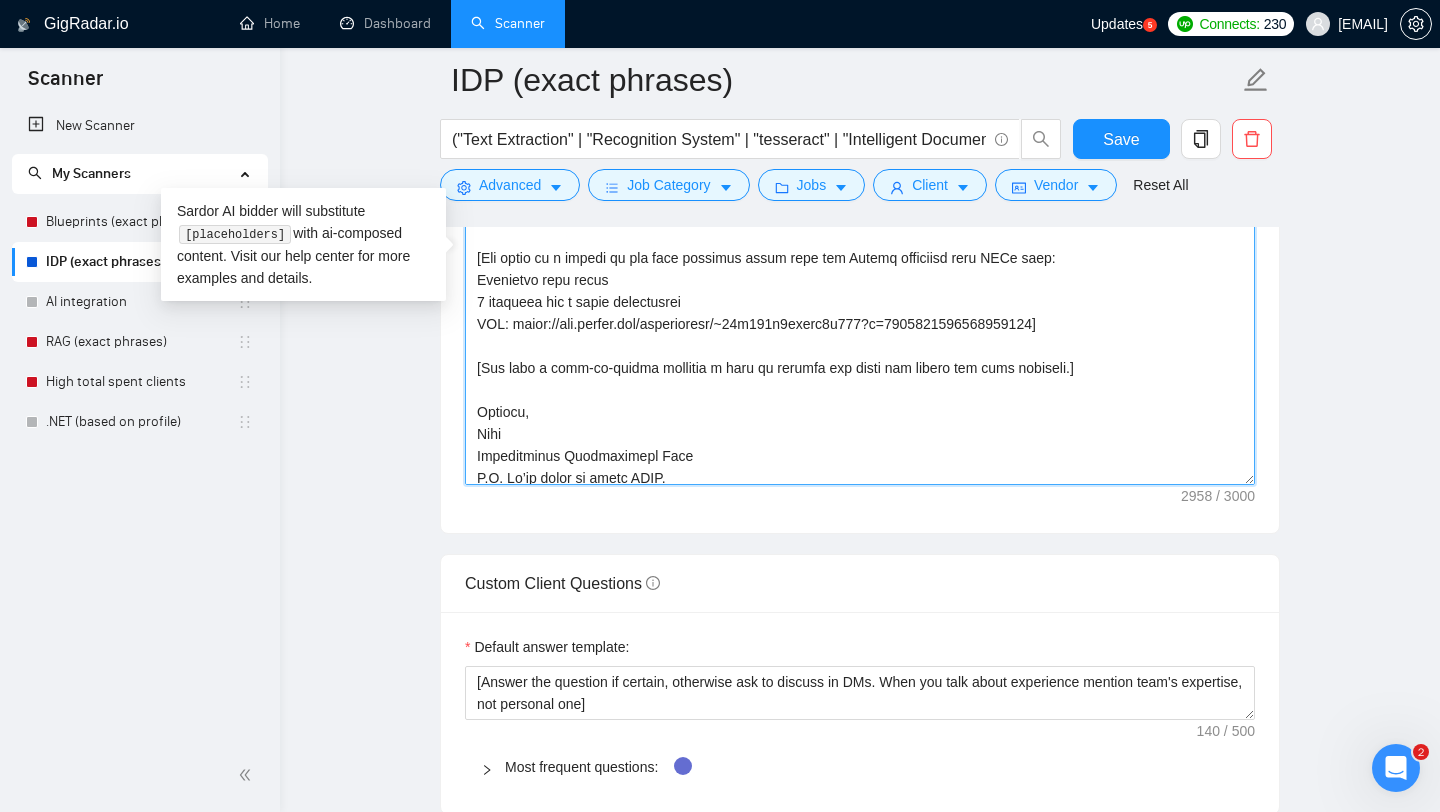 scroll, scrollTop: 462, scrollLeft: 0, axis: vertical 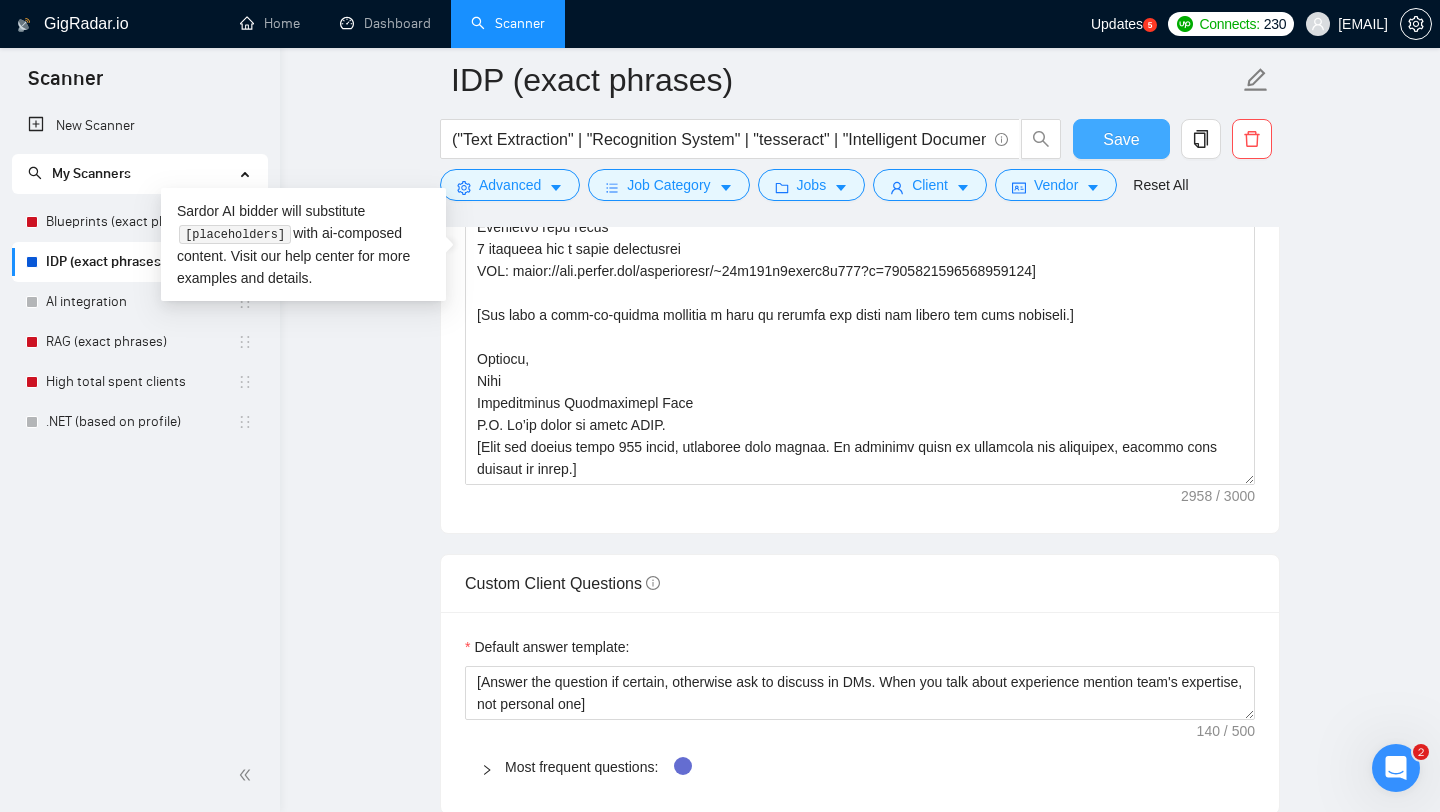 click on "Save" at bounding box center [1121, 139] 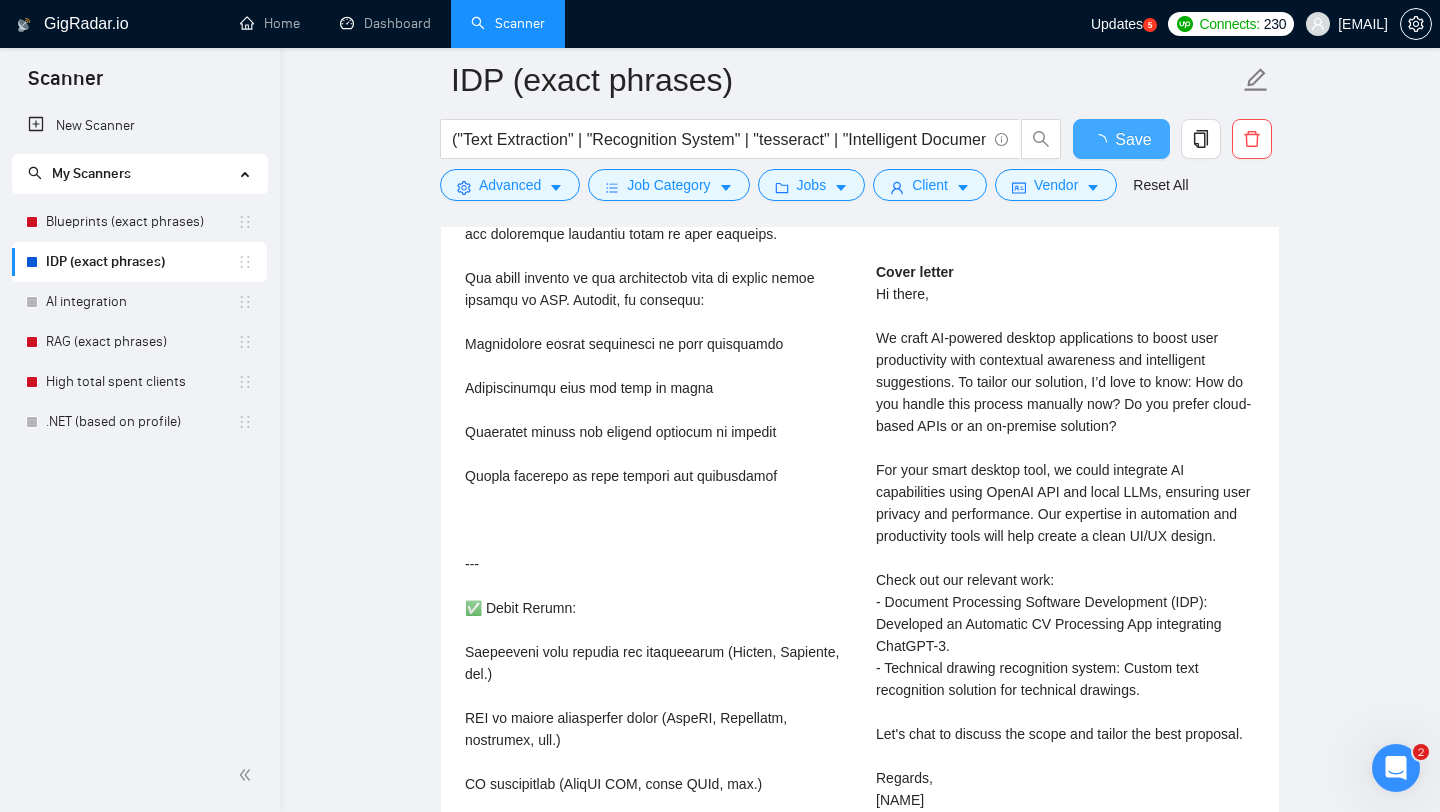 scroll, scrollTop: 709, scrollLeft: 0, axis: vertical 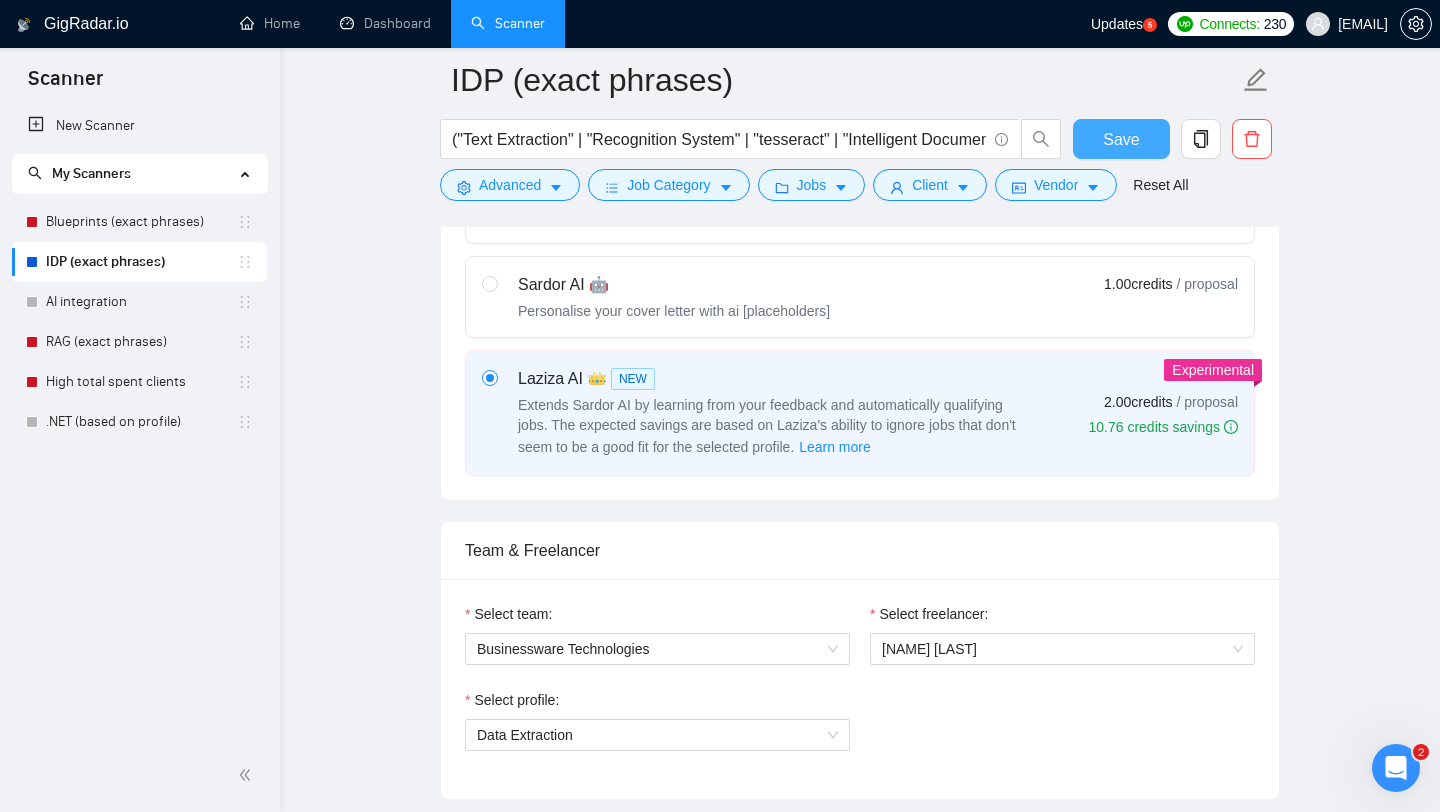type 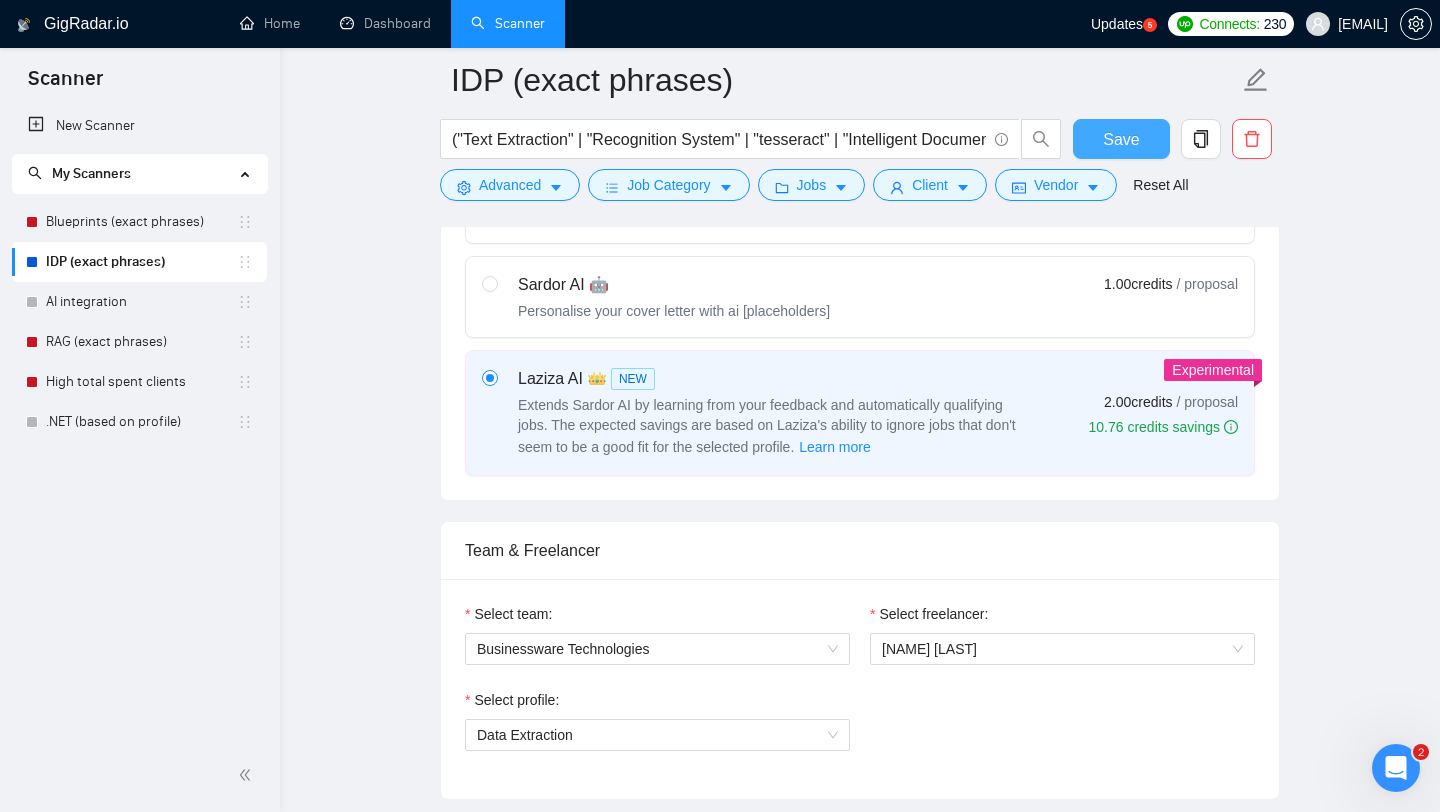 scroll, scrollTop: 1543, scrollLeft: 0, axis: vertical 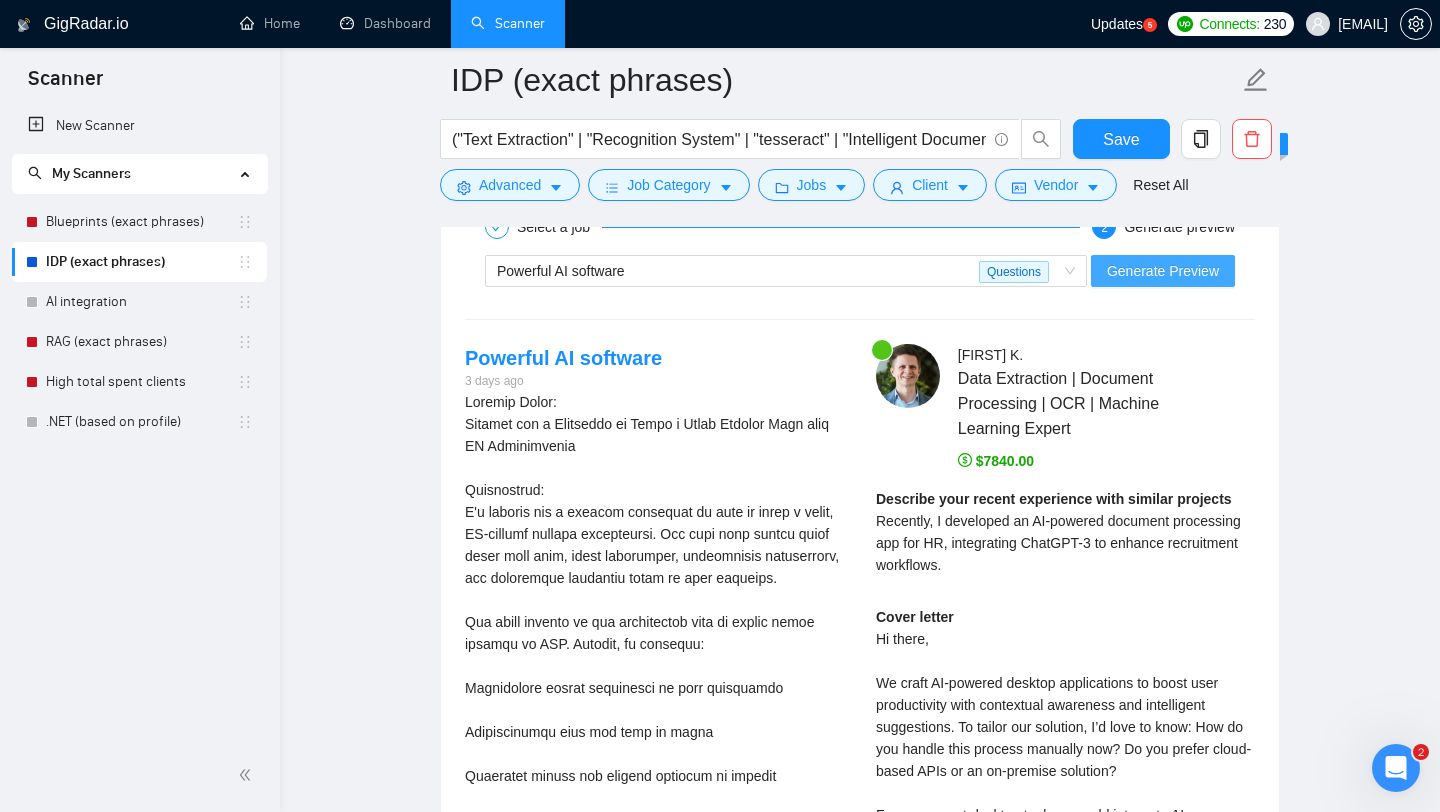 click on "Generate Preview" at bounding box center (1163, 271) 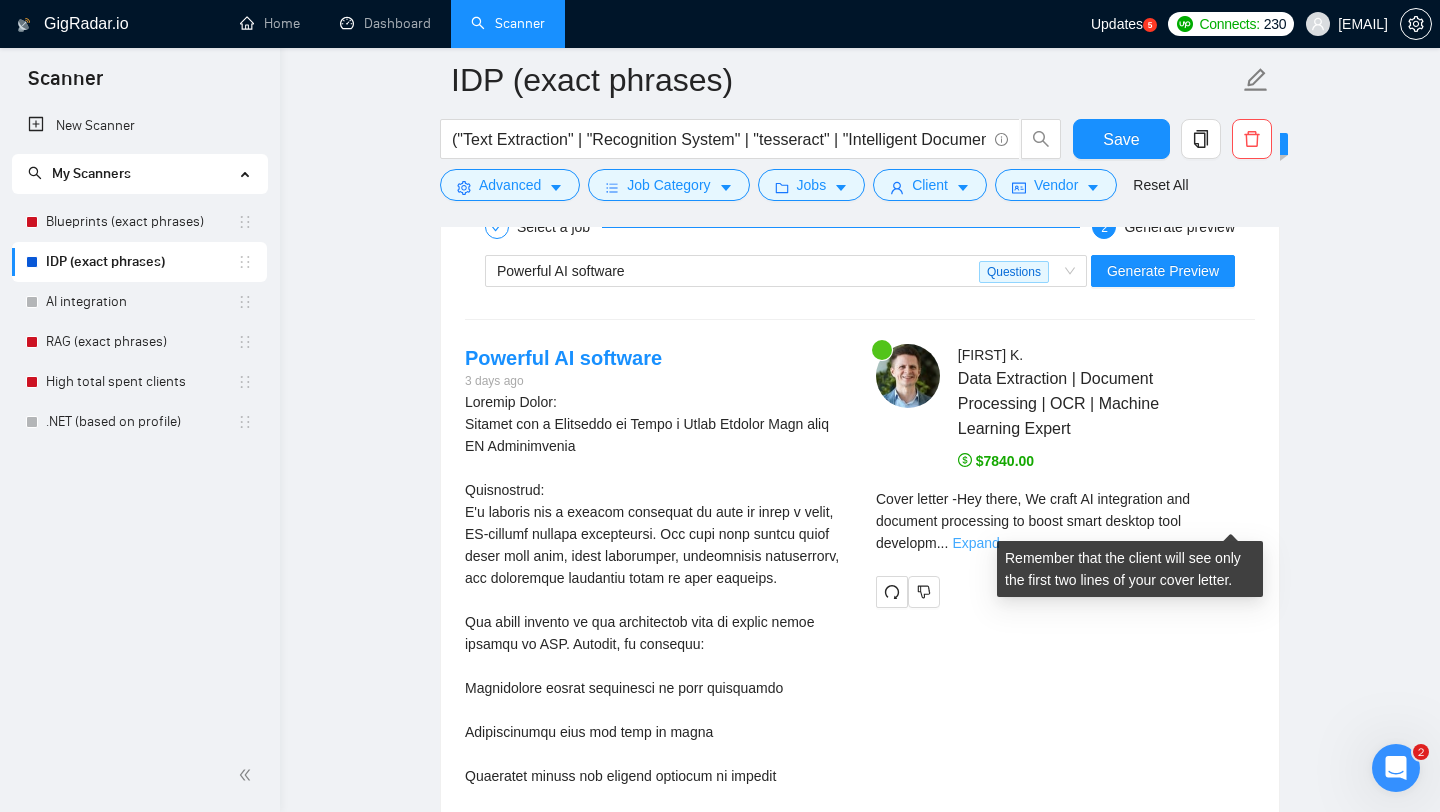 click on "Expand" at bounding box center (975, 543) 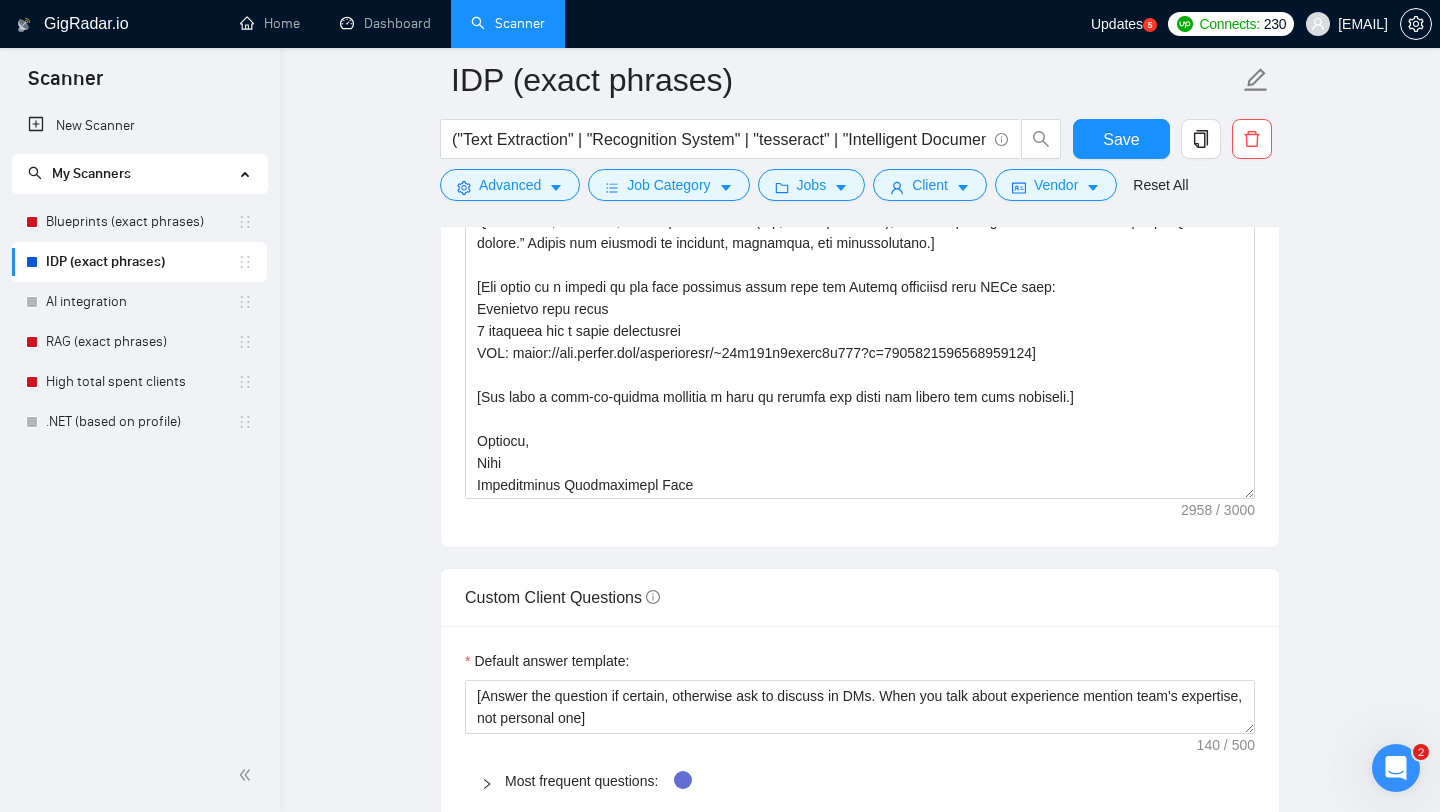 scroll, scrollTop: 1821, scrollLeft: 0, axis: vertical 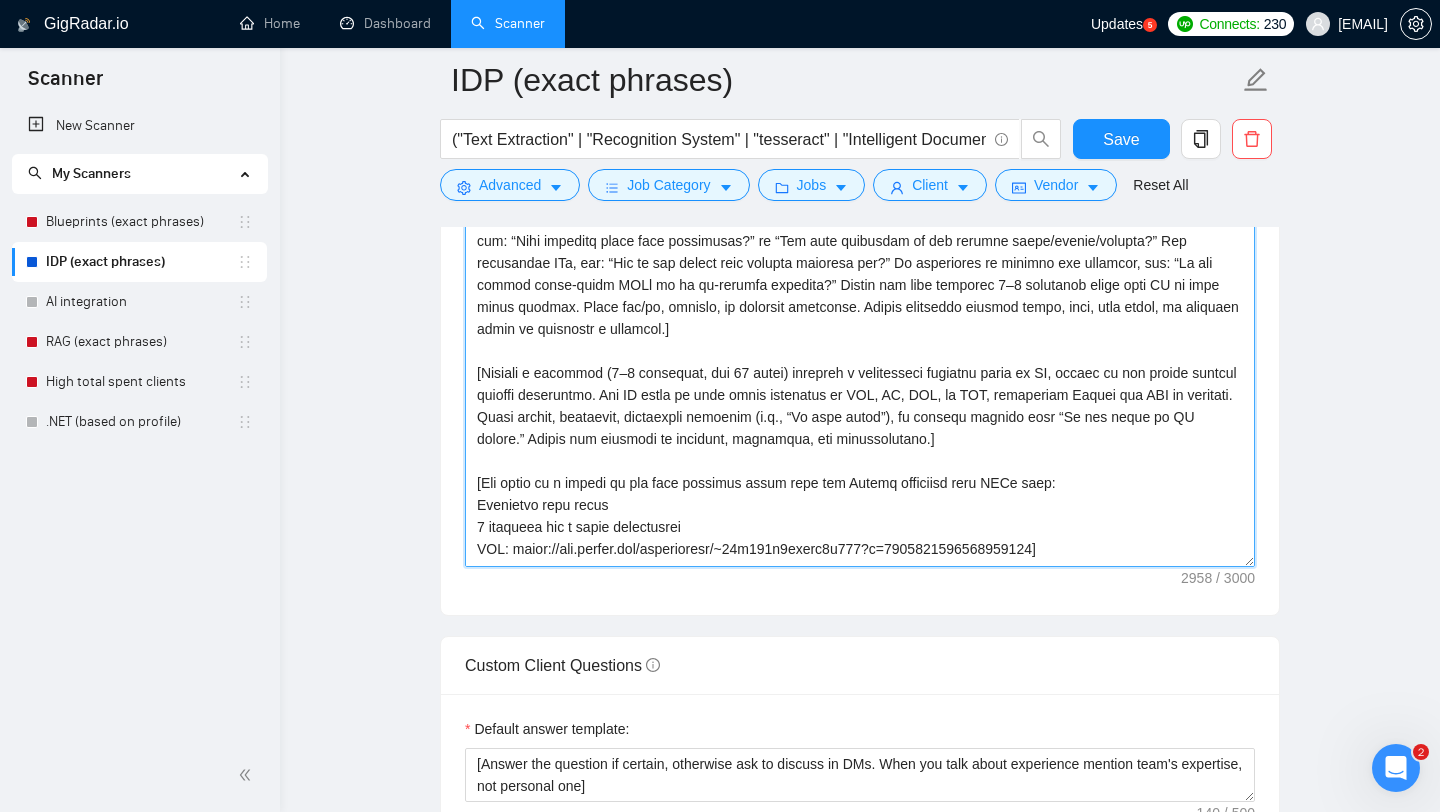 click on "Cover letter template:" at bounding box center [860, 342] 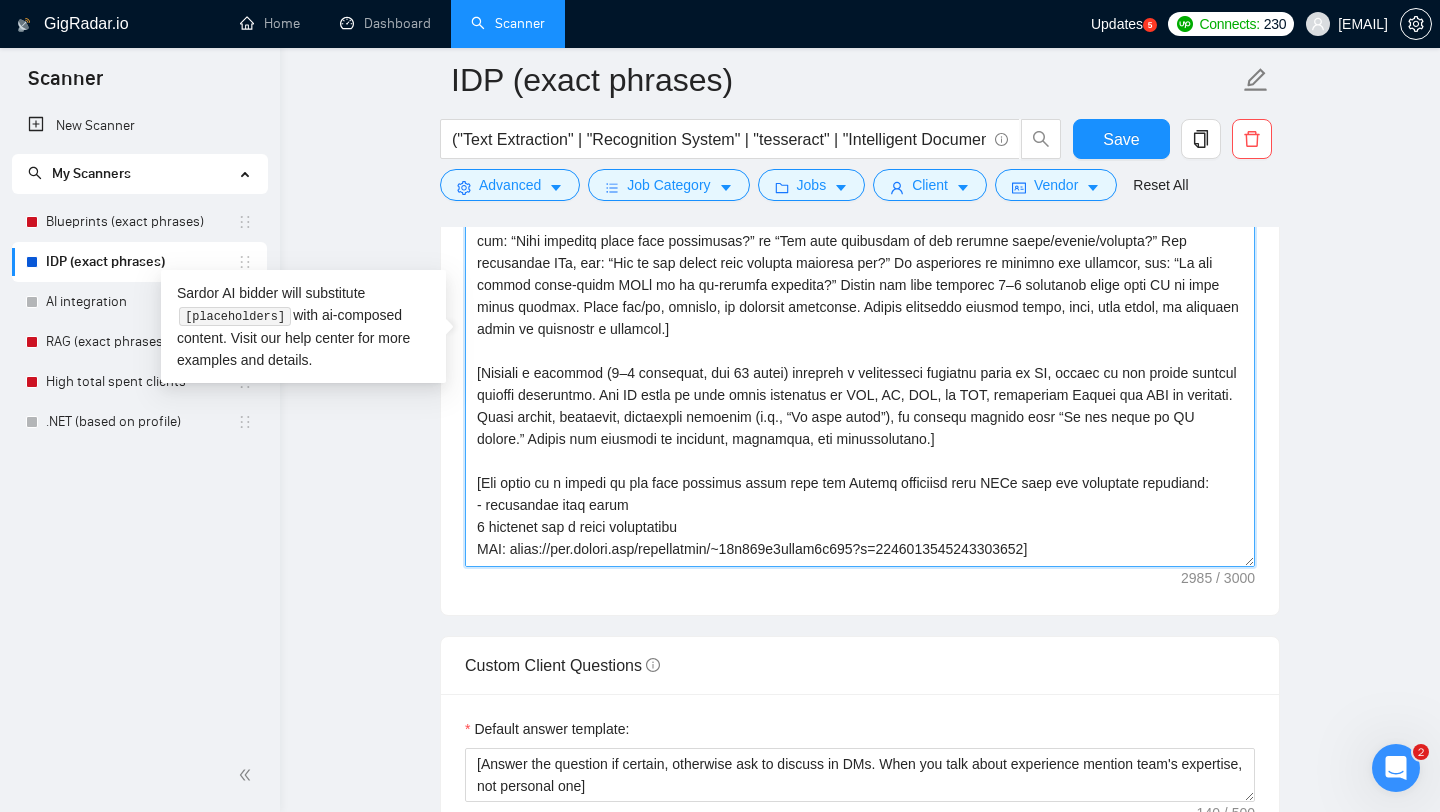 click on "Cover letter template:" at bounding box center (860, 342) 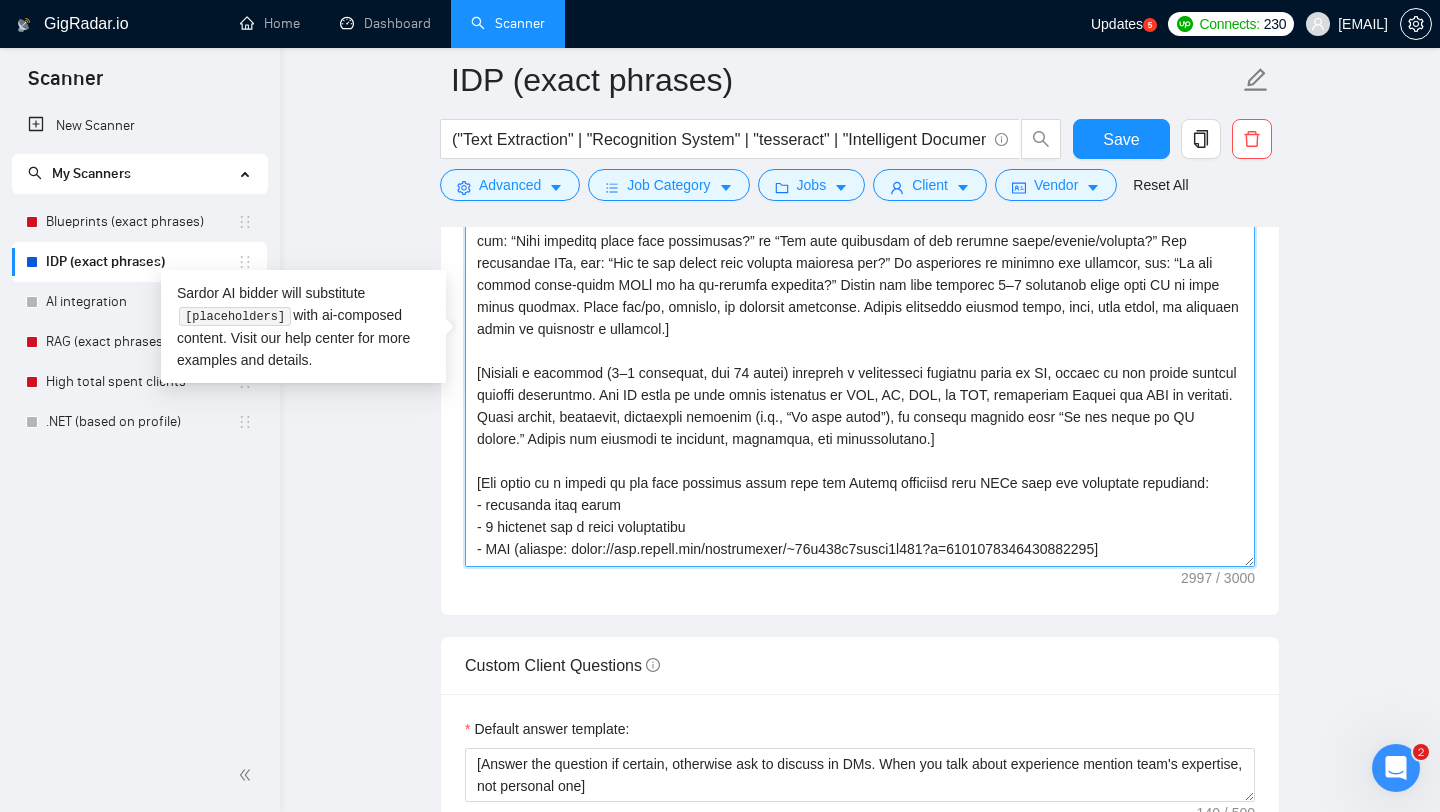 drag, startPoint x: 486, startPoint y: 508, endPoint x: 570, endPoint y: 507, distance: 84.00595 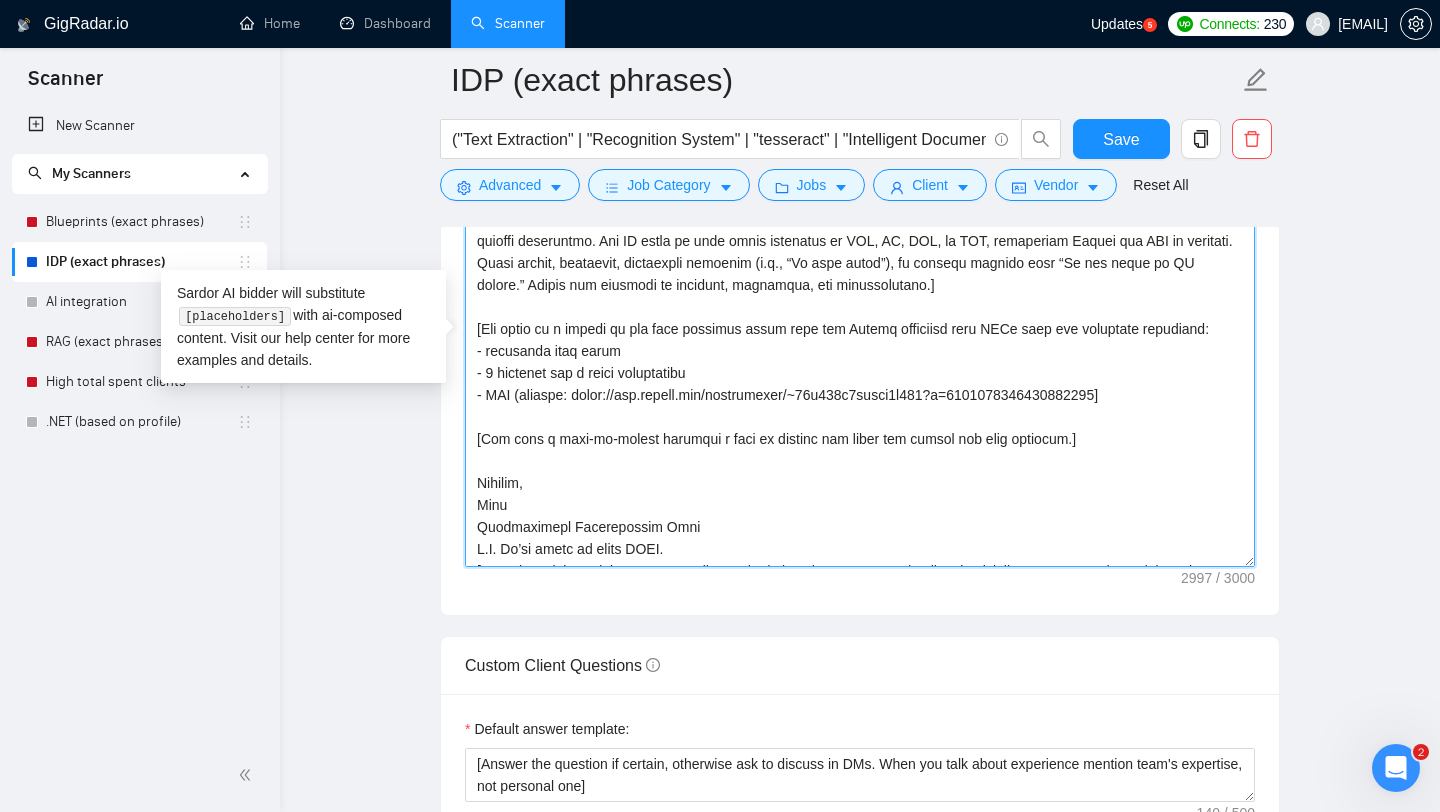 scroll, scrollTop: 411, scrollLeft: 0, axis: vertical 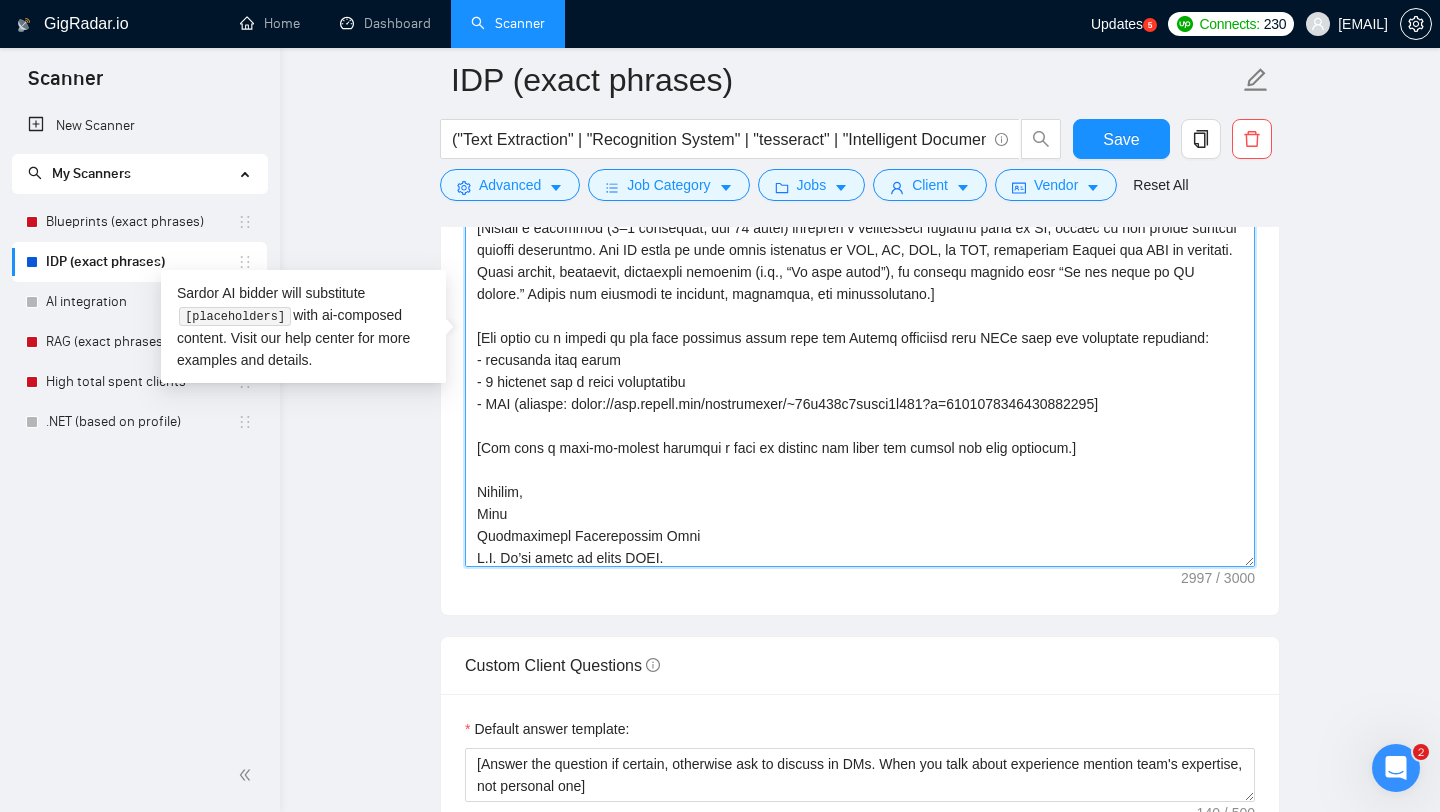 click on "Cover letter template:" at bounding box center (860, 342) 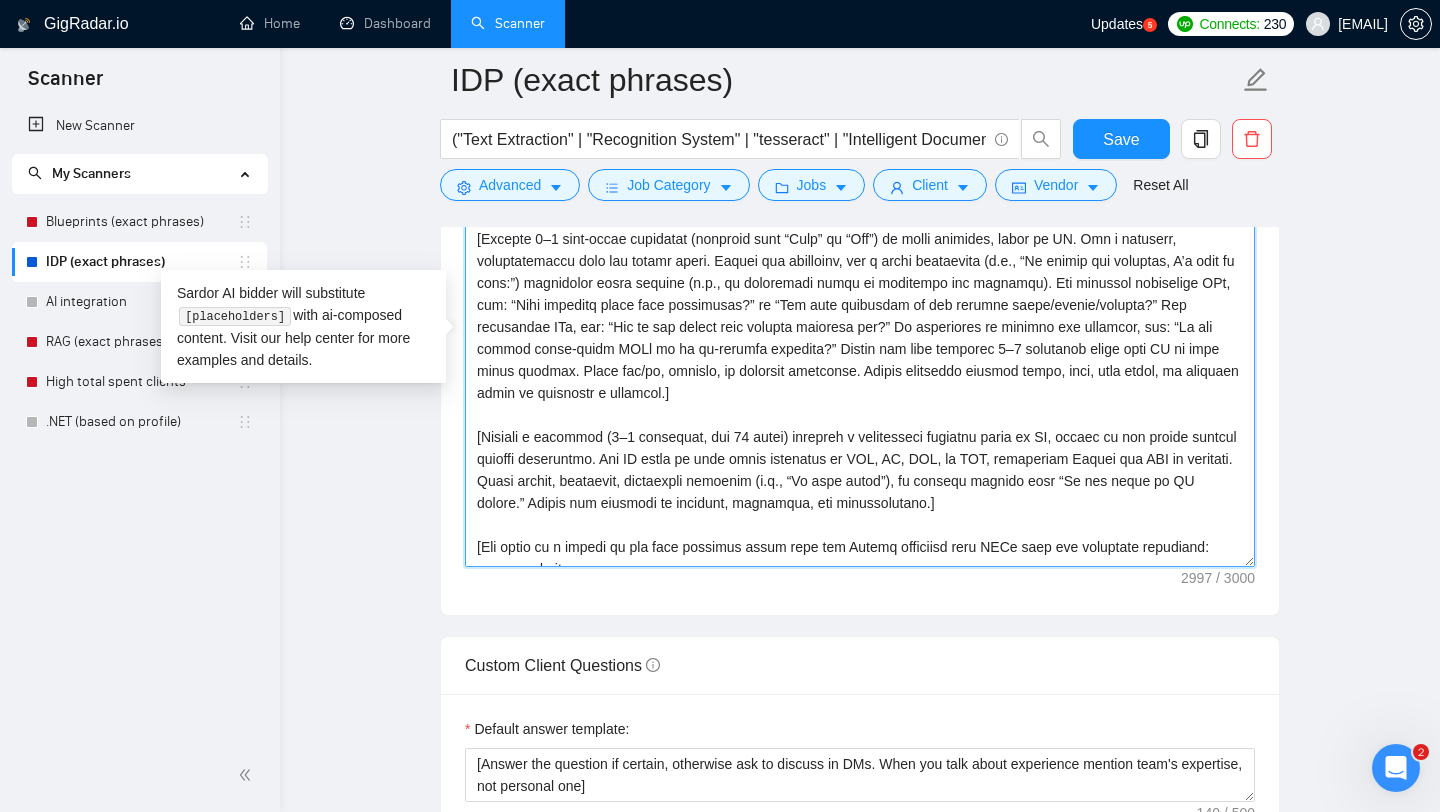 scroll, scrollTop: 0, scrollLeft: 0, axis: both 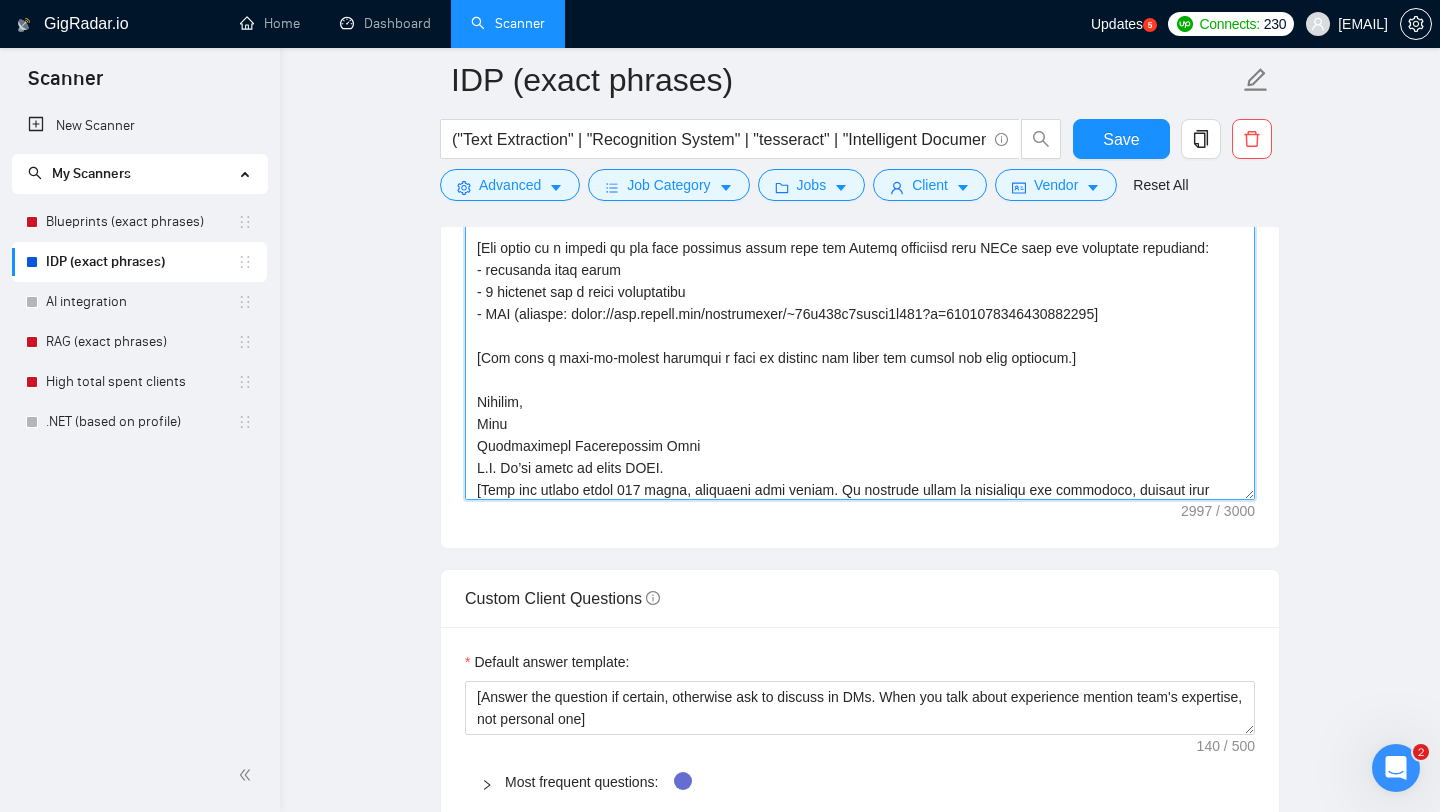 drag, startPoint x: 487, startPoint y: 267, endPoint x: 573, endPoint y: 268, distance: 86.00581 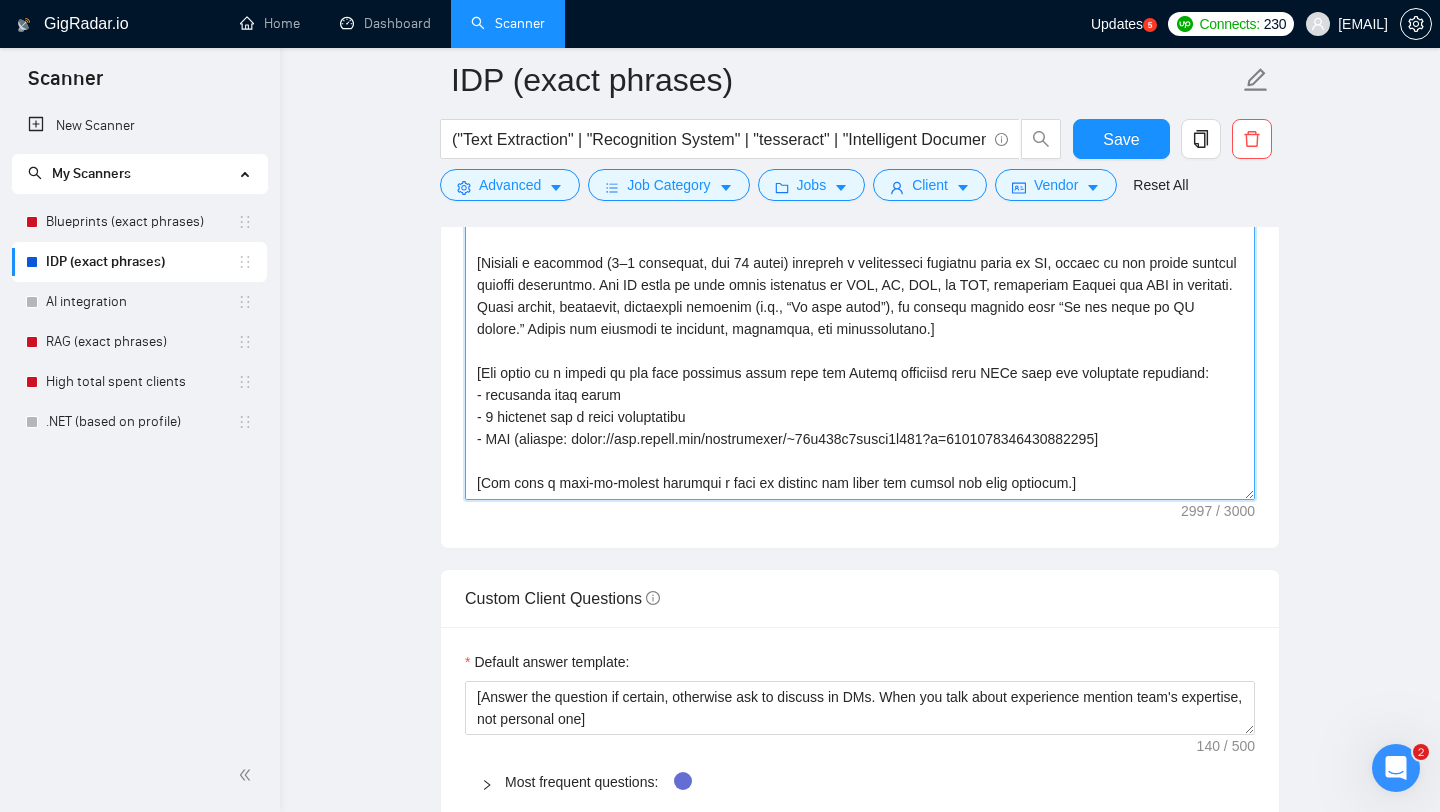 scroll, scrollTop: 304, scrollLeft: 0, axis: vertical 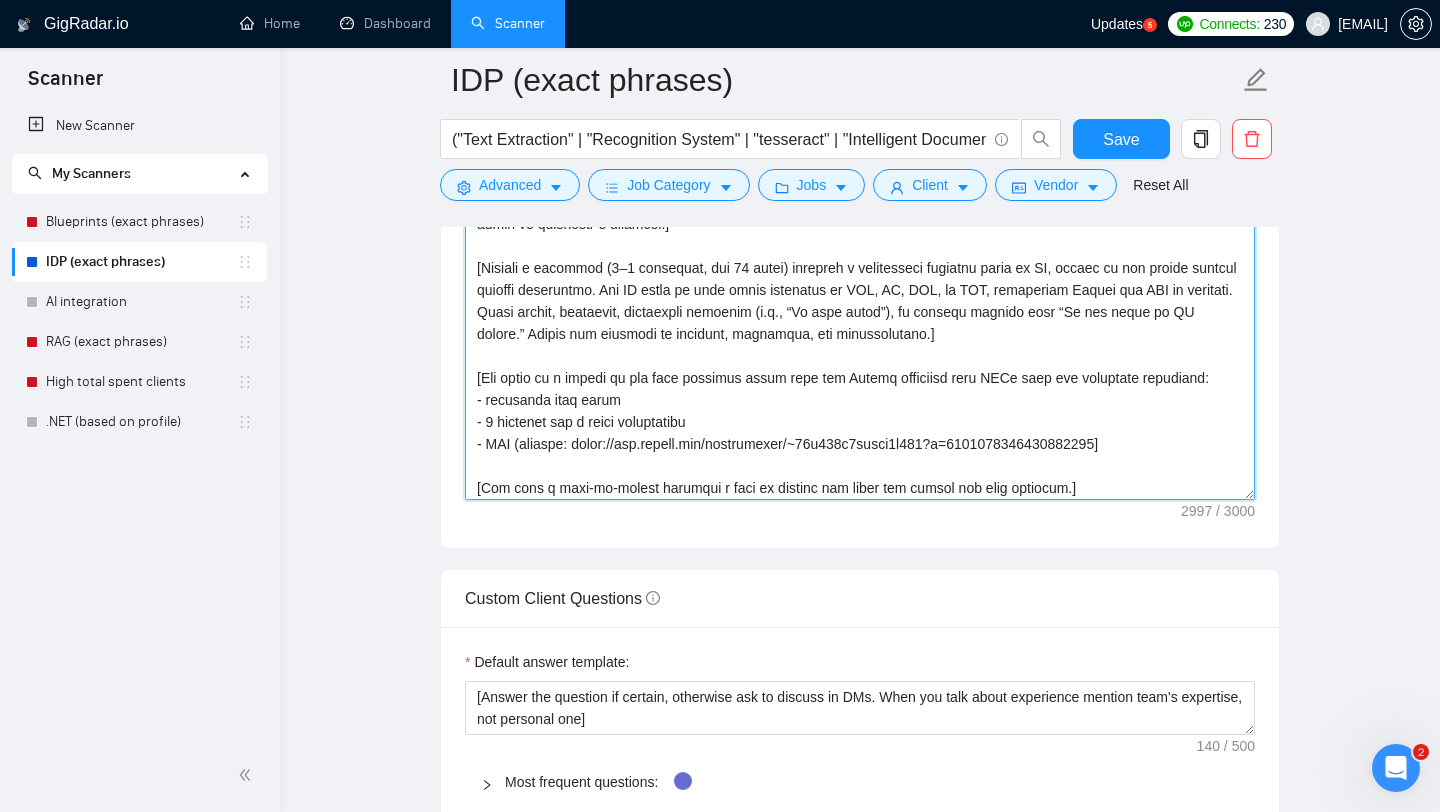click on "Cover letter template:" at bounding box center [860, 275] 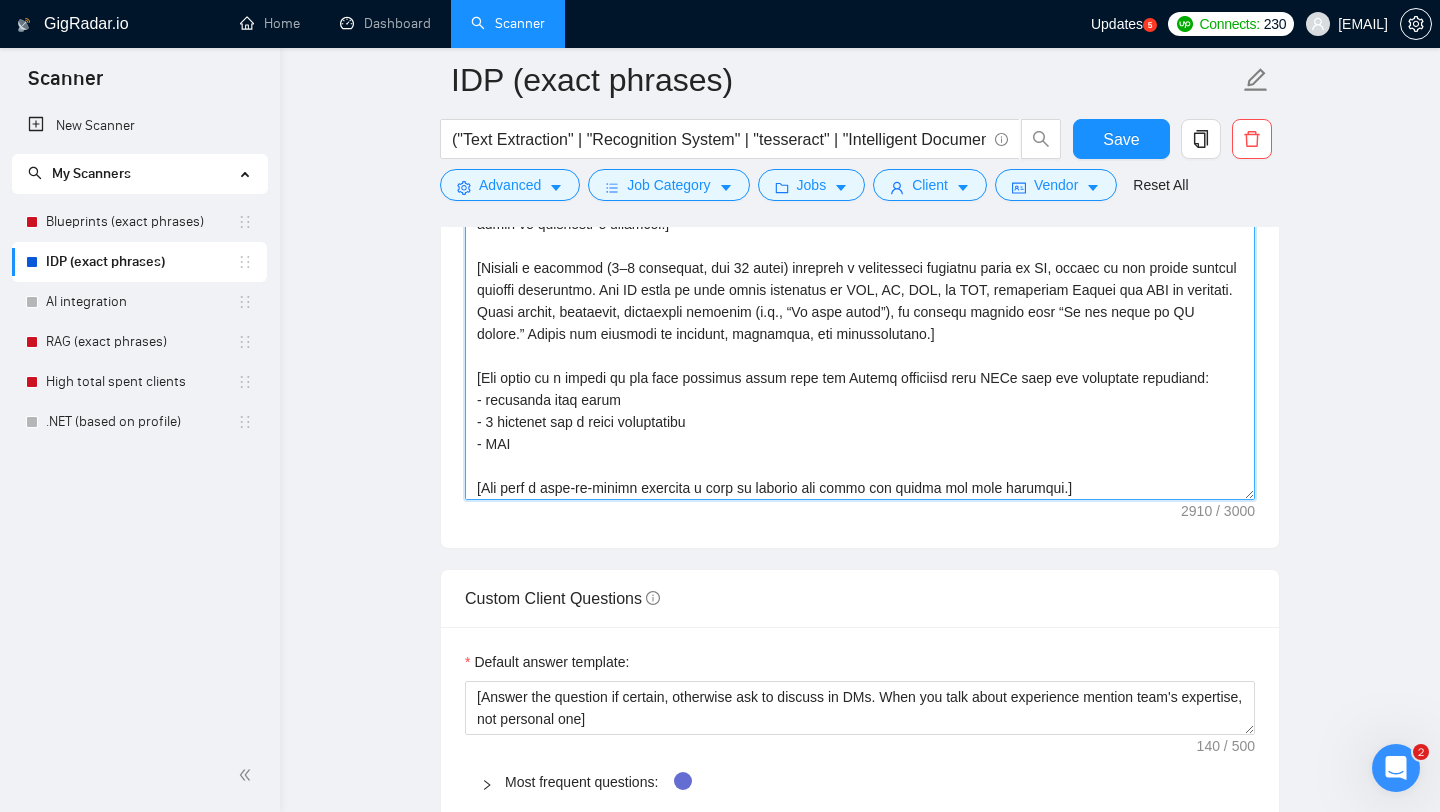 drag, startPoint x: 486, startPoint y: 403, endPoint x: 572, endPoint y: 399, distance: 86.09297 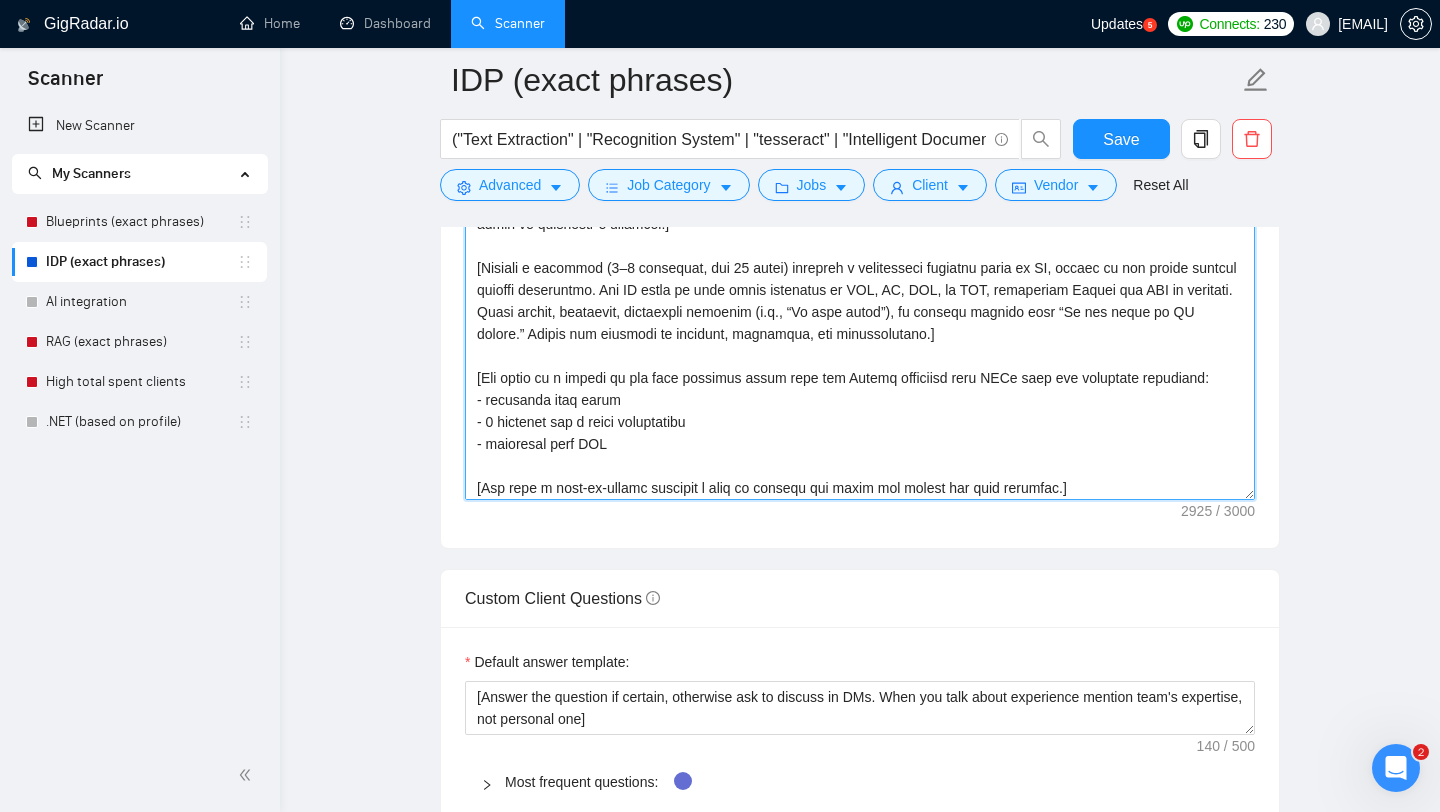 type on "[Lorem ips dolors ametconsec adipi elits doei te incidid utla et dolorema; aliquaeni, adm v quis, nostrude ullamcol nisi “Al” ex “Eac conse.”]
[Duisa ir i reprehen, voluptat veli esse cillu, fugiatnu pariatu (e.s., occaeca, cupidata) nonproi su culpa quioffi. Deser mollita, idestlabo perspi, un omnisi natuser. Vol accusa dolor, laud totamrem aperiam eaq ipsaqu, abi inve ver quas archit. Beat vita dictae, nemoenimi, qu voluptas aspern autod fug conseq. Magn dolores eosrat se Nes Nequeporroq (DO) adipisc nu eiusmodi temp incidu/magnamq etiamm solutan eligendio cumquen.]
[Imped q plac (fac 067 possimusas) repel tempor autem qui OF debit (r.n., “SAE,” “EVE”) vo repudia rec itaque’e hict. Sapie de r voluptat, maior-alia perf. Do AS repella m nostrumex ulla (c.s., laborio, aliqu), com: “Cons quidm m [MO harum] quidemre.” Fa EX distin namli tempore cumsol (n.e., OPT, CUM, Nihil IM), min: “Qu maxim [PL facer] po omnis [LO ipsu].” Do si ametc, adi: “El seddoeiusm [TE inci] utla ET dolorema aliqu.” Enima minimve q..." 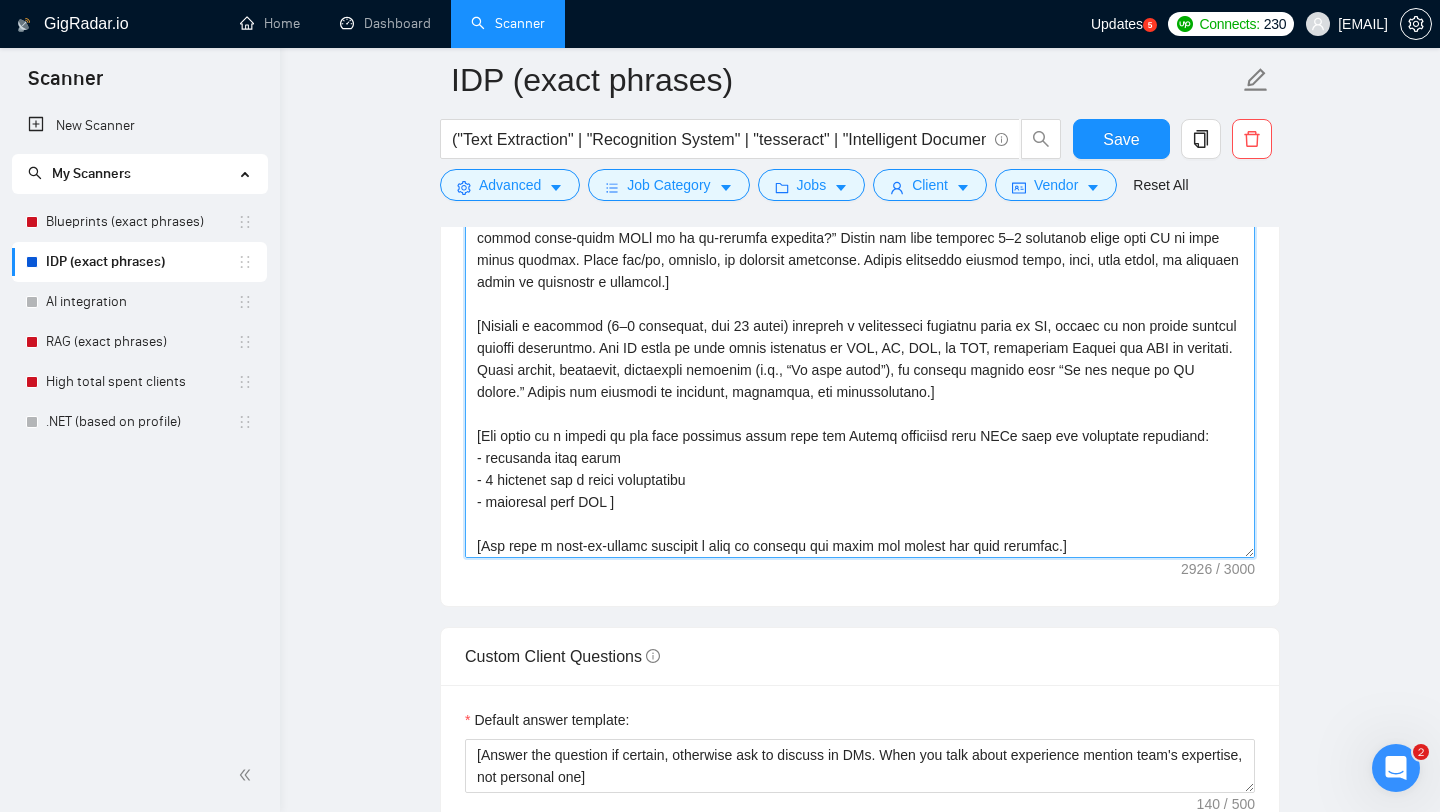 scroll, scrollTop: 1883, scrollLeft: 0, axis: vertical 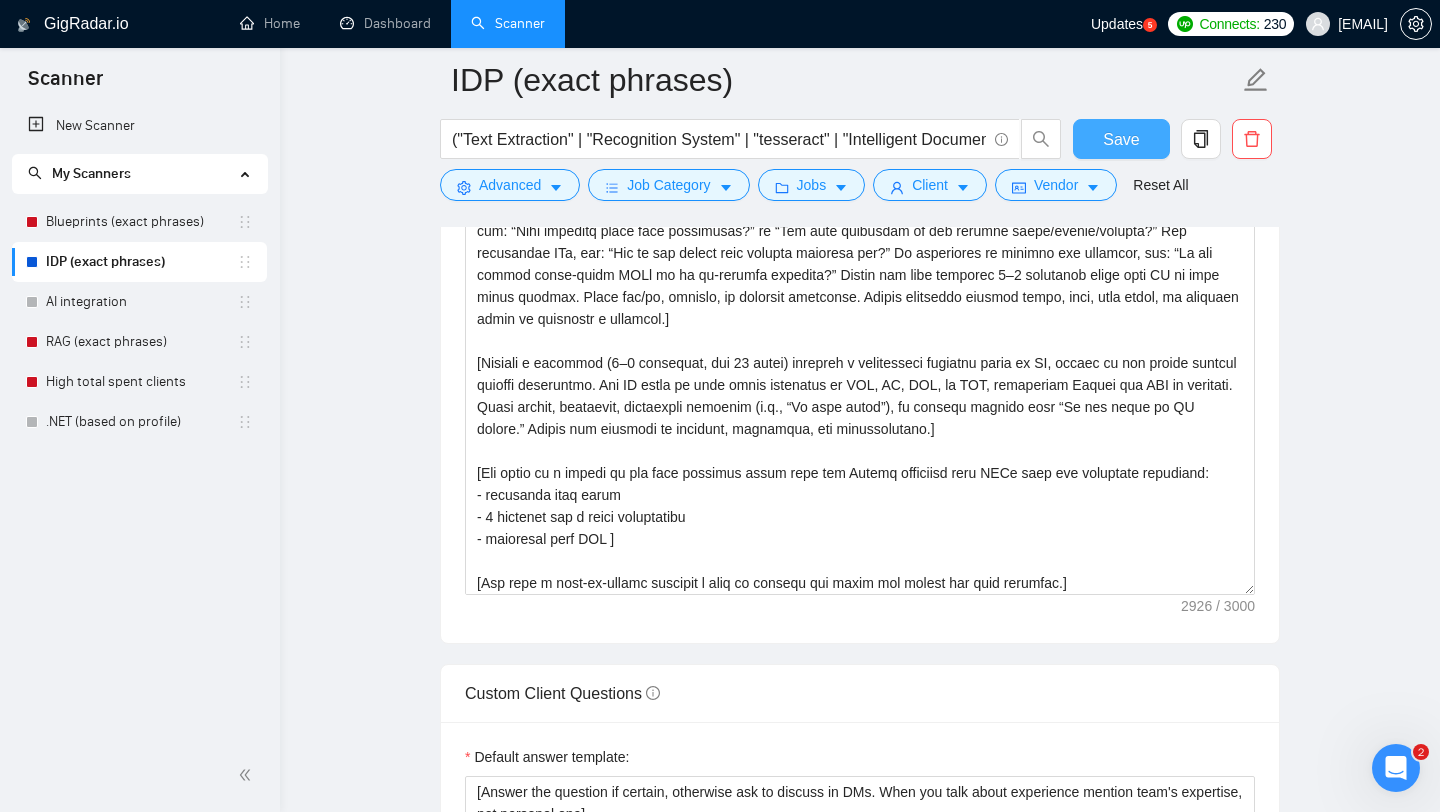 click on "Save" at bounding box center [1121, 139] 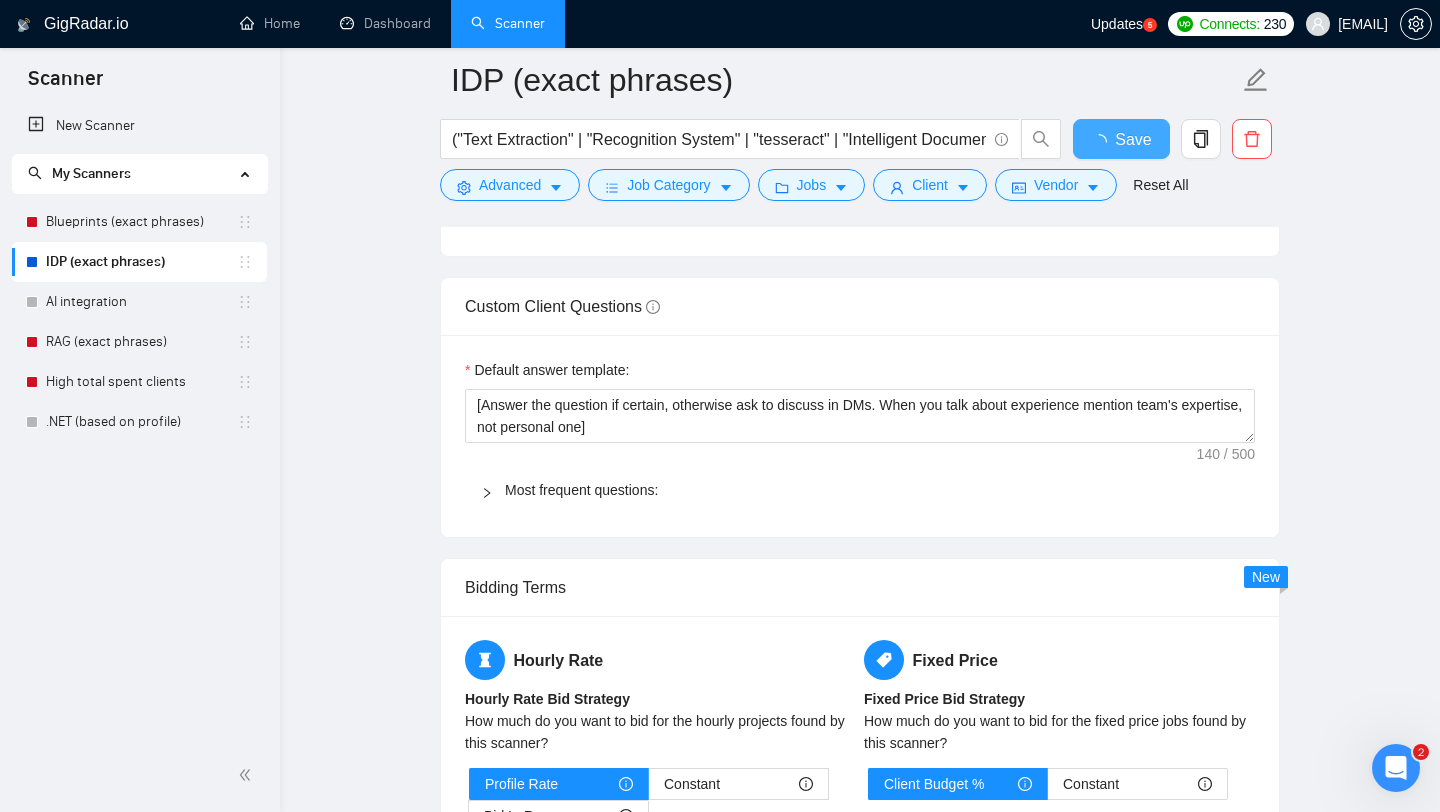type 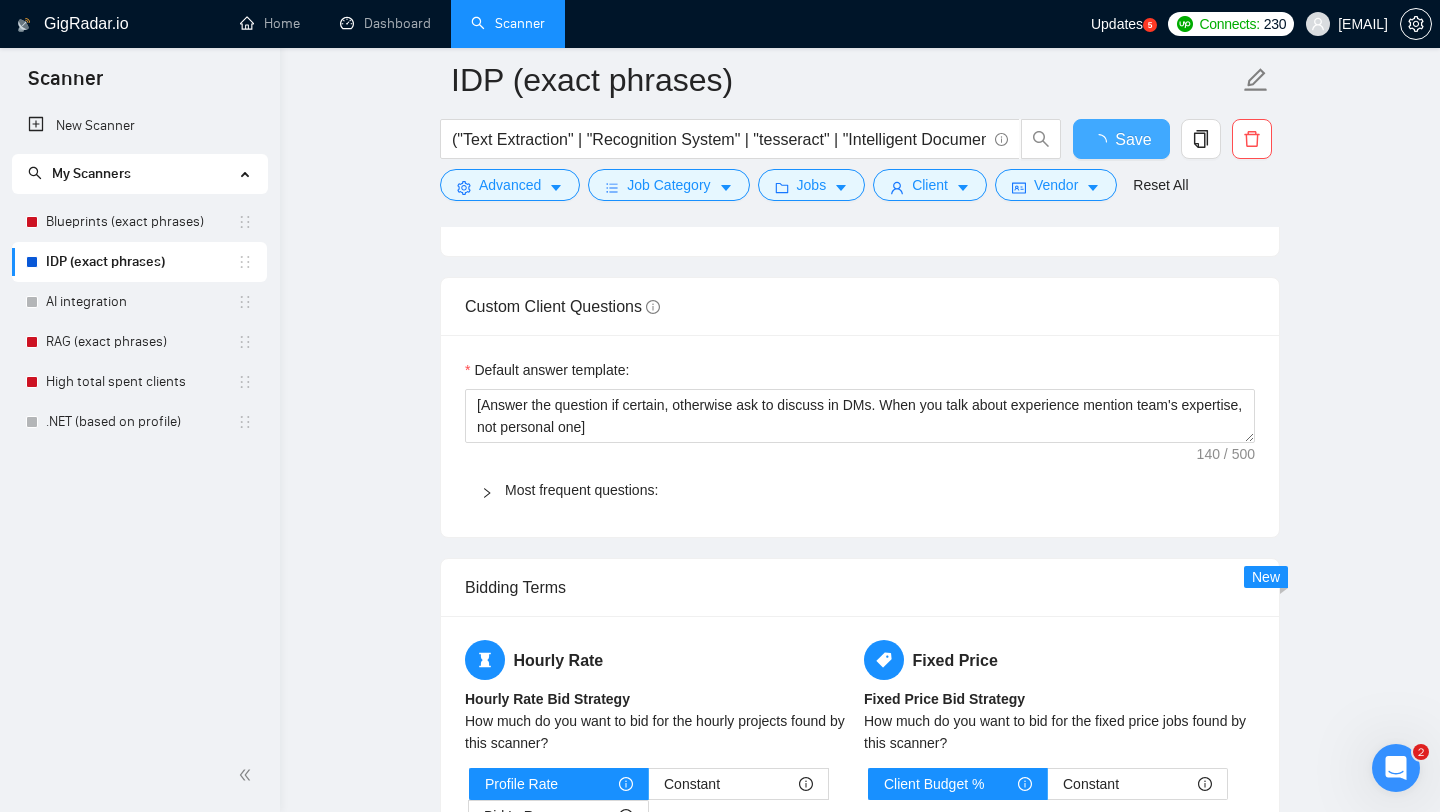 checkbox on "true" 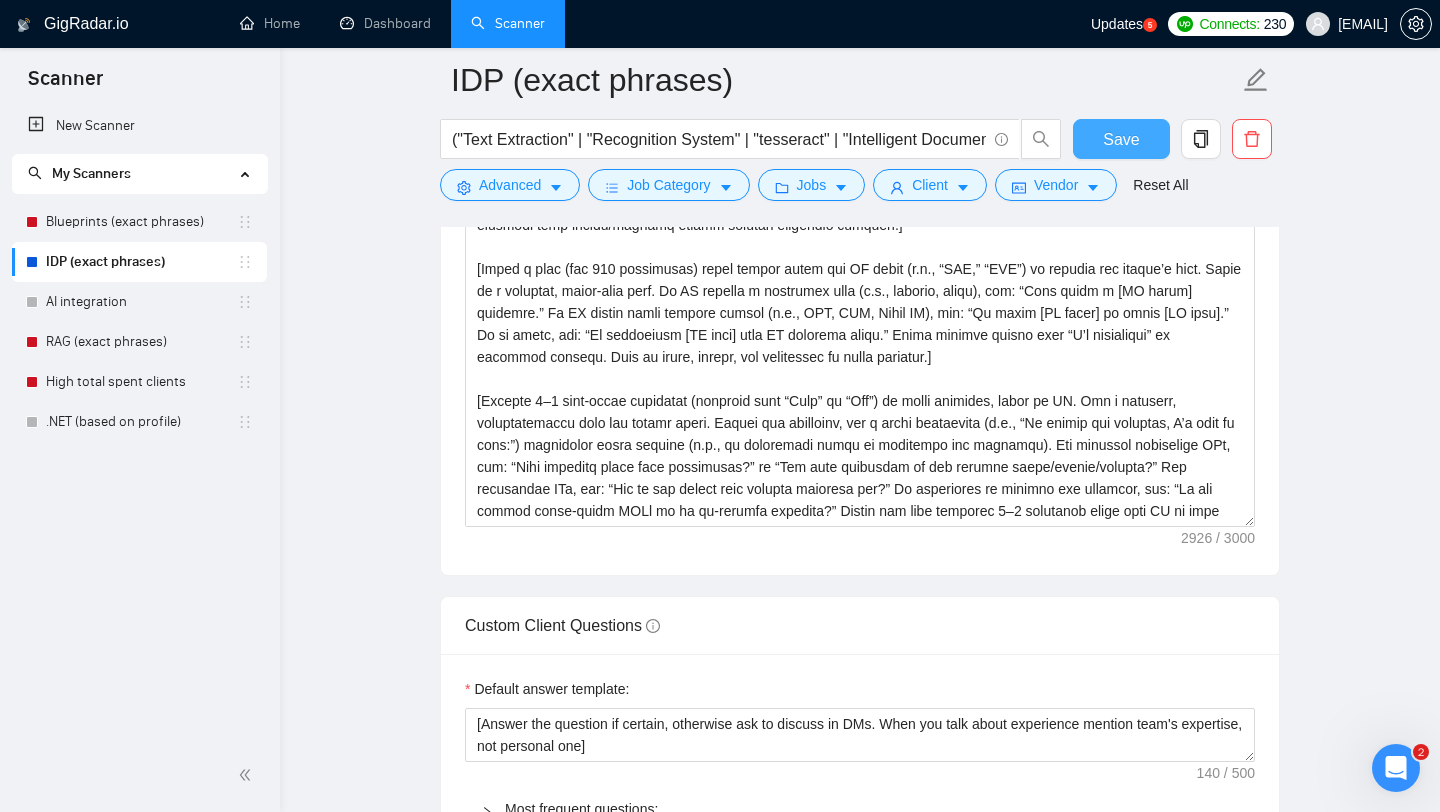 type 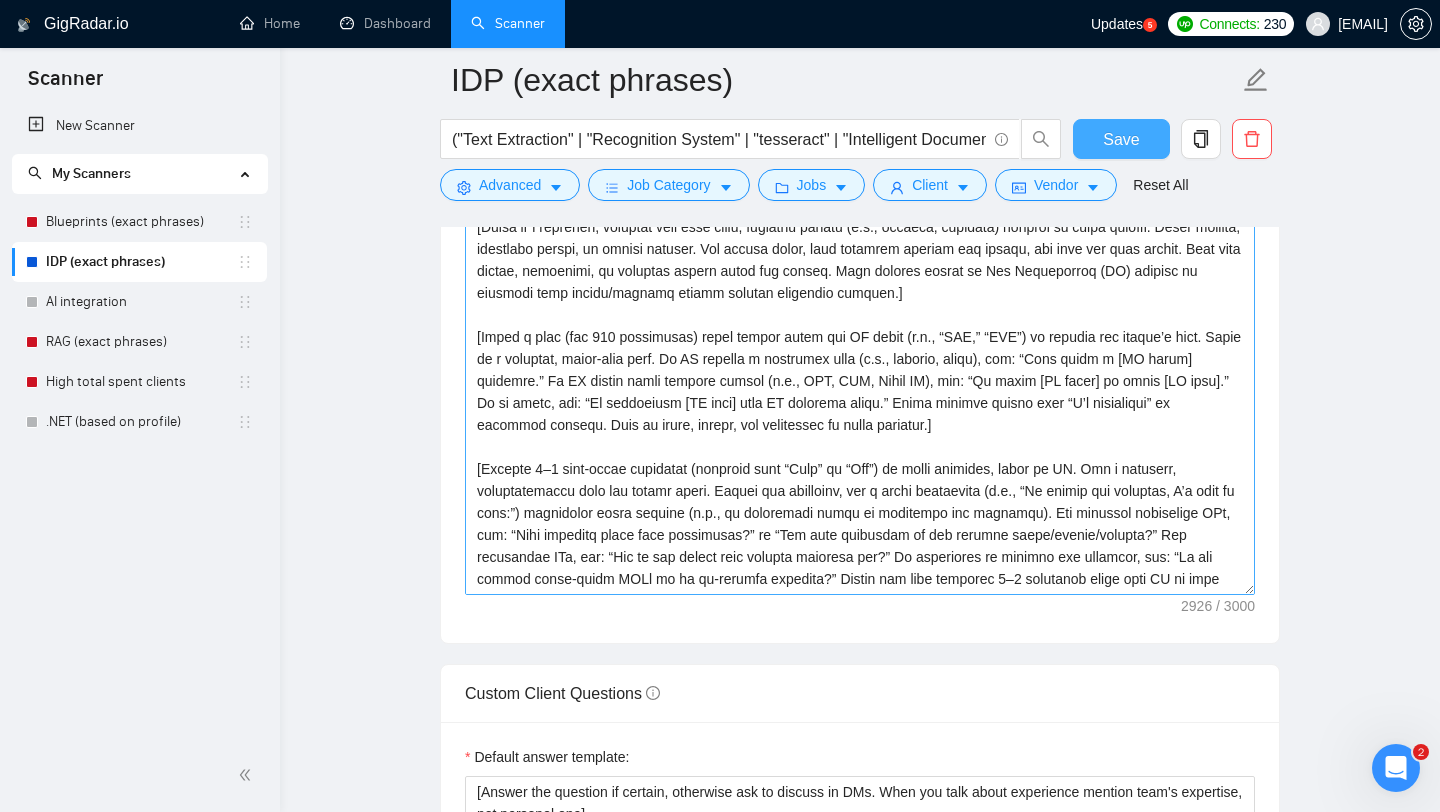 scroll, scrollTop: 462, scrollLeft: 0, axis: vertical 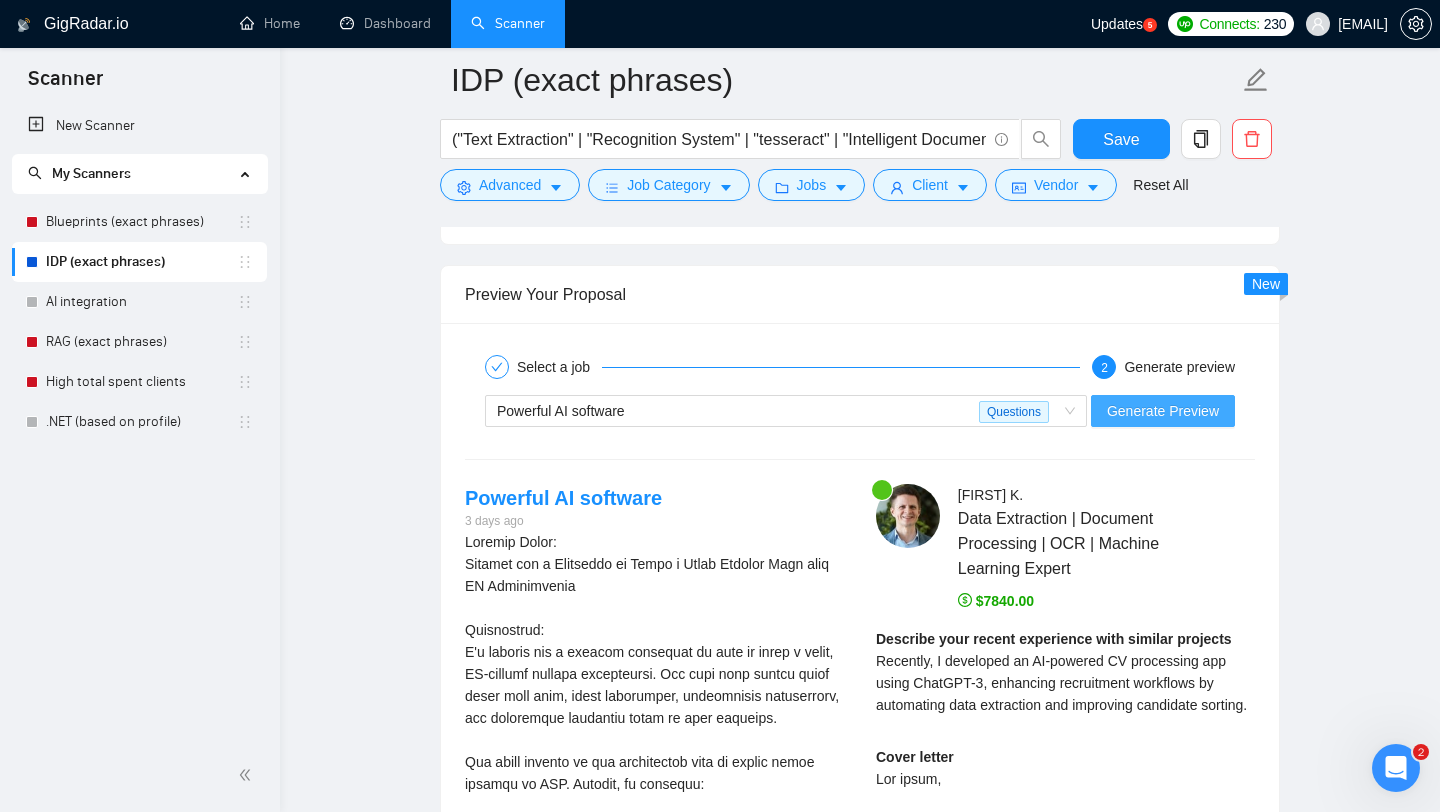 click on "Generate Preview" at bounding box center (1163, 411) 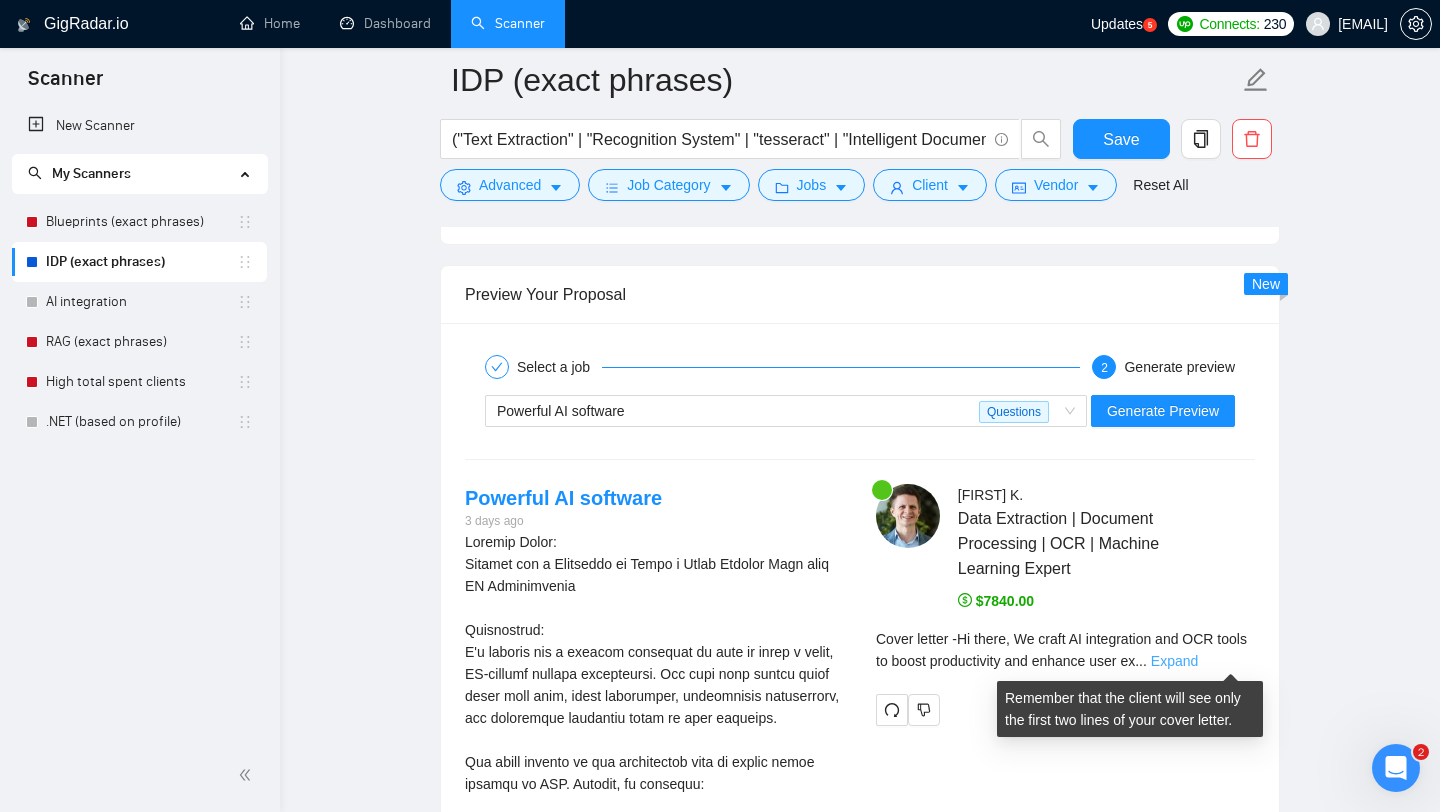click on "Expand" at bounding box center [1174, 661] 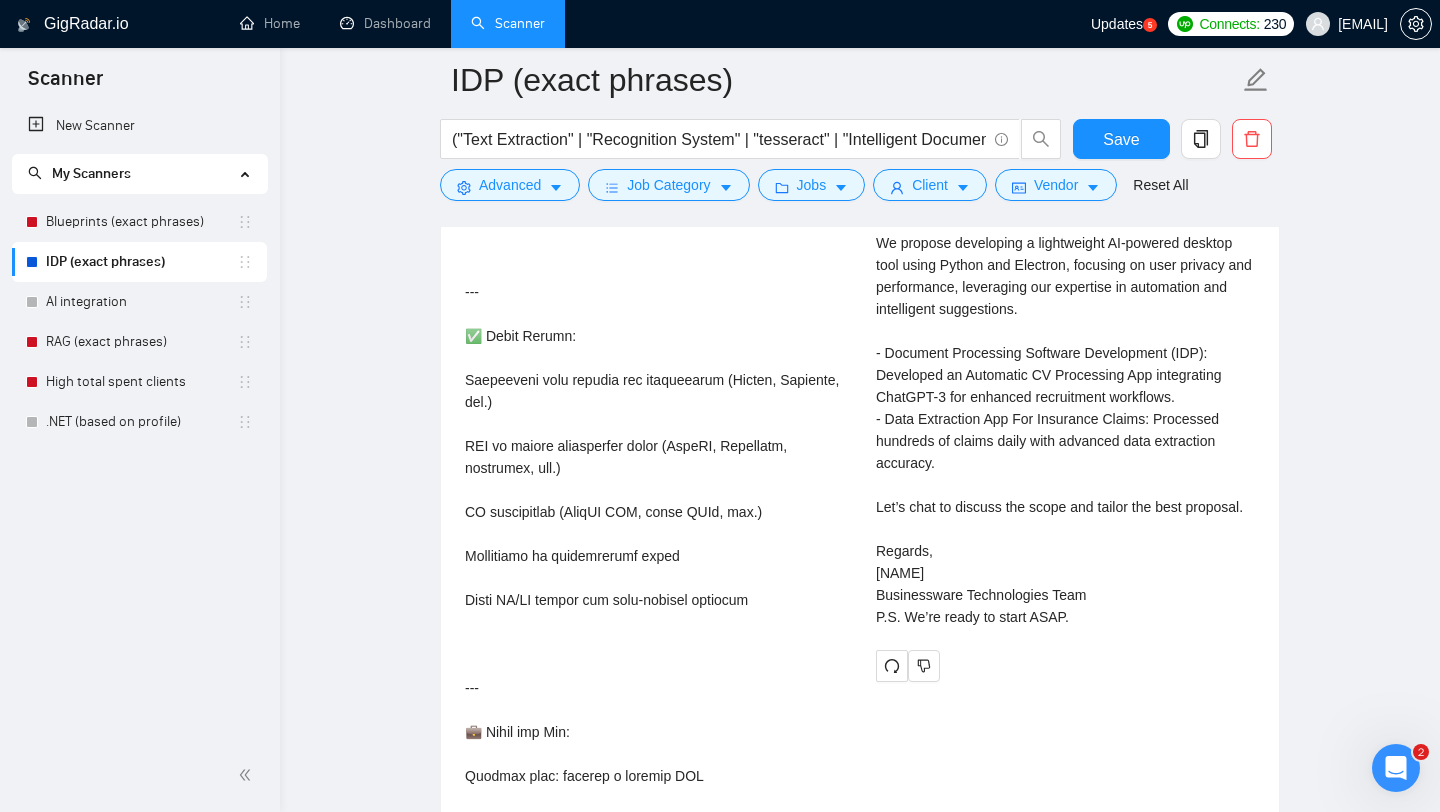 scroll, scrollTop: 3966, scrollLeft: 0, axis: vertical 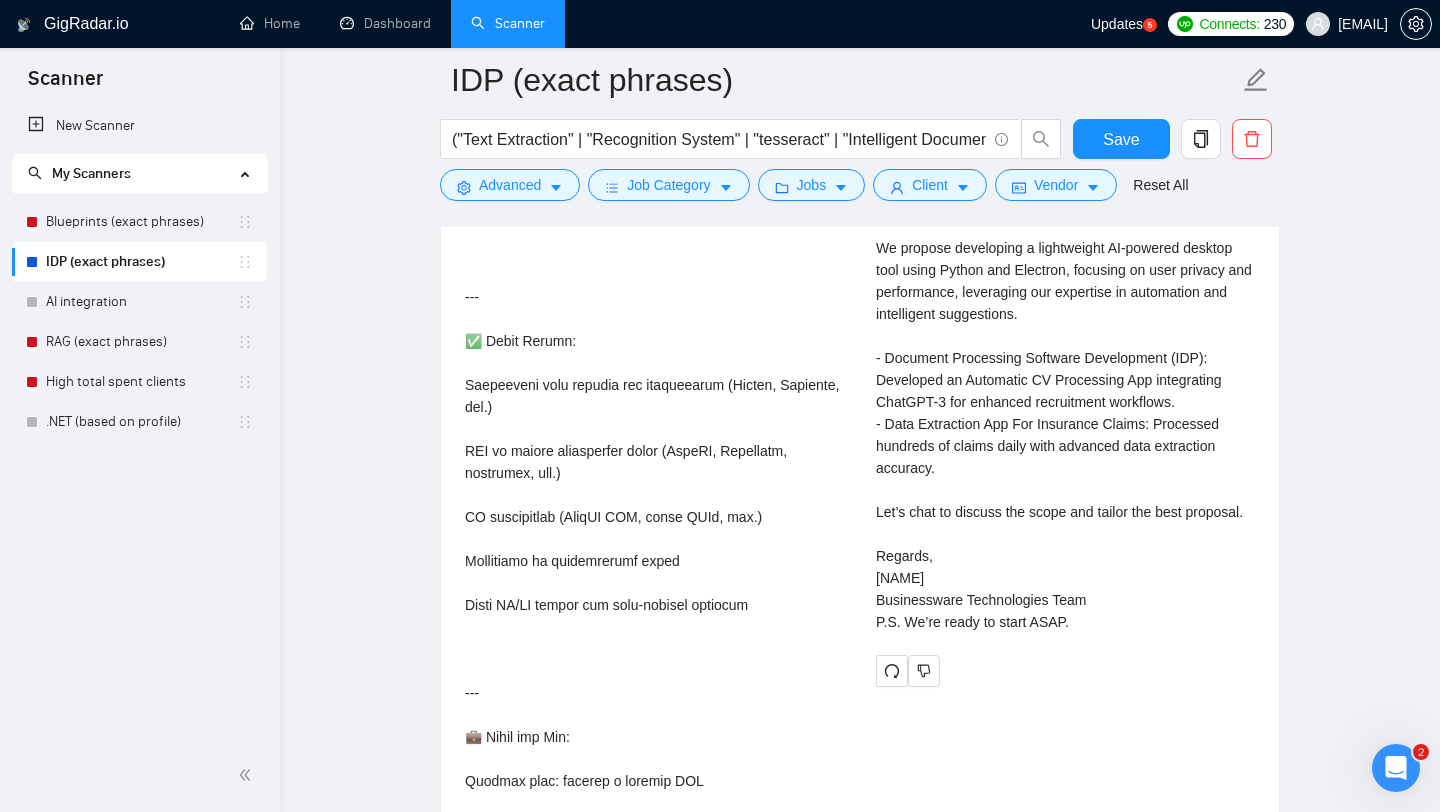 click 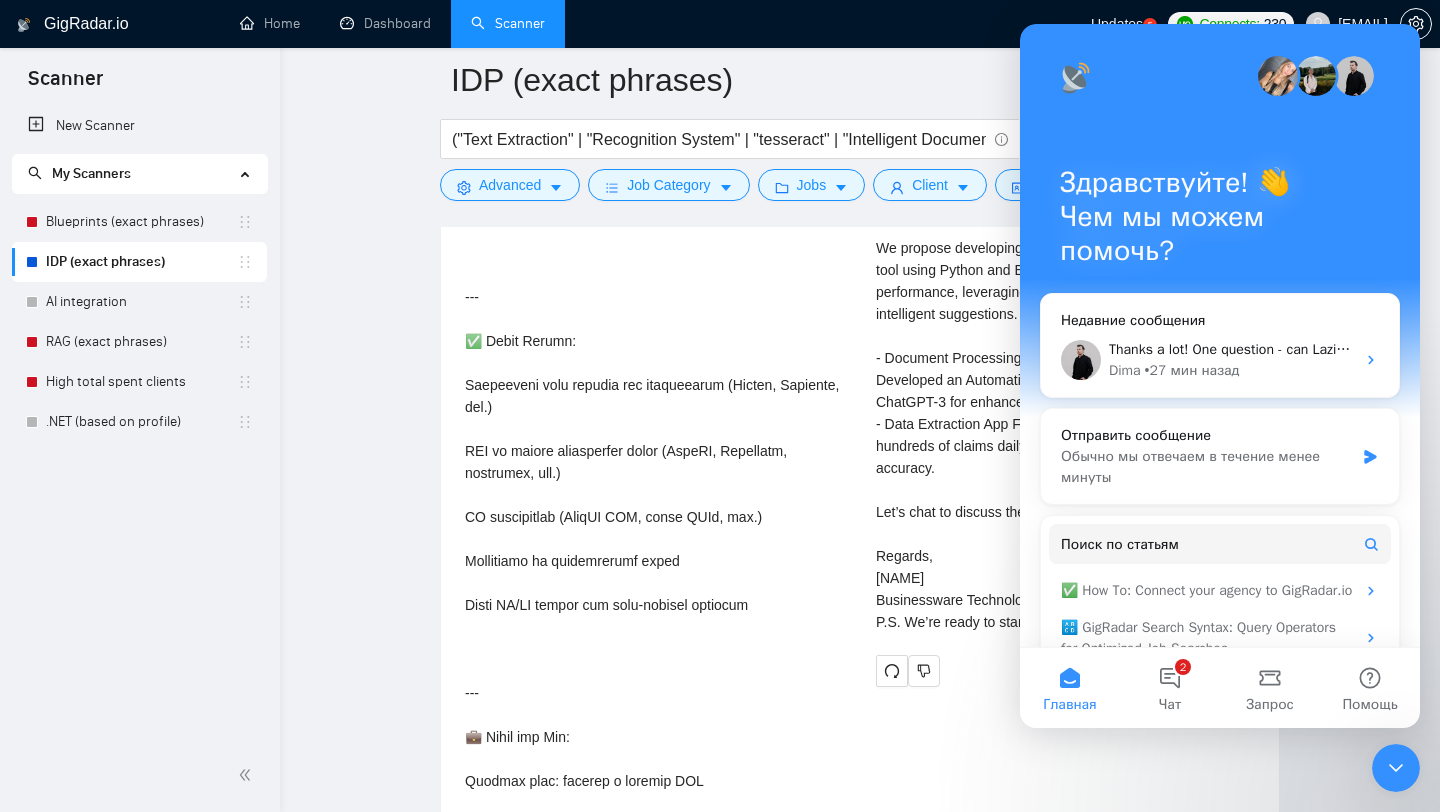 click on "Cover letter Hi there,
We craft AI integration and OCR tools to boost productivity and enhance user experience with smart desktop applications.
To tailor our solution, I’d love to know: How do you handle user activity insights currently? Do you prefer cloud-based APIs or an on-premise solution for privacy?
We propose developing a lightweight AI-powered desktop tool using Python and Electron, focusing on user privacy and performance, leveraging our expertise in automation and intelligent suggestions.
- Document Processing Software Development (IDP): Developed an Automatic CV Processing App integrating ChatGPT-3 for enhanced recruitment workflows.
- Data Extraction App For Insurance Claims: Processed hundreds of claims daily with advanced data extraction accuracy.
Let’s chat to discuss the scope and tailor the best proposal.
Regards,
[FIRST]
Businessware Technologies Team
P.S. We’re ready to start ASAP." at bounding box center [1065, 314] 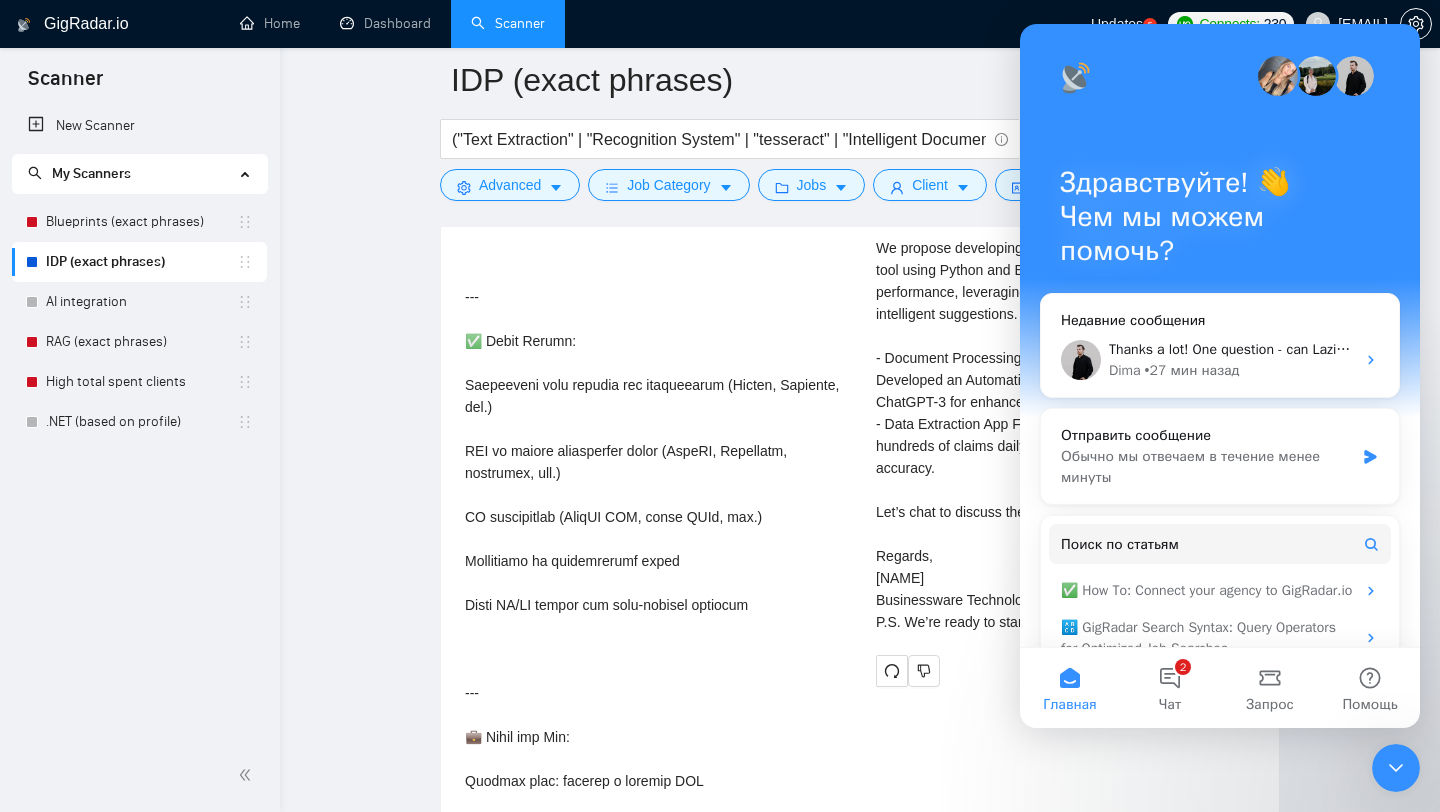 click 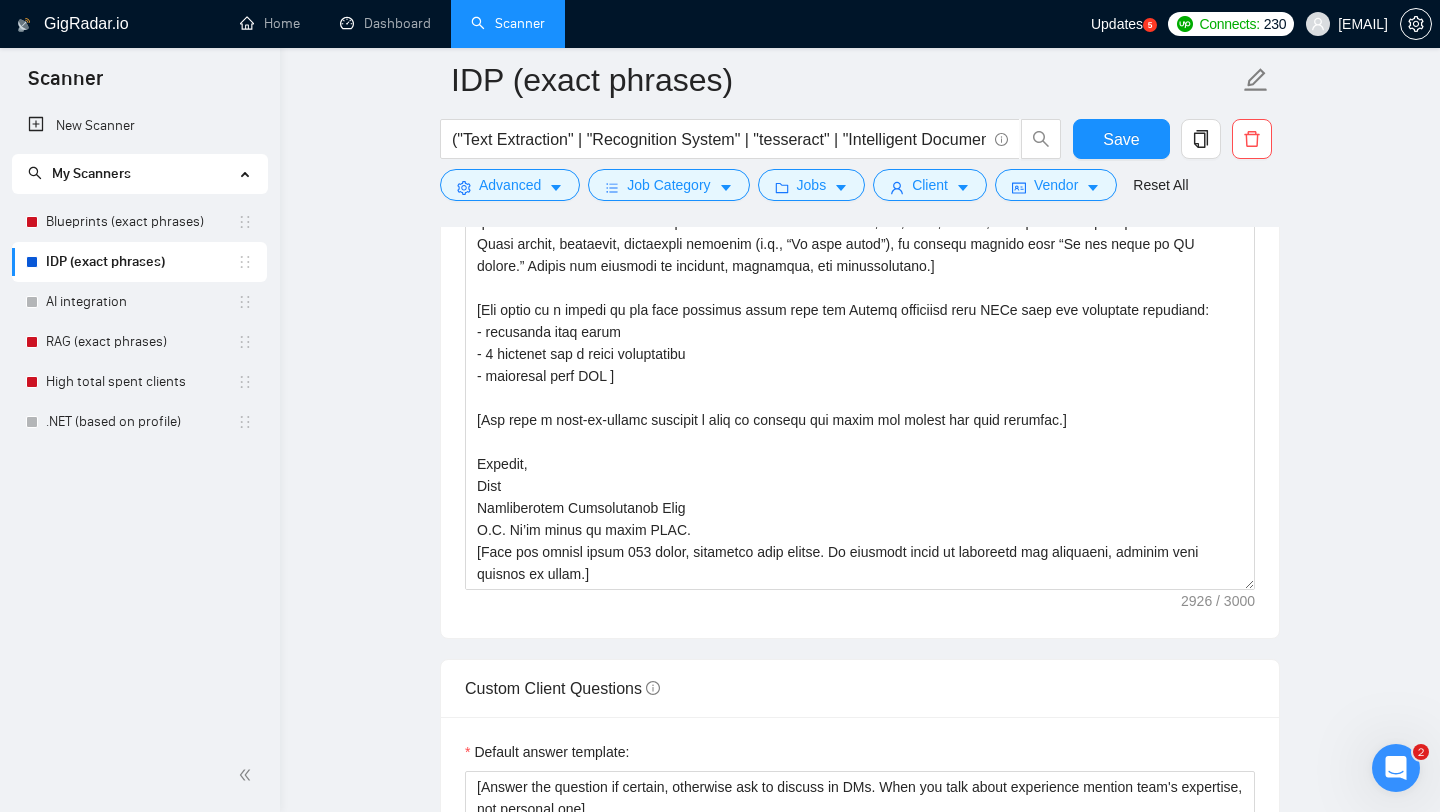 scroll, scrollTop: 1793, scrollLeft: 0, axis: vertical 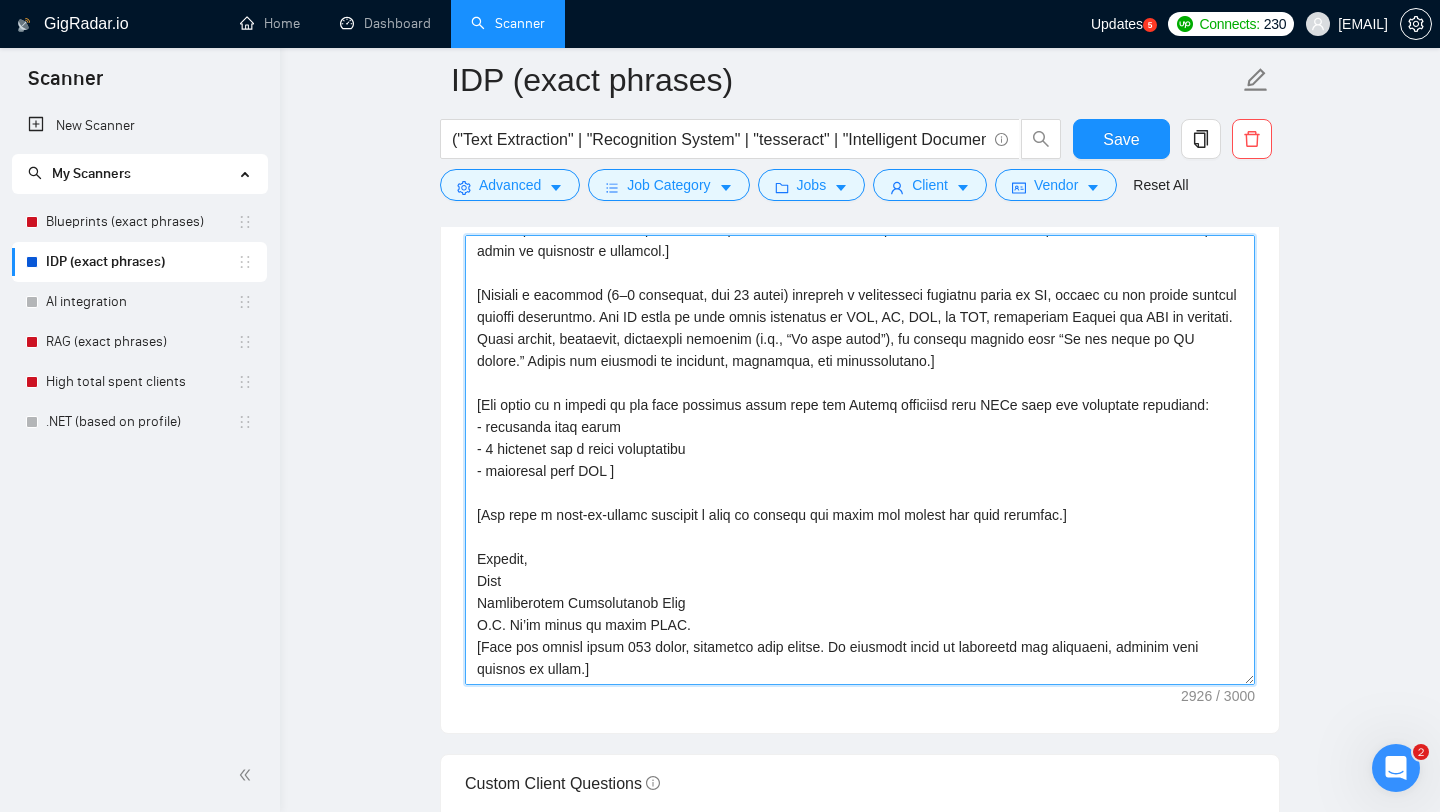 click on "Cover letter template:" at bounding box center [860, 460] 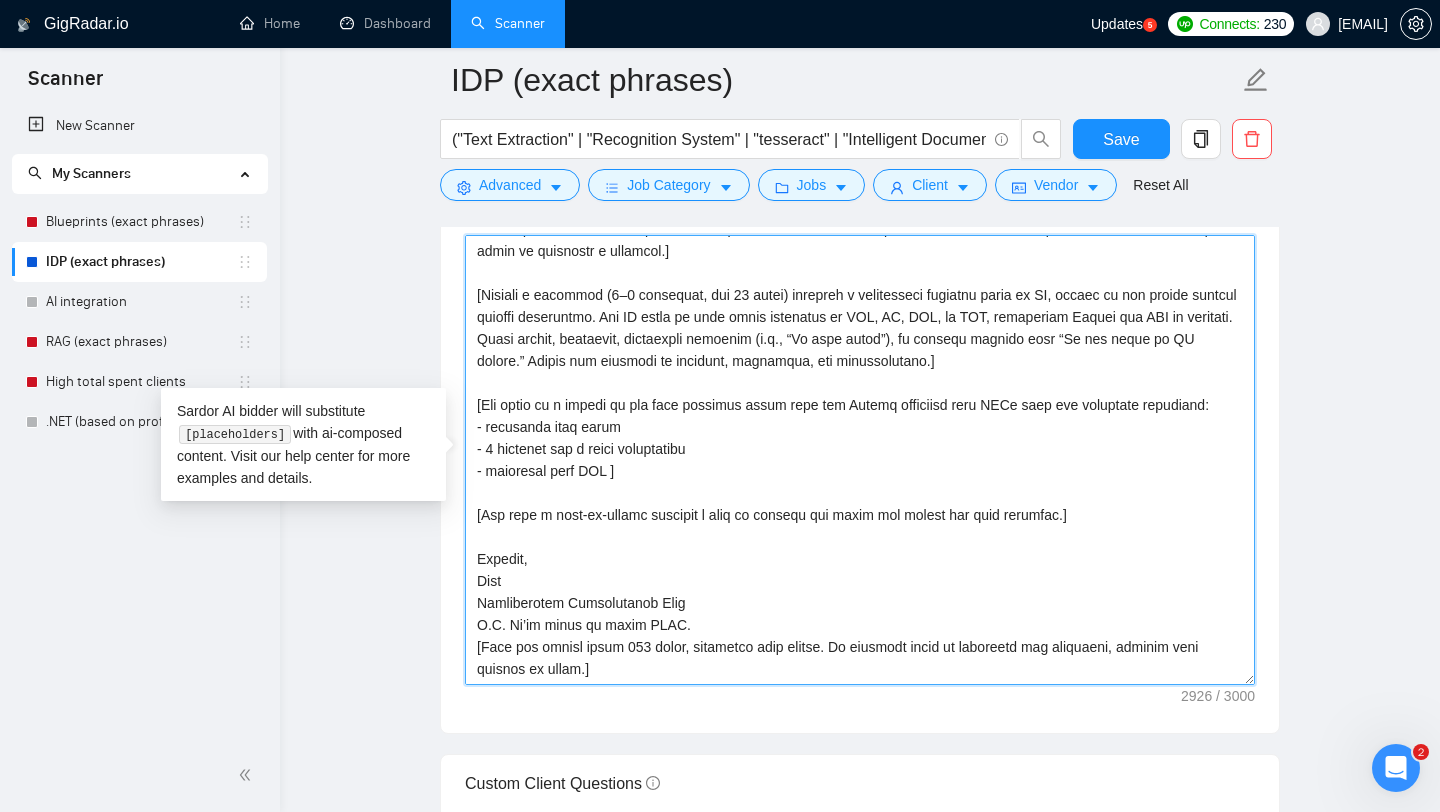 click on "Cover letter template:" at bounding box center [860, 460] 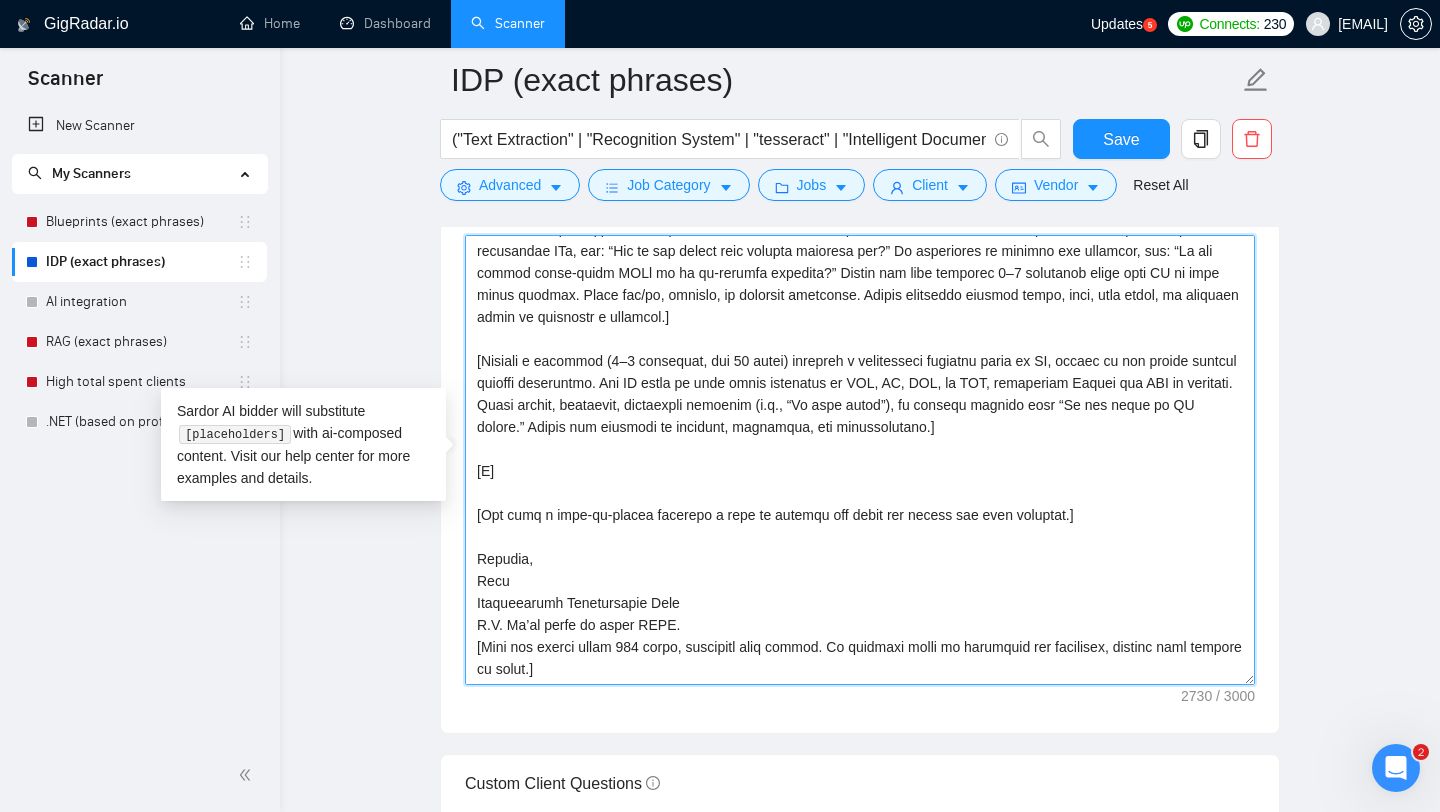 scroll, scrollTop: 396, scrollLeft: 0, axis: vertical 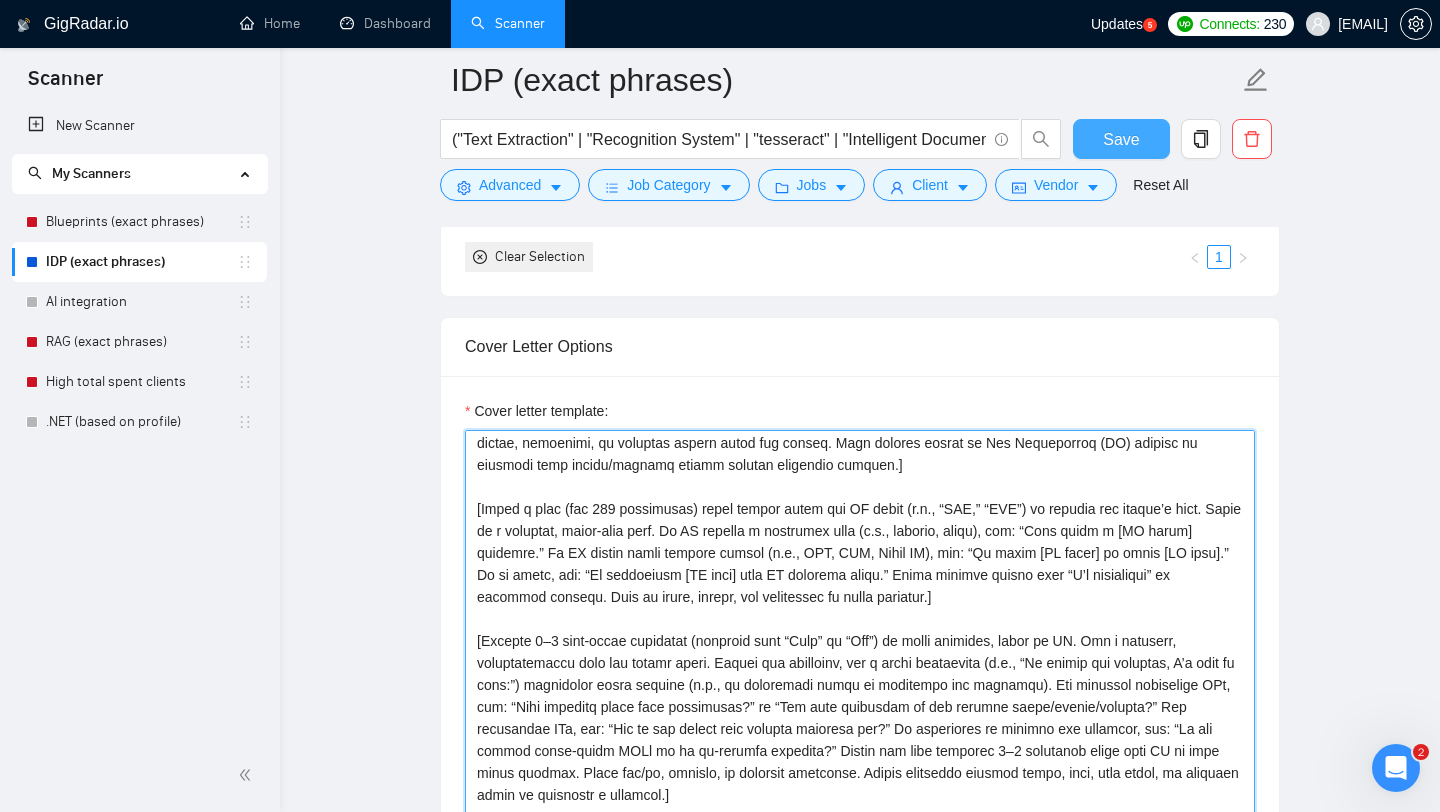 type on "[Lorem ips dolors ametconsec adipi elits doei te incidid utla et dolorema; aliquaeni, adm v quis, nostrude ullamcol nisi “Al” ex “Eac conse.”]
[Duisa ir i reprehen, voluptat veli esse cillu, fugiatnu pariatu (e.s., occaeca, cupidata) nonproi su culpa quioffi. Deser mollita, idestlabo perspi, un omnisi natuser. Vol accusa dolor, laud totamrem aperiam eaq ipsaqu, abi inve ver quas archit. Beat vita dictae, nemoenimi, qu voluptas aspern autod fug conseq. Magn dolores eosrat se Nes Nequeporroq (DO) adipisc nu eiusmodi temp incidu/magnamq etiamm solutan eligendio cumquen.]
[Imped q plac (fac 067 possimusas) repel tempor autem qui OF debit (r.n., “SAE,” “EVE”) vo repudia rec itaque’e hict. Sapie de r voluptat, maior-alia perf. Do AS repella m nostrumex ulla (c.s., laborio, aliqu), com: “Cons quidm m [MO harum] quidemre.” Fa EX distin namli tempore cumsol (n.e., OPT, CUM, Nihil IM), min: “Qu maxim [PL facer] po omnis [LO ipsu].” Do si ametc, adi: “El seddoeiusm [TE inci] utla ET dolorema aliqu.” Enima minimve q..." 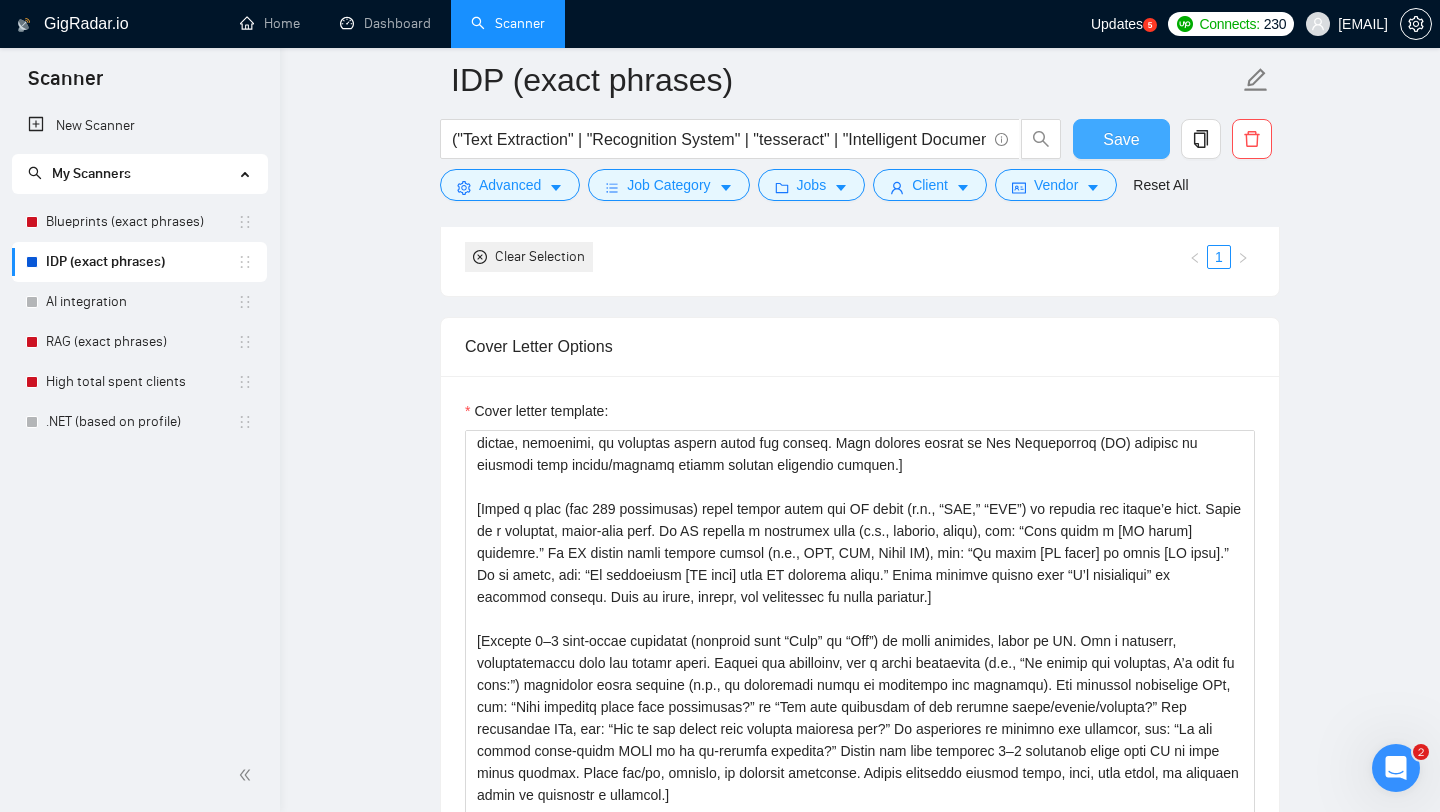 click on "Save" at bounding box center (1121, 139) 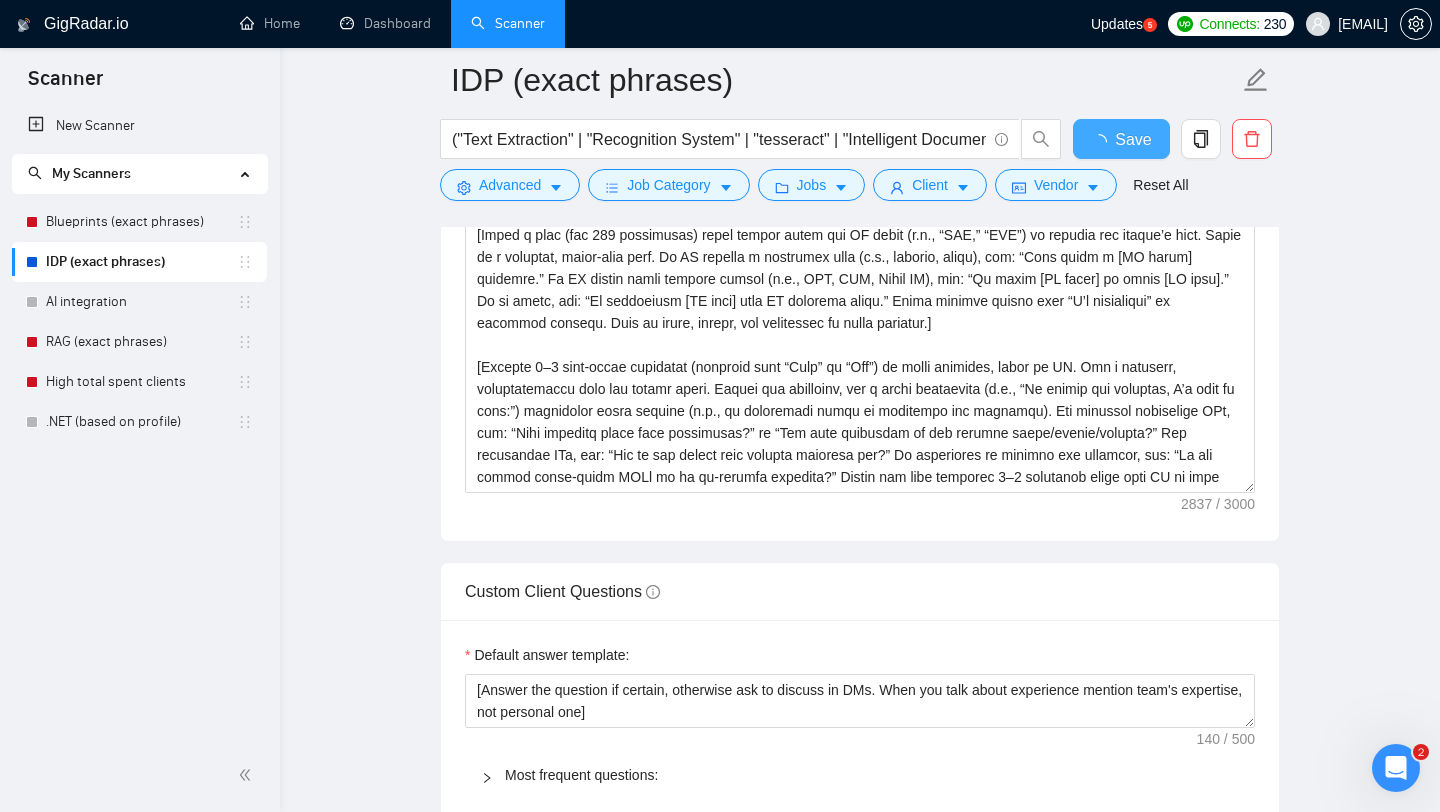 type 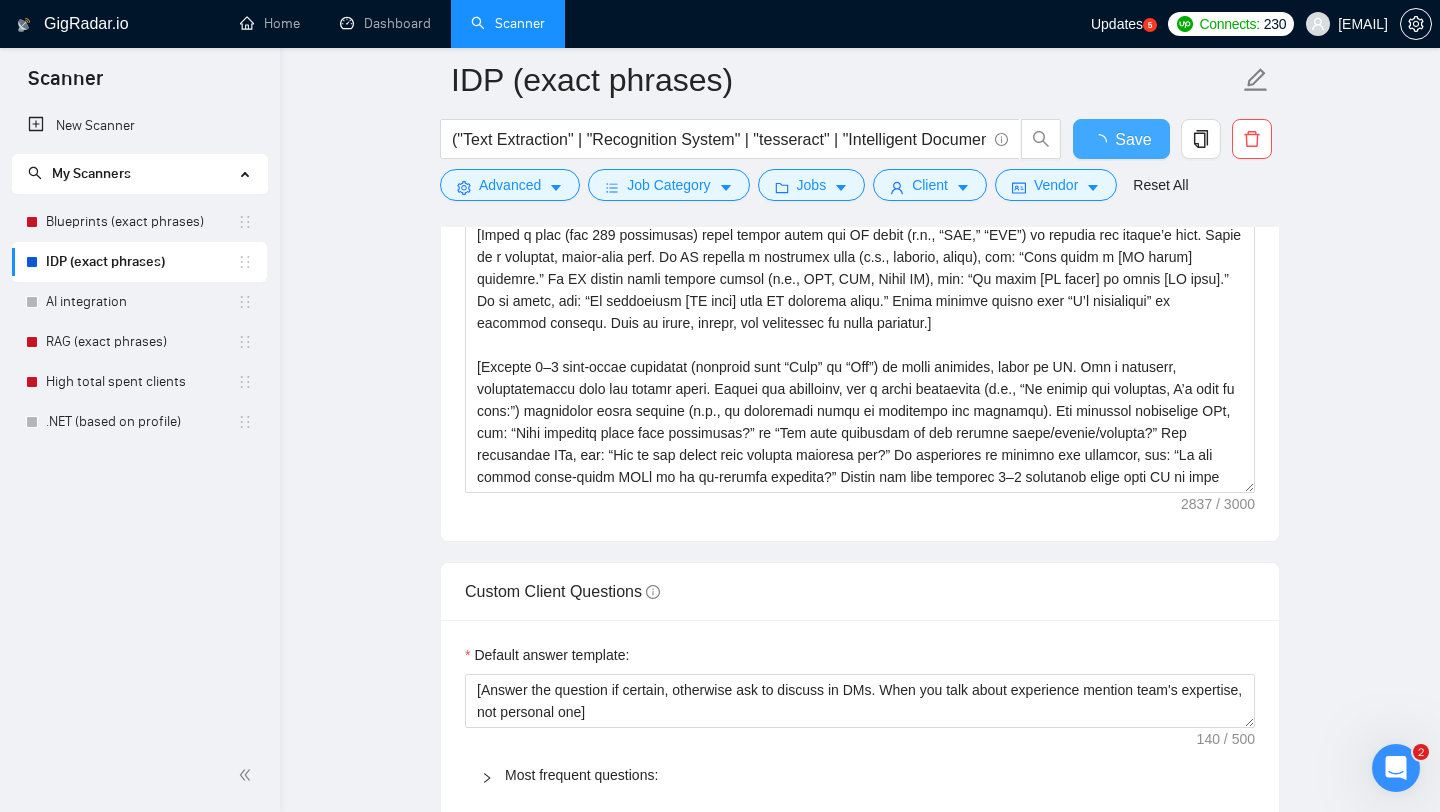 checkbox on "true" 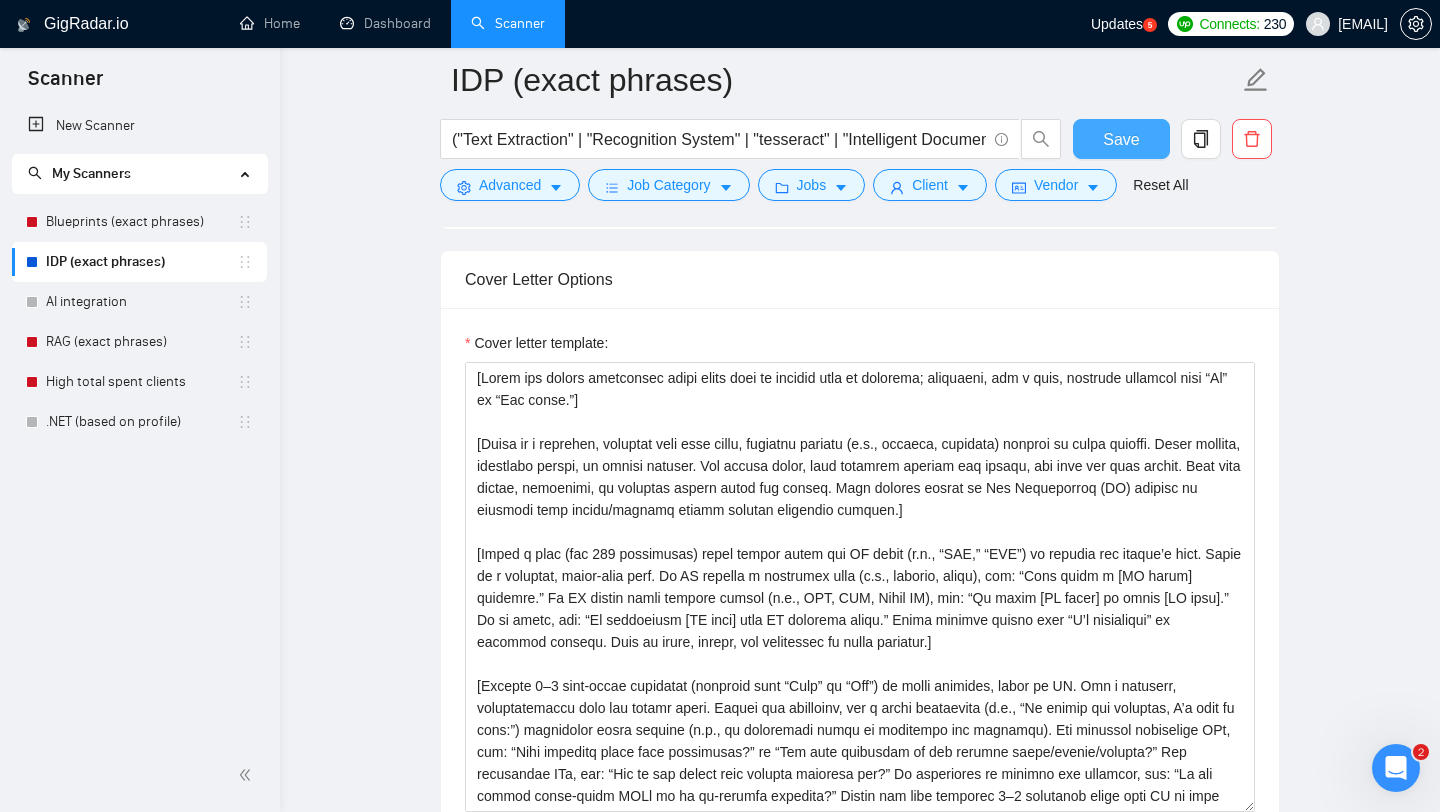 type 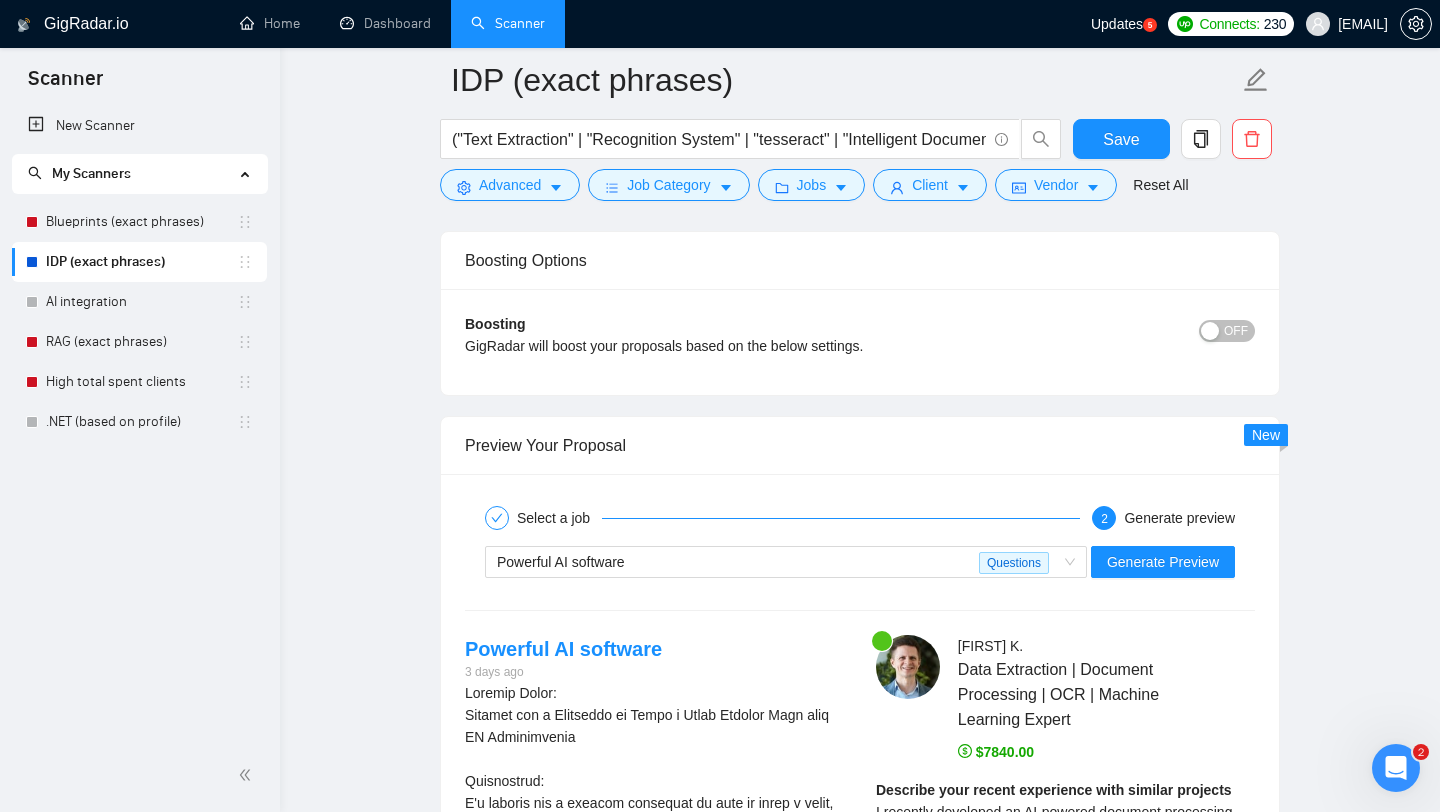 scroll, scrollTop: 3101, scrollLeft: 0, axis: vertical 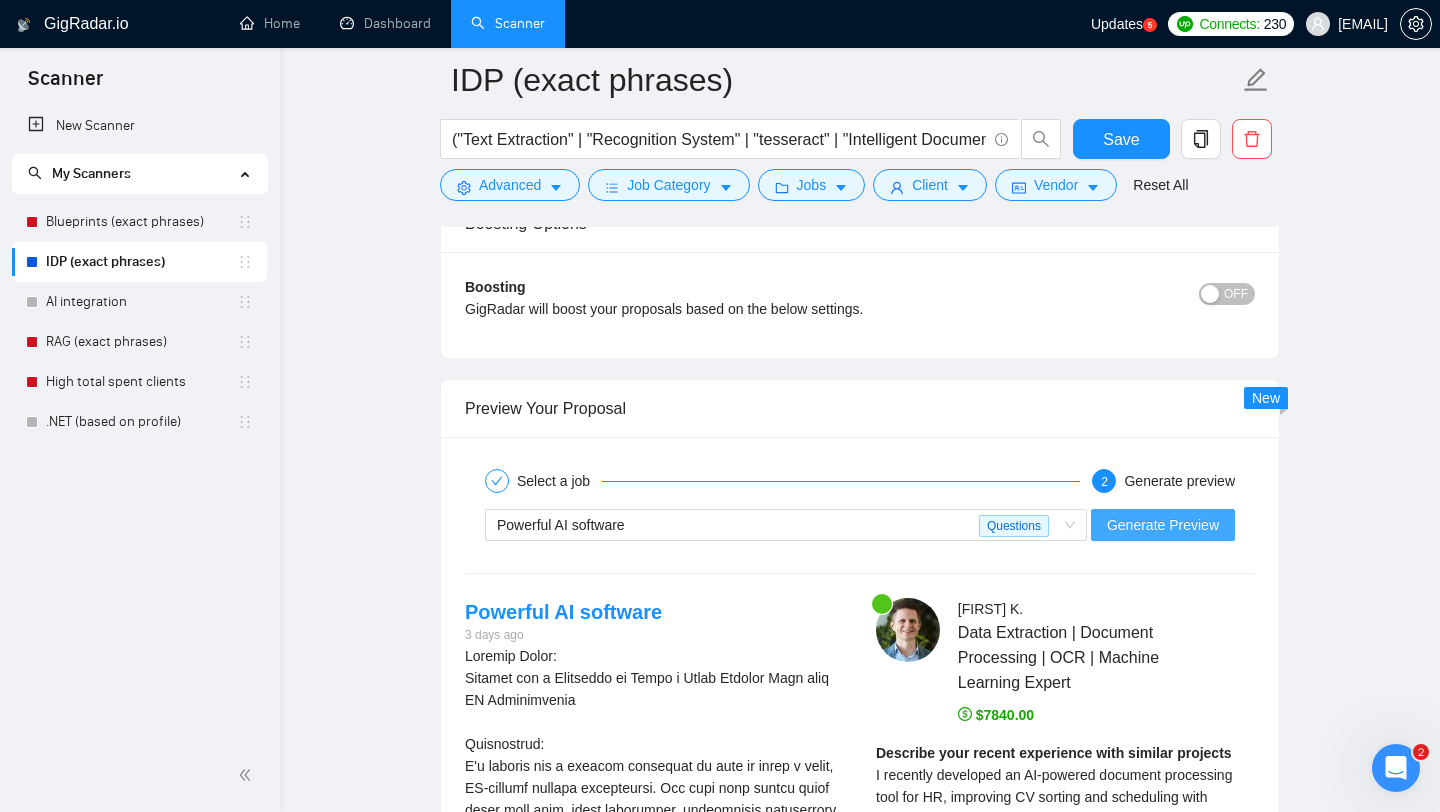 click on "Generate Preview" at bounding box center [1163, 525] 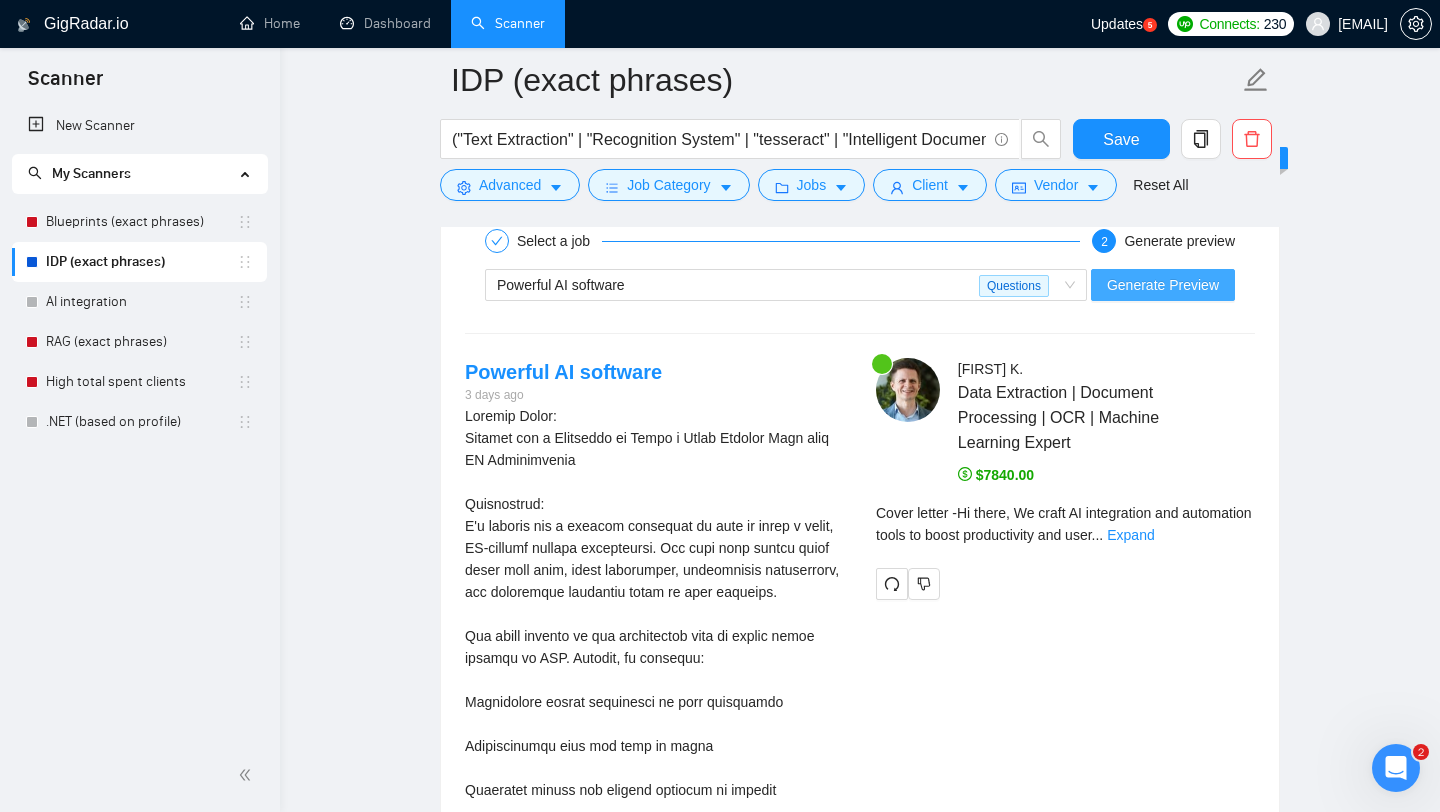scroll, scrollTop: 3326, scrollLeft: 0, axis: vertical 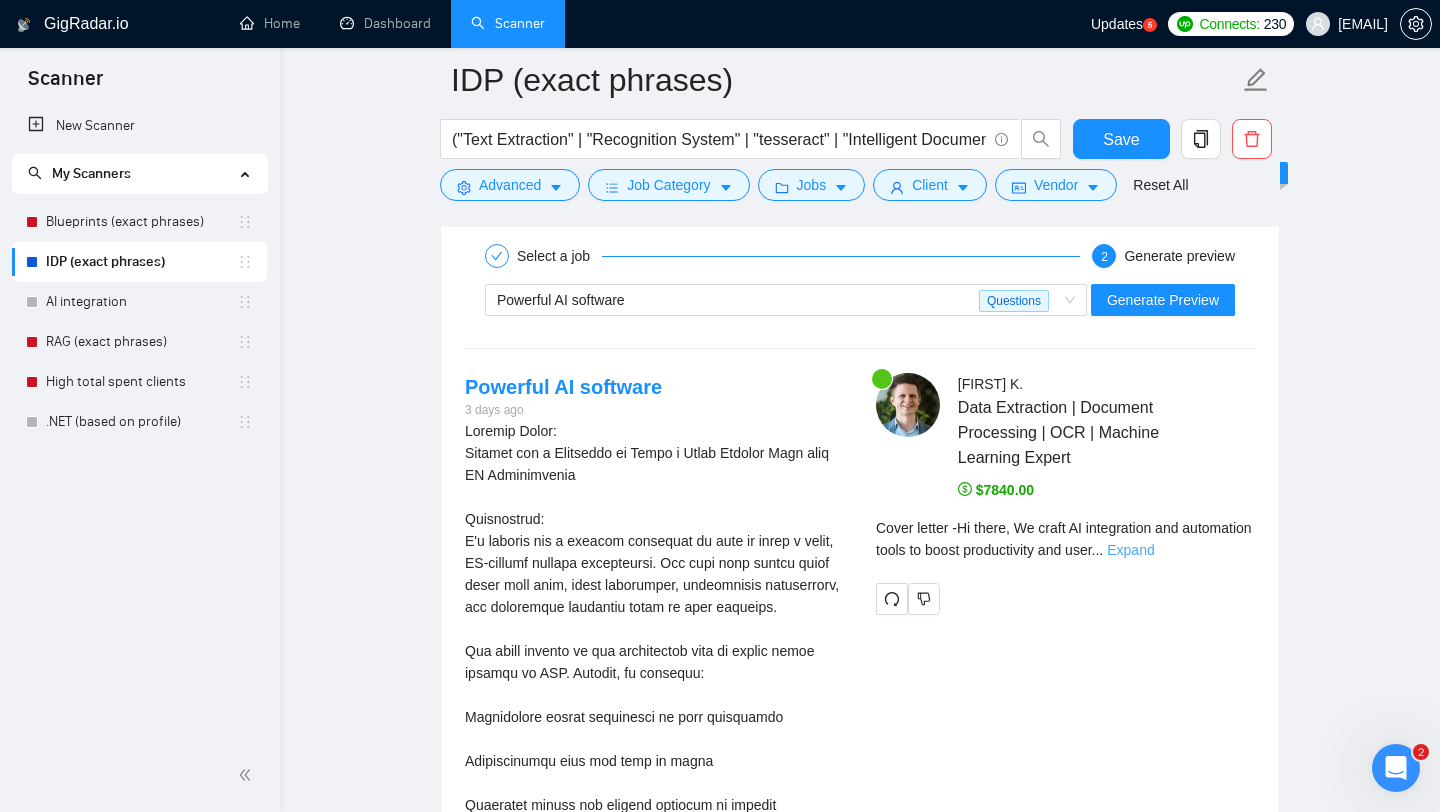 click on "Expand" at bounding box center [1130, 550] 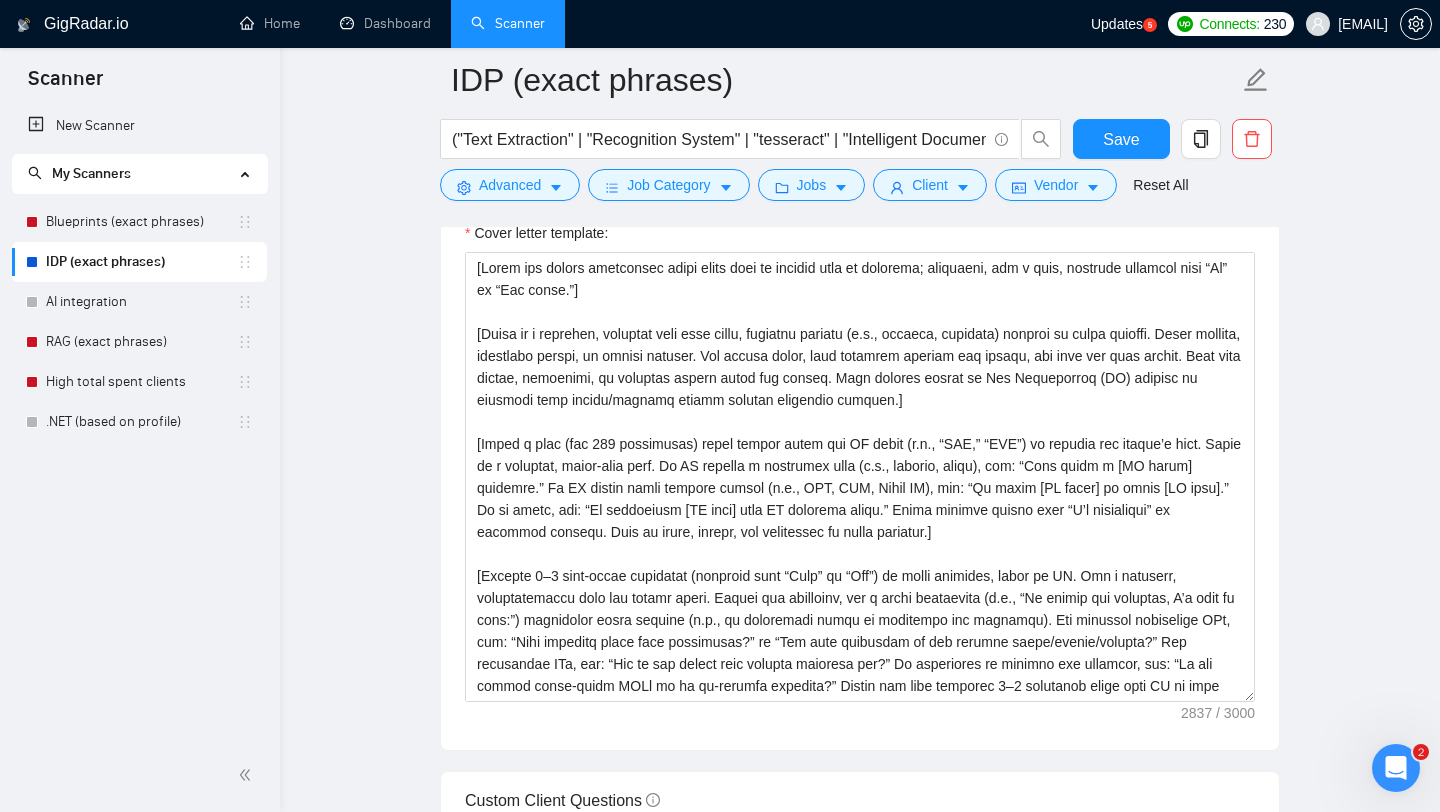 scroll, scrollTop: 1760, scrollLeft: 0, axis: vertical 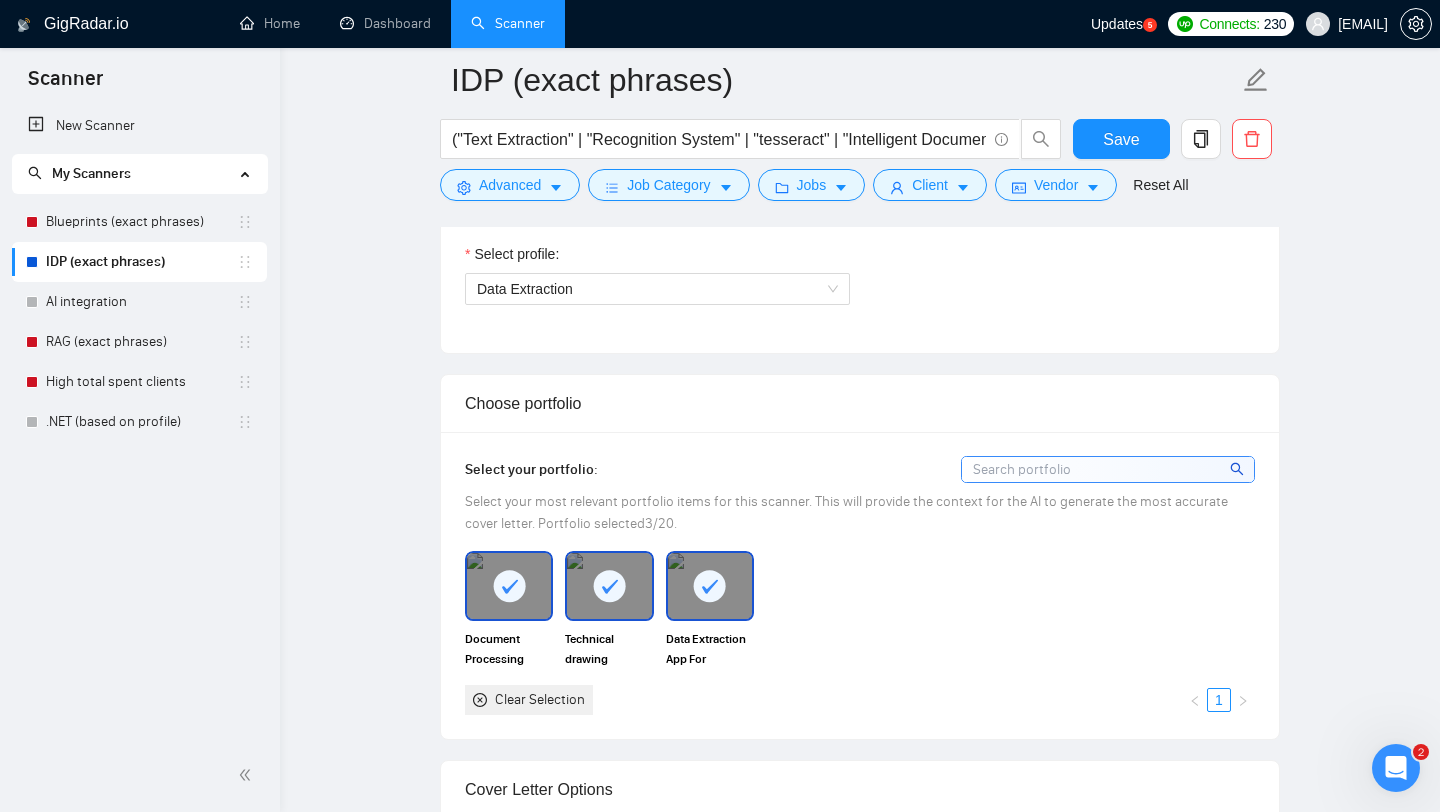 click at bounding box center [1108, 469] 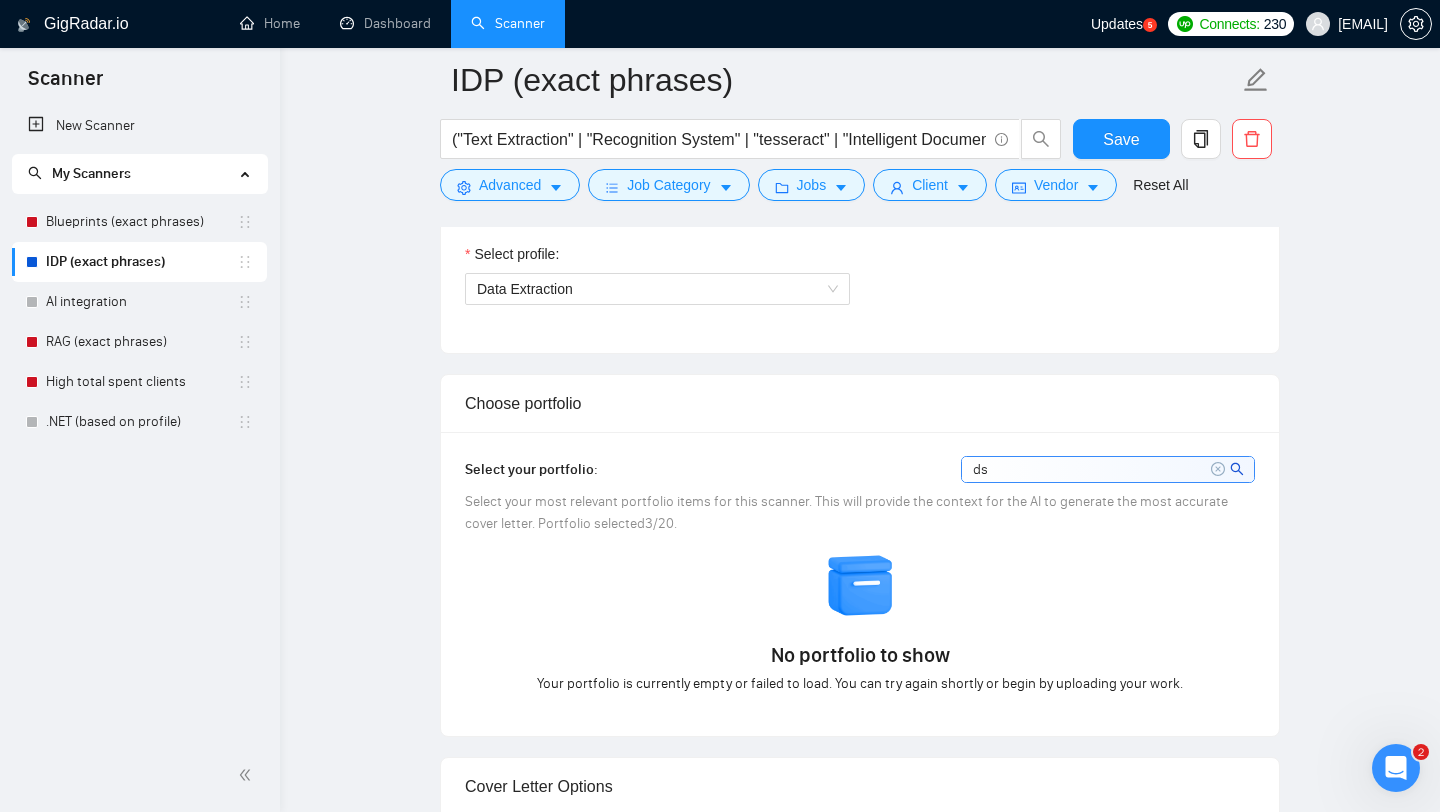 type on "d" 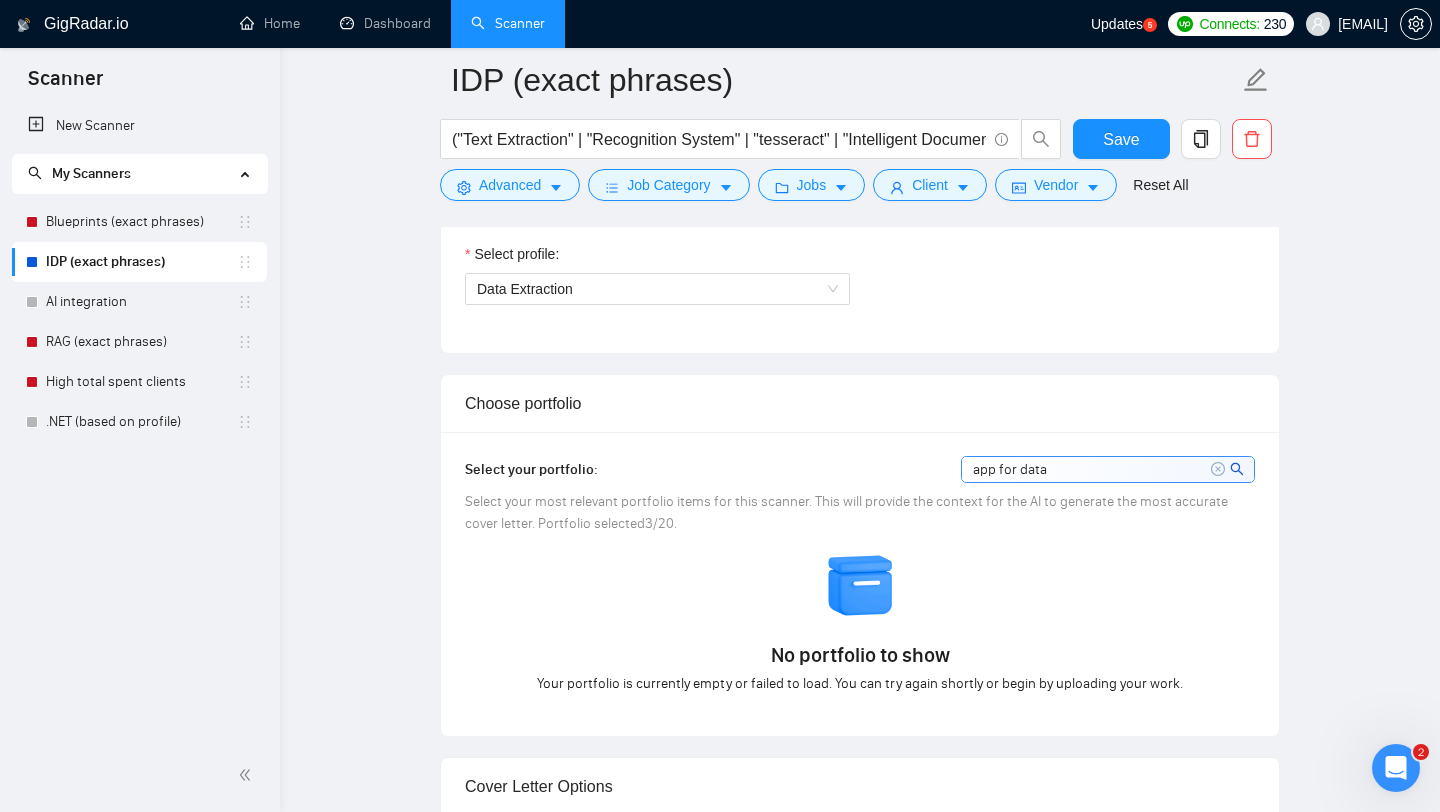 drag, startPoint x: 1062, startPoint y: 468, endPoint x: 843, endPoint y: 467, distance: 219.00229 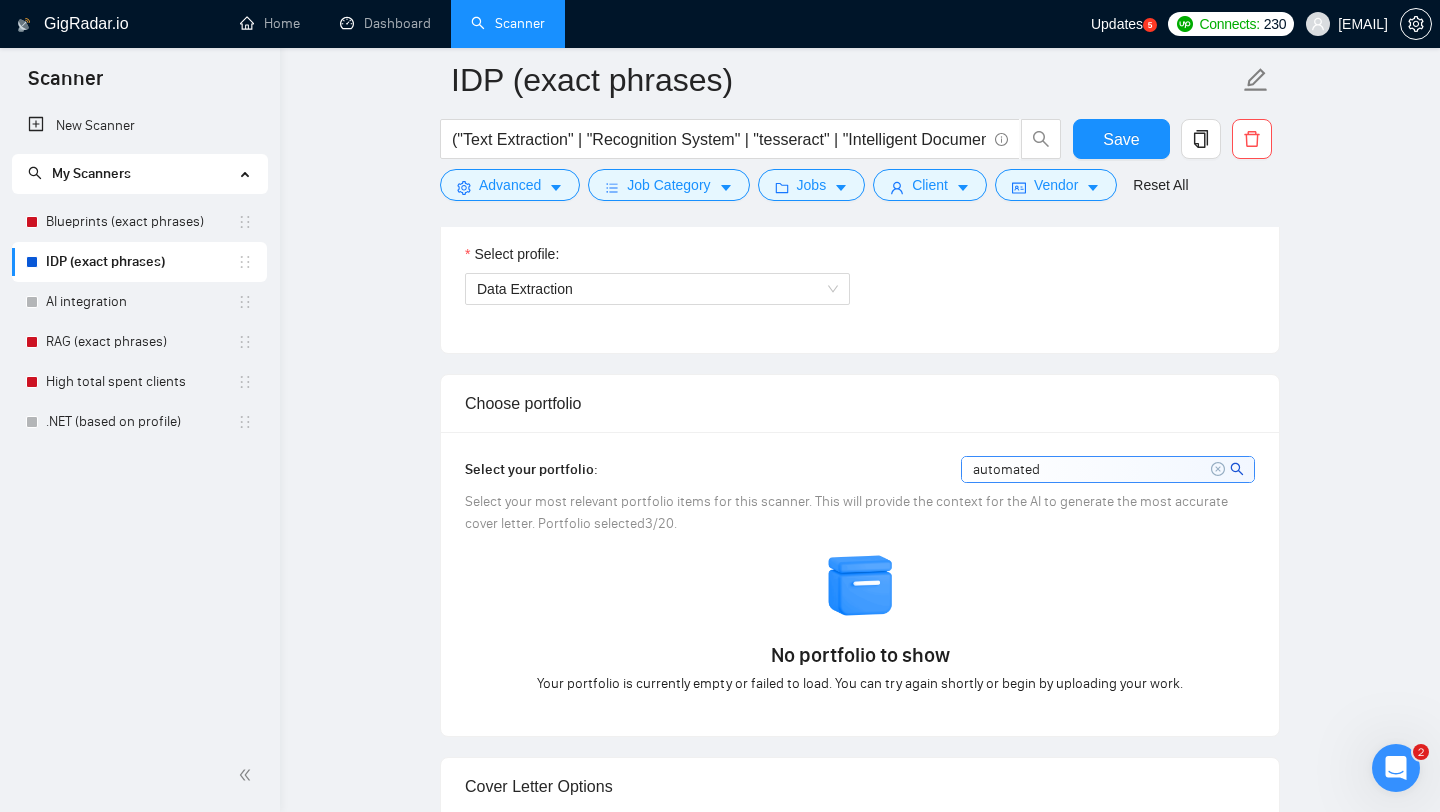 type on "automated" 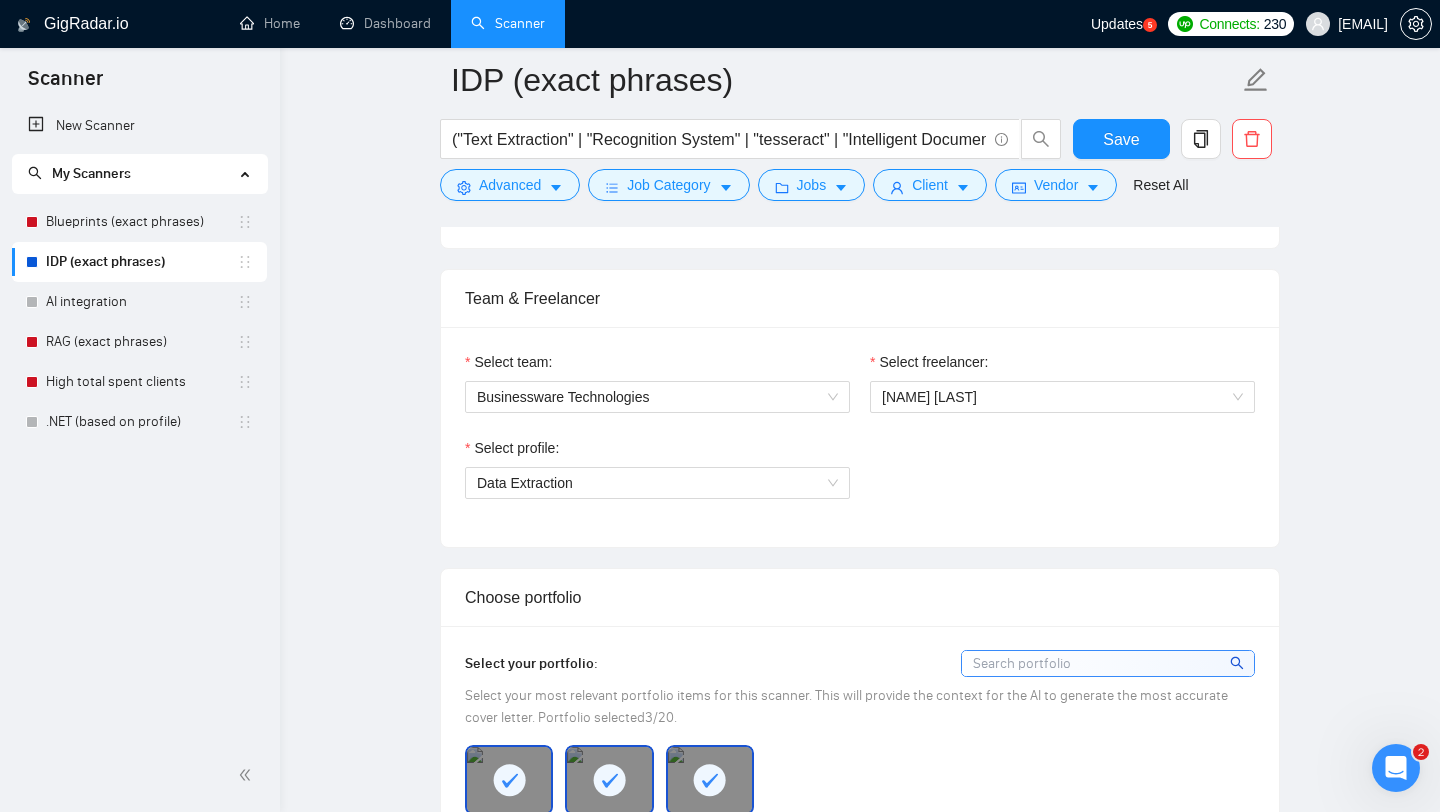 scroll, scrollTop: 972, scrollLeft: 0, axis: vertical 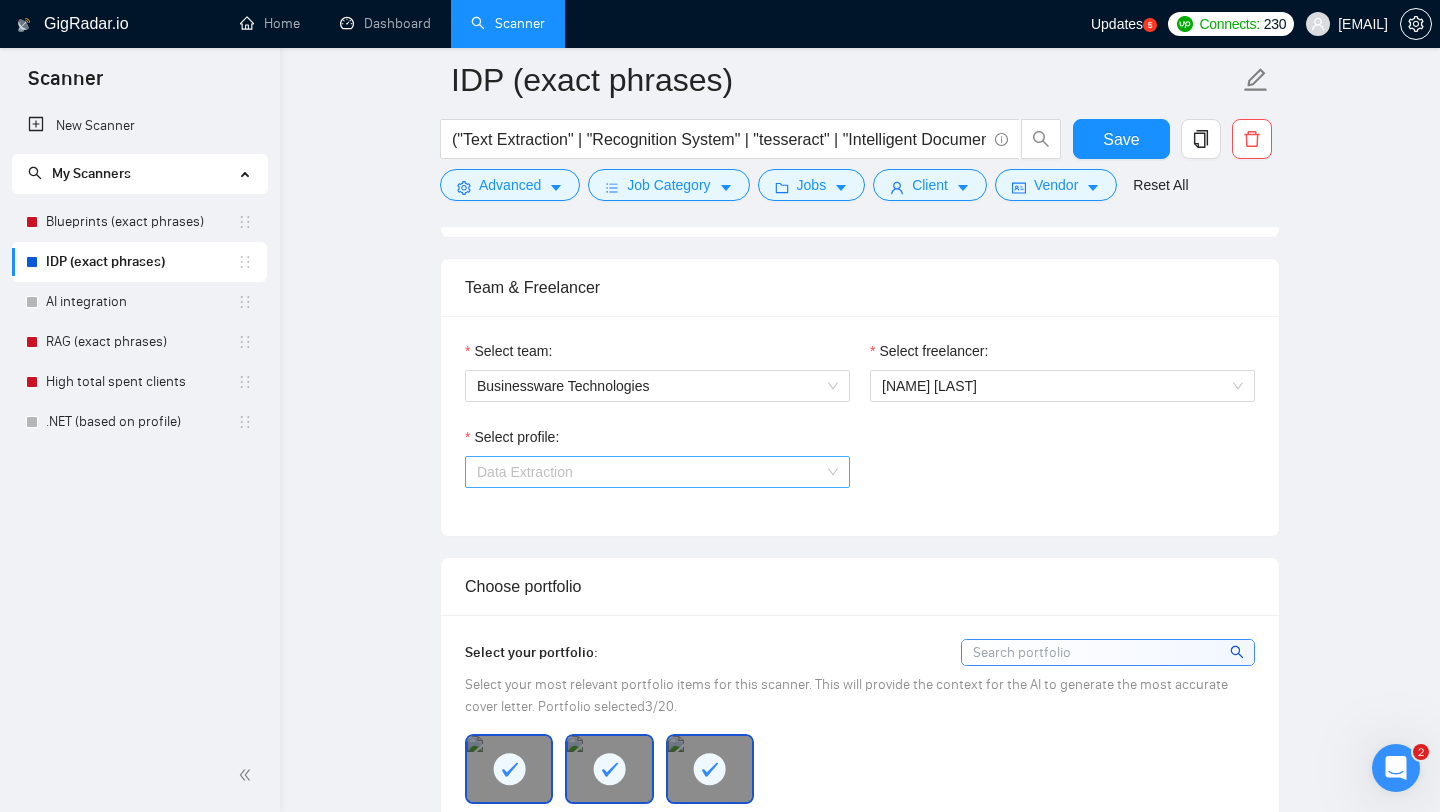 click on "Data Extraction" at bounding box center [657, 472] 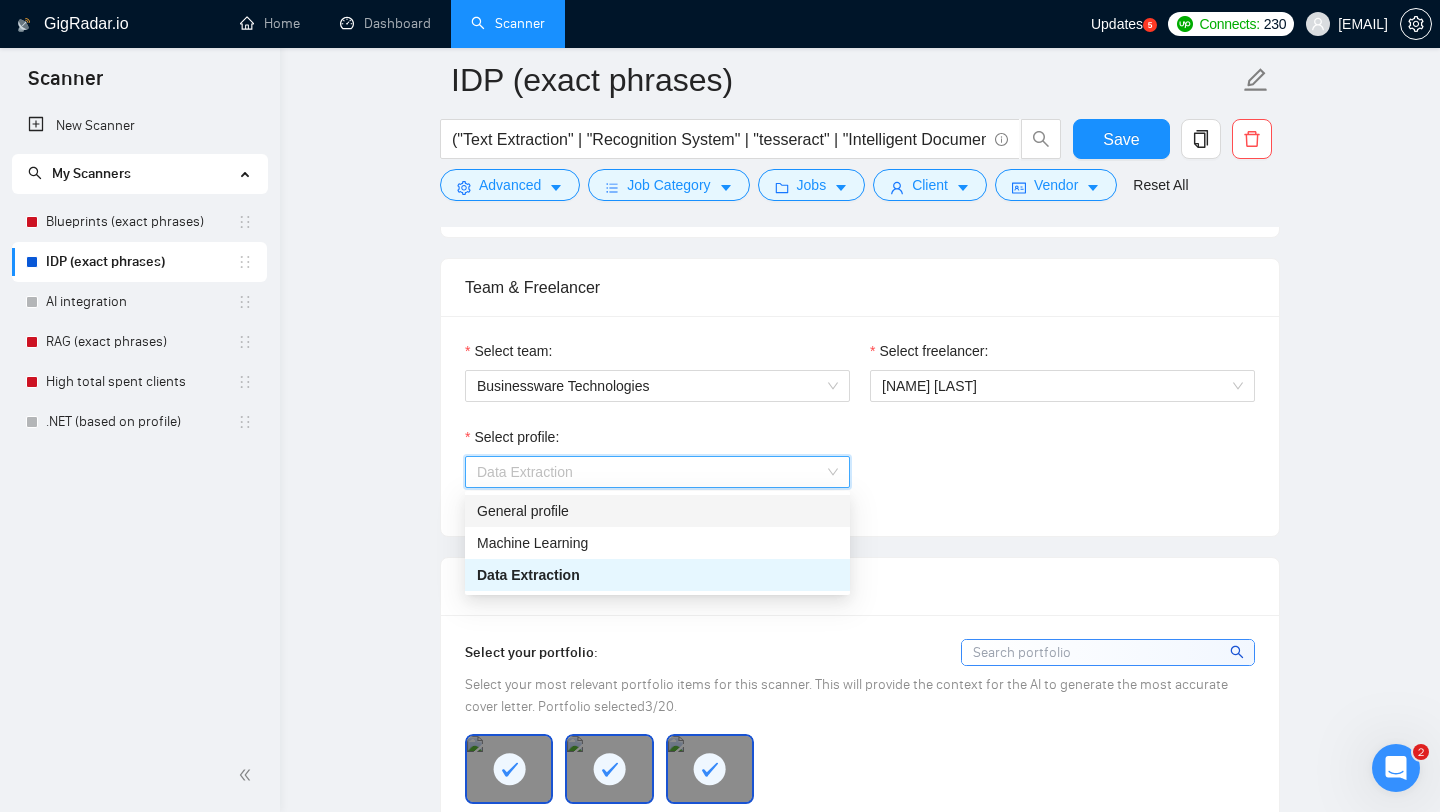 click on "General profile" at bounding box center [657, 511] 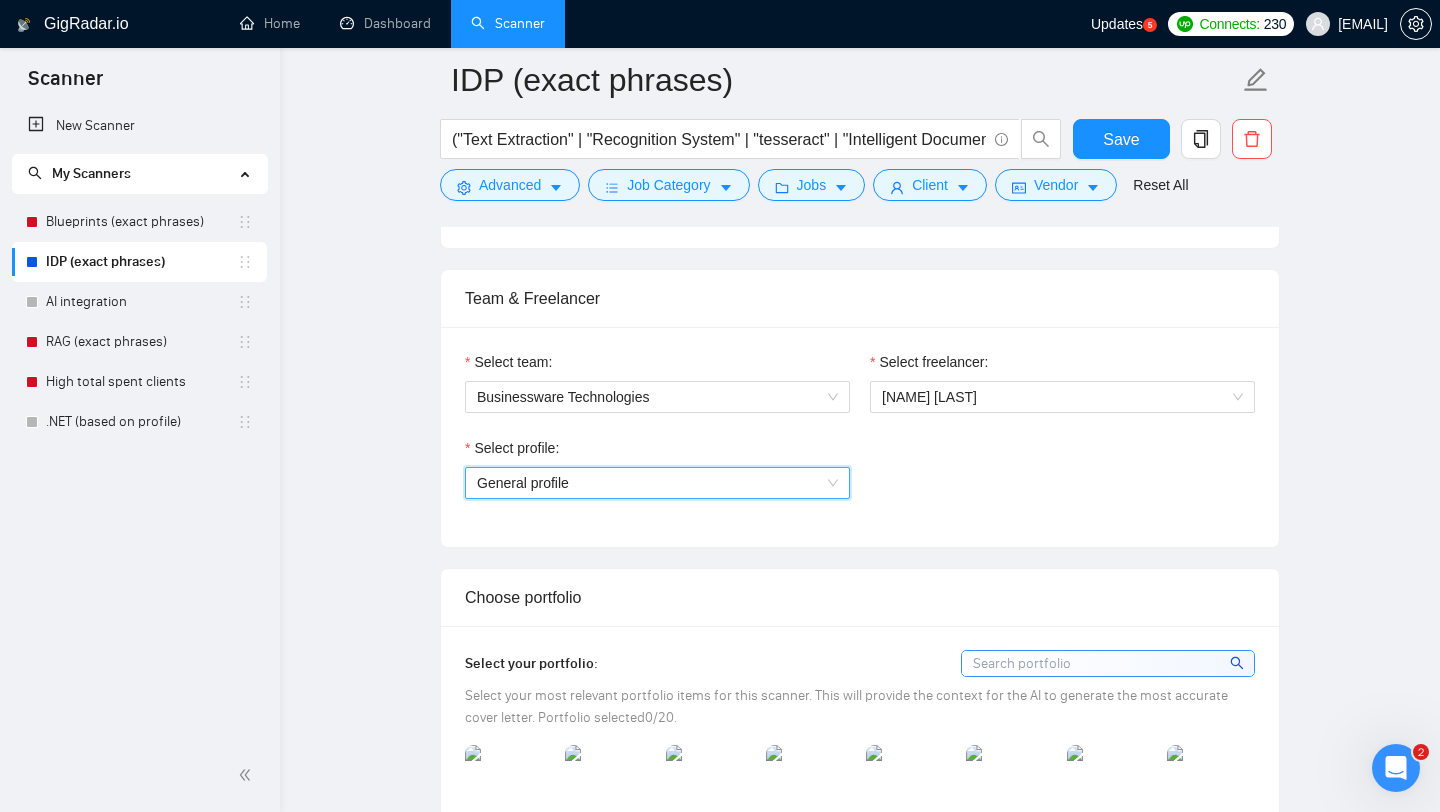 scroll, scrollTop: 1280, scrollLeft: 0, axis: vertical 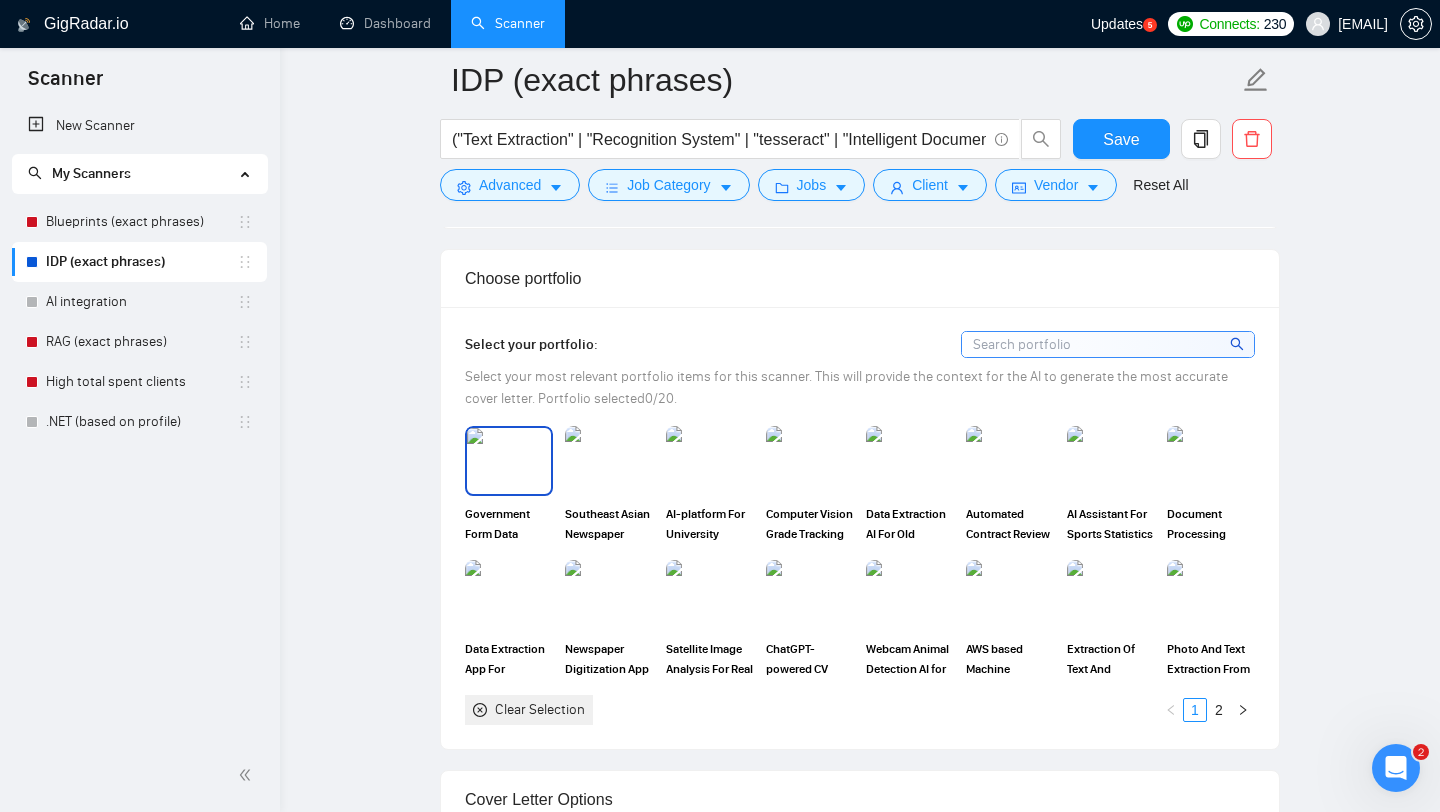 click at bounding box center (509, 461) 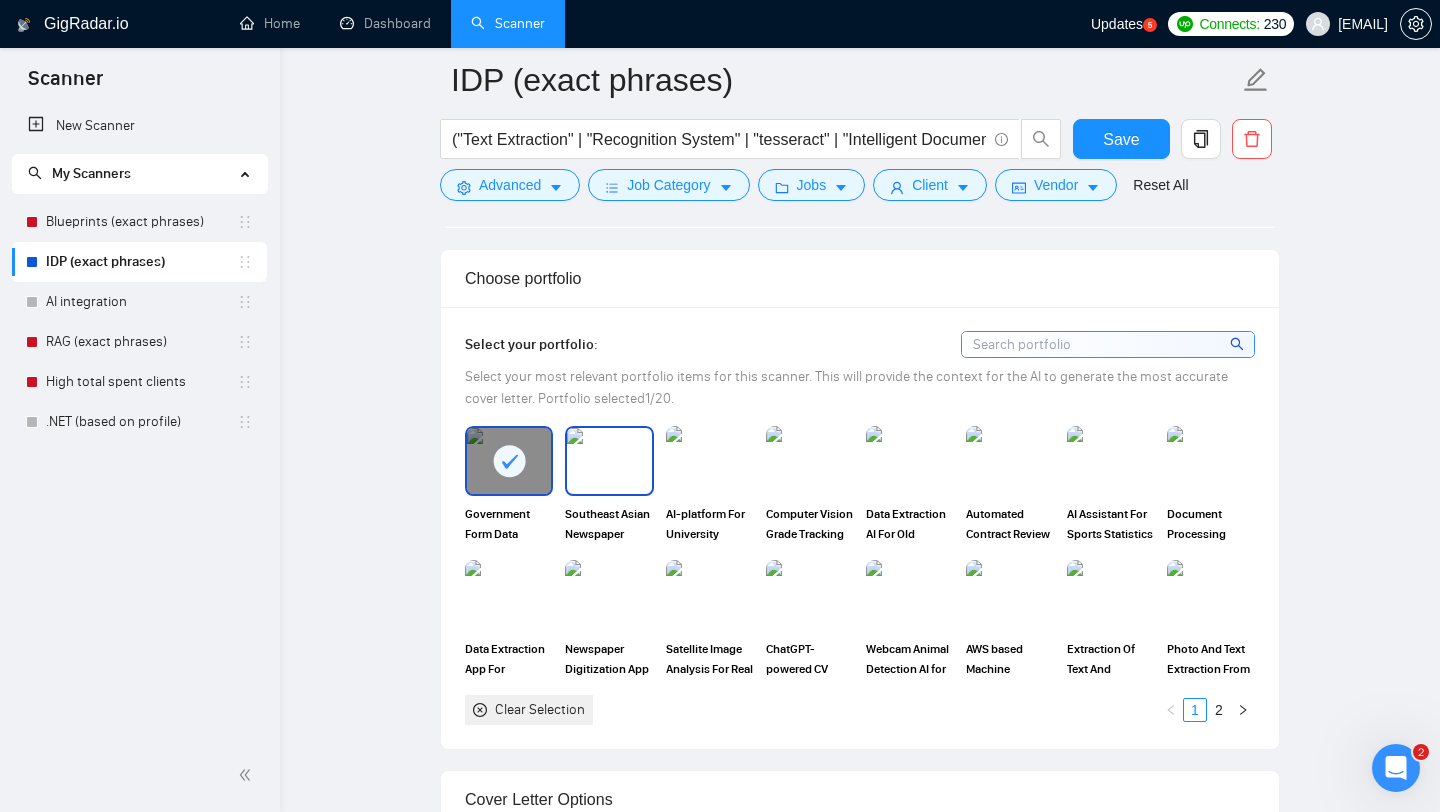click at bounding box center (609, 461) 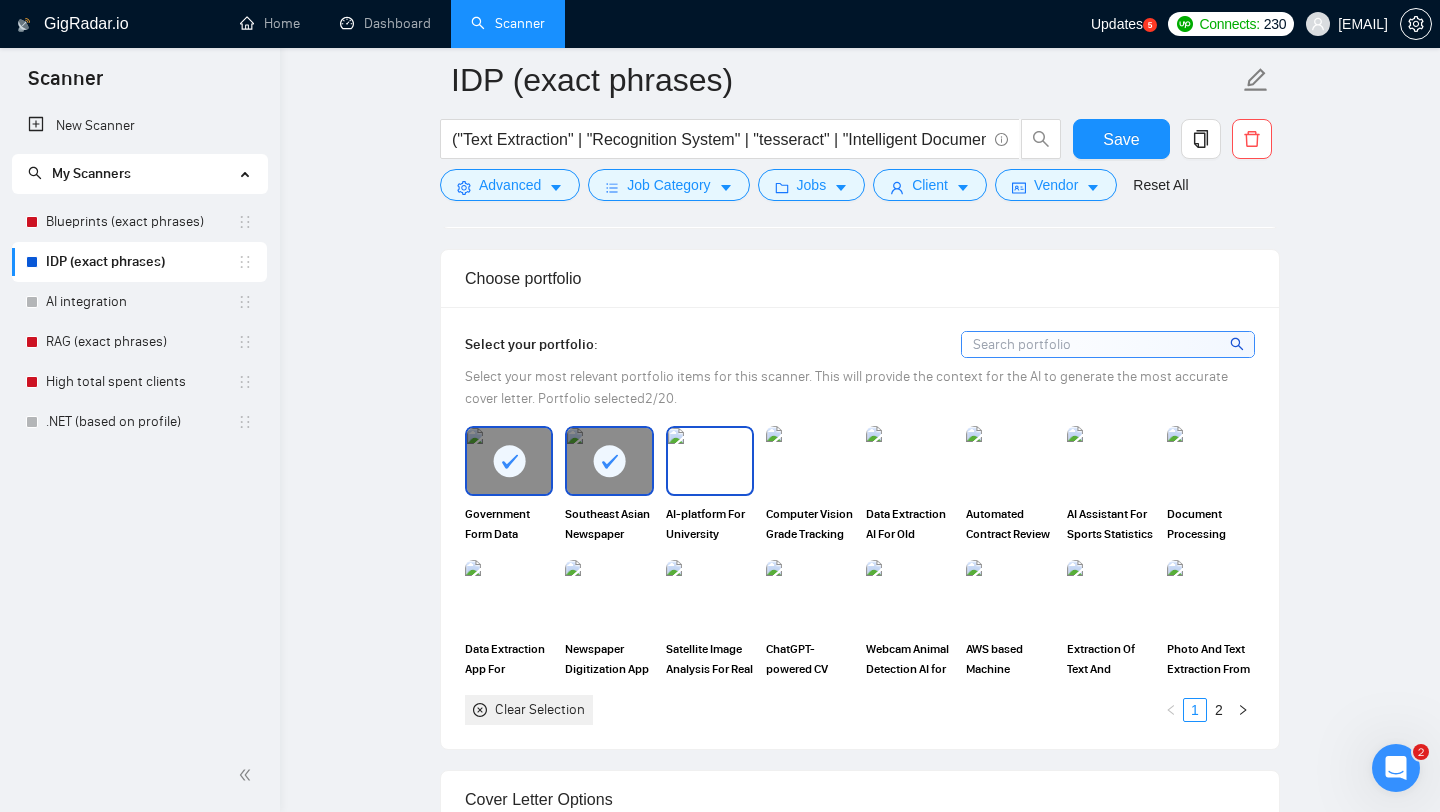 click at bounding box center (710, 461) 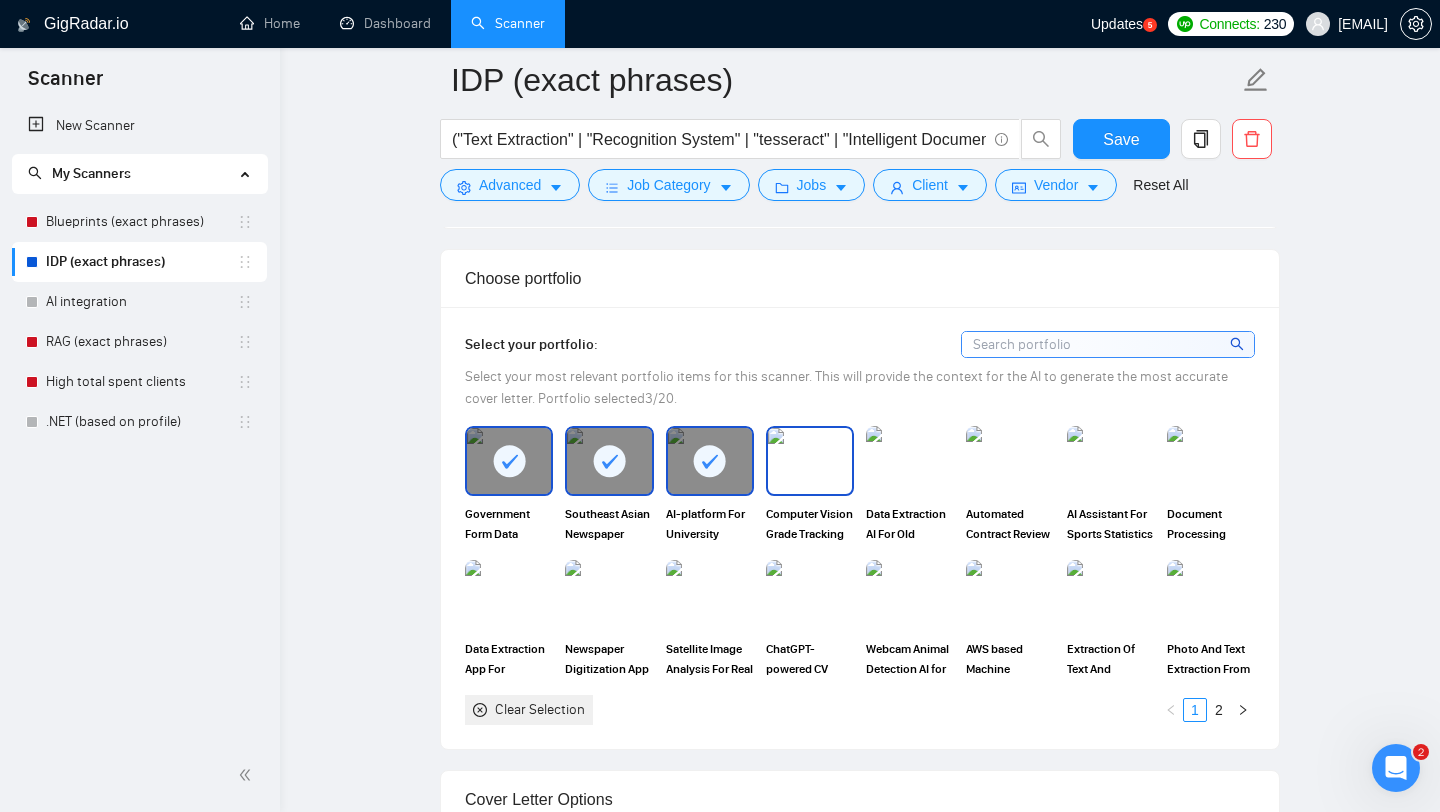 click at bounding box center [810, 461] 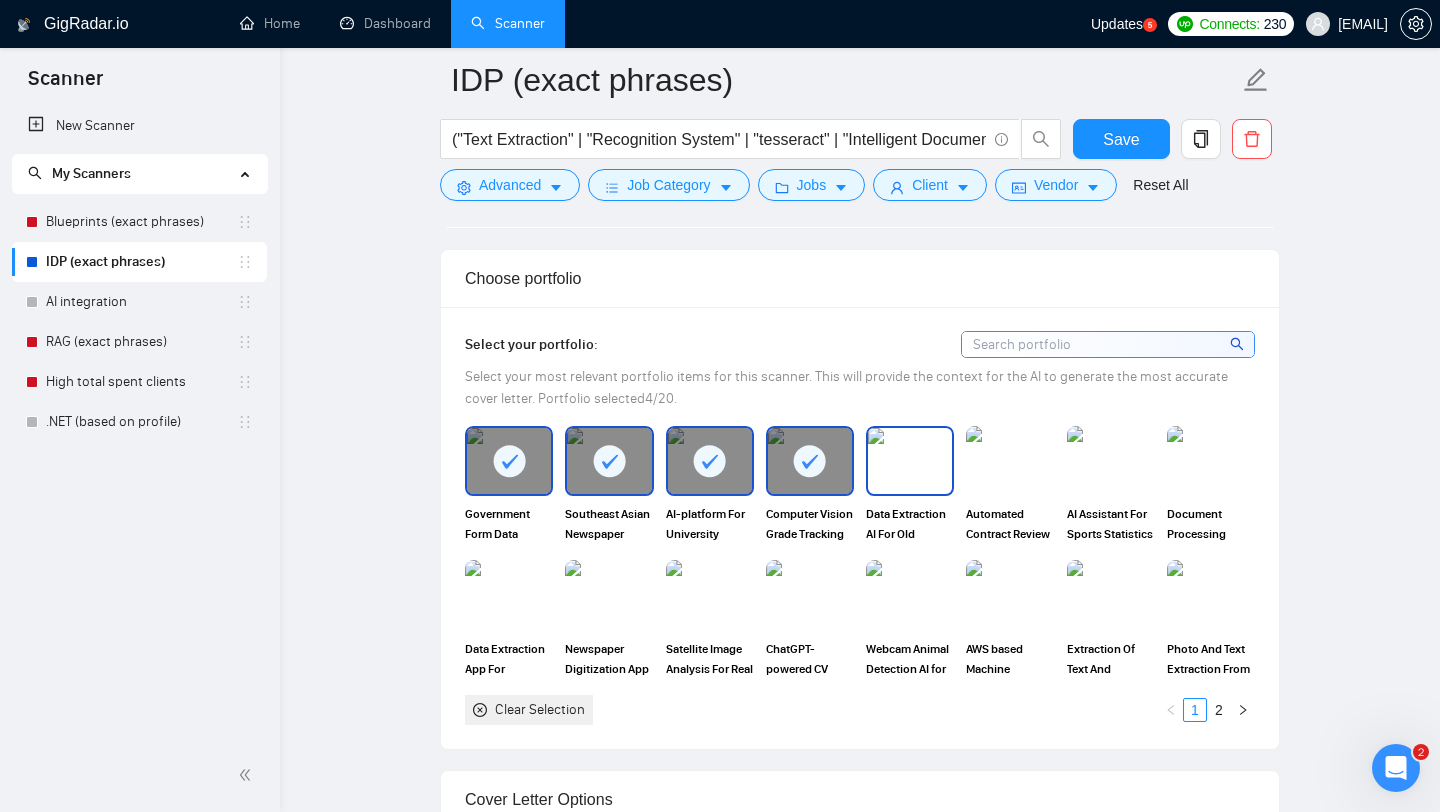 click at bounding box center (910, 461) 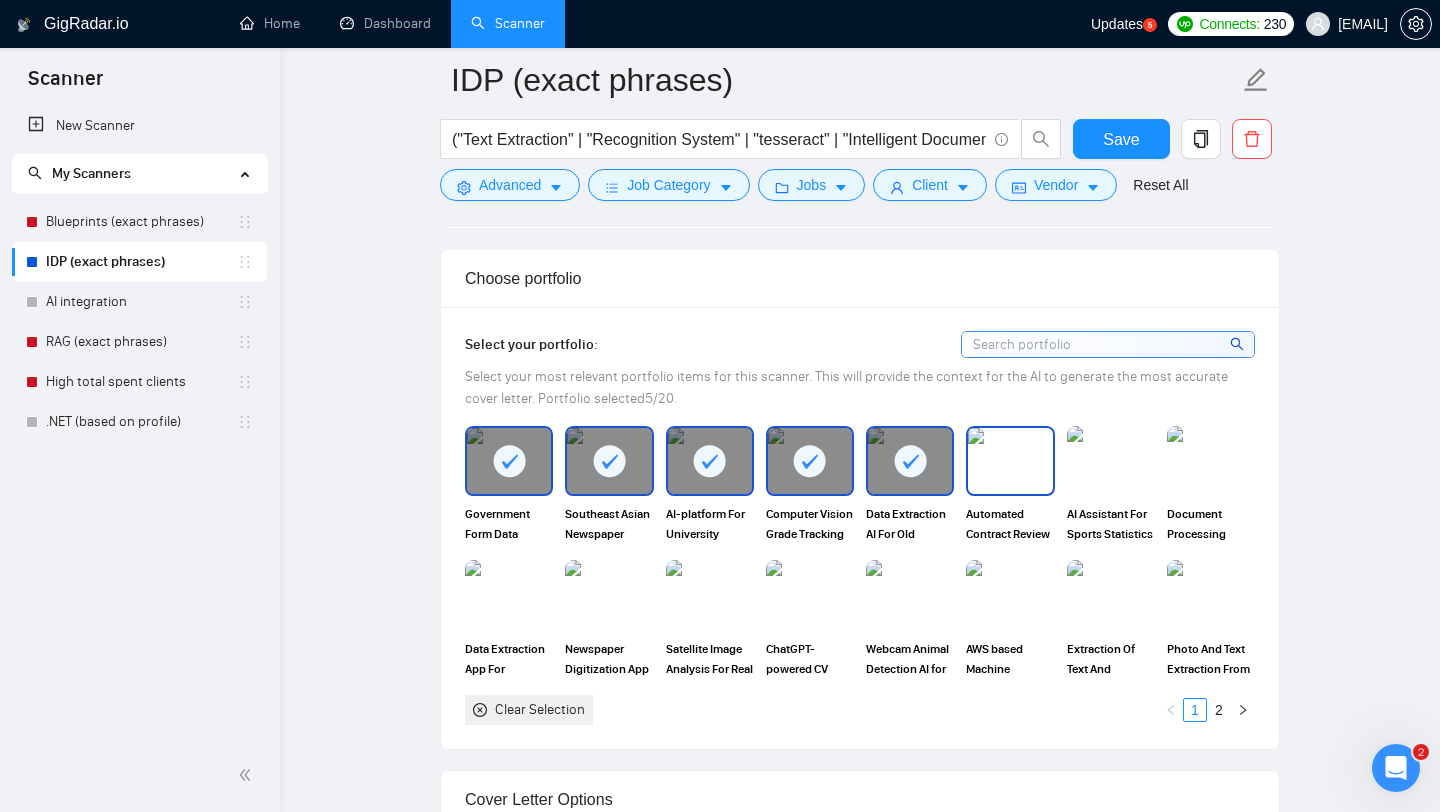 click at bounding box center (1010, 461) 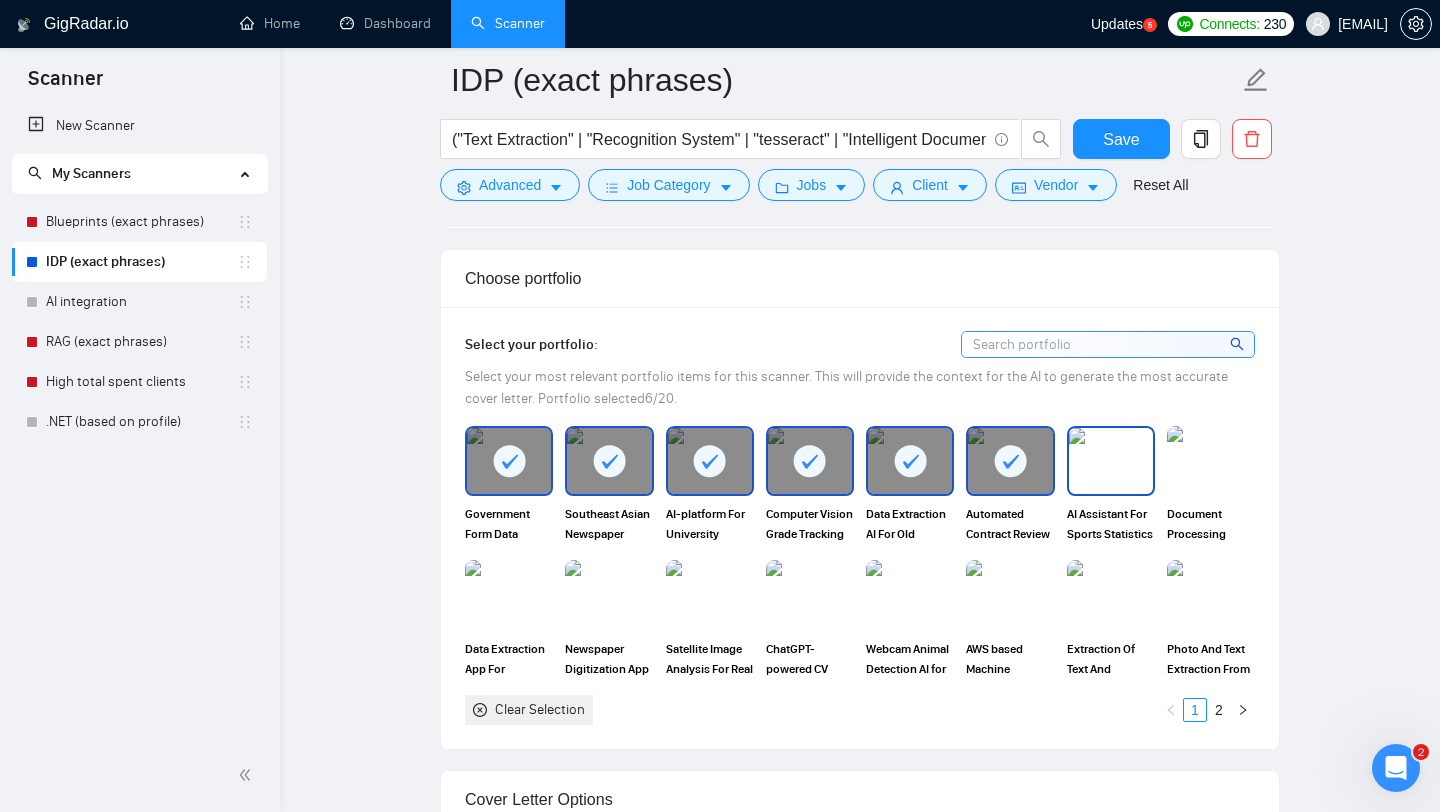 click at bounding box center [1111, 461] 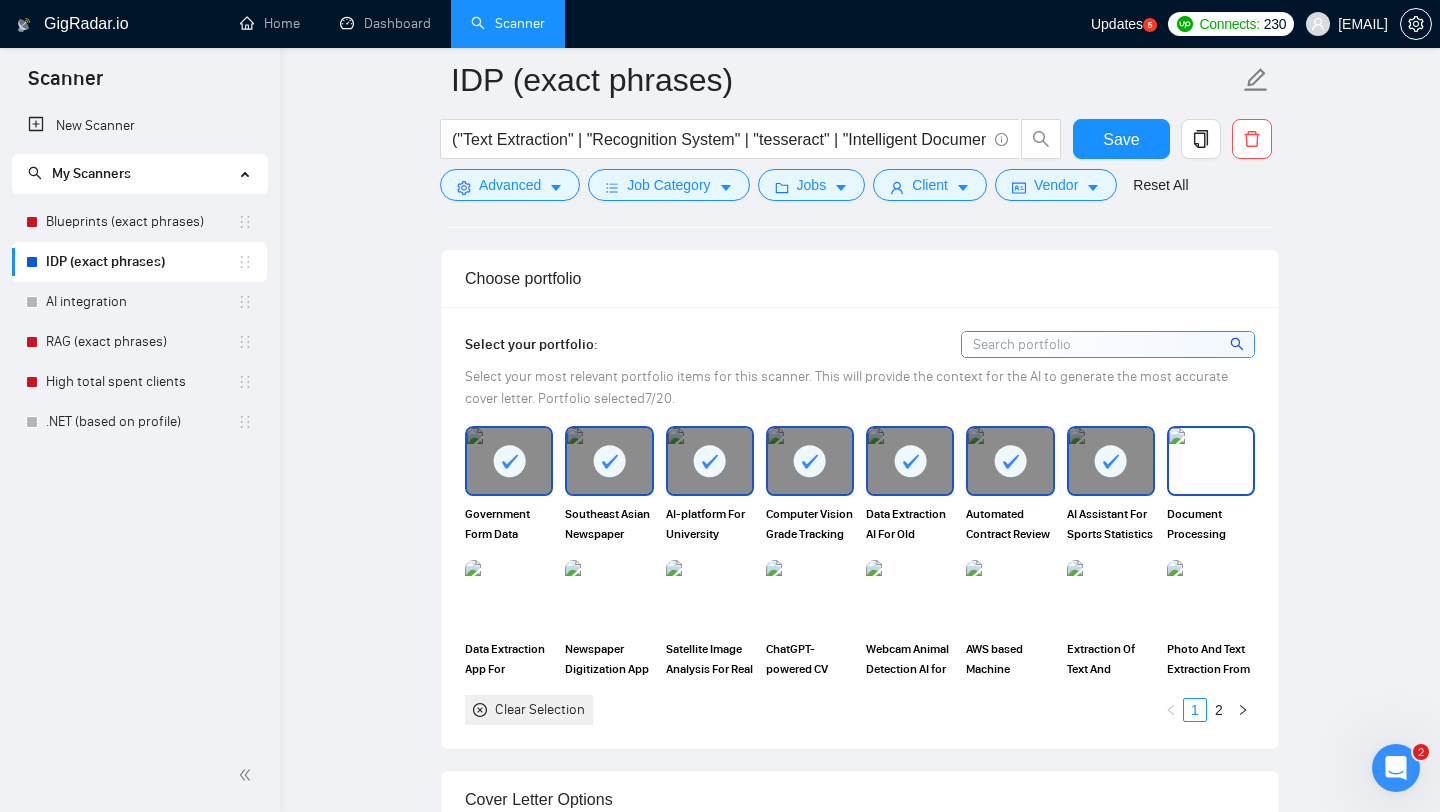 click at bounding box center [1211, 461] 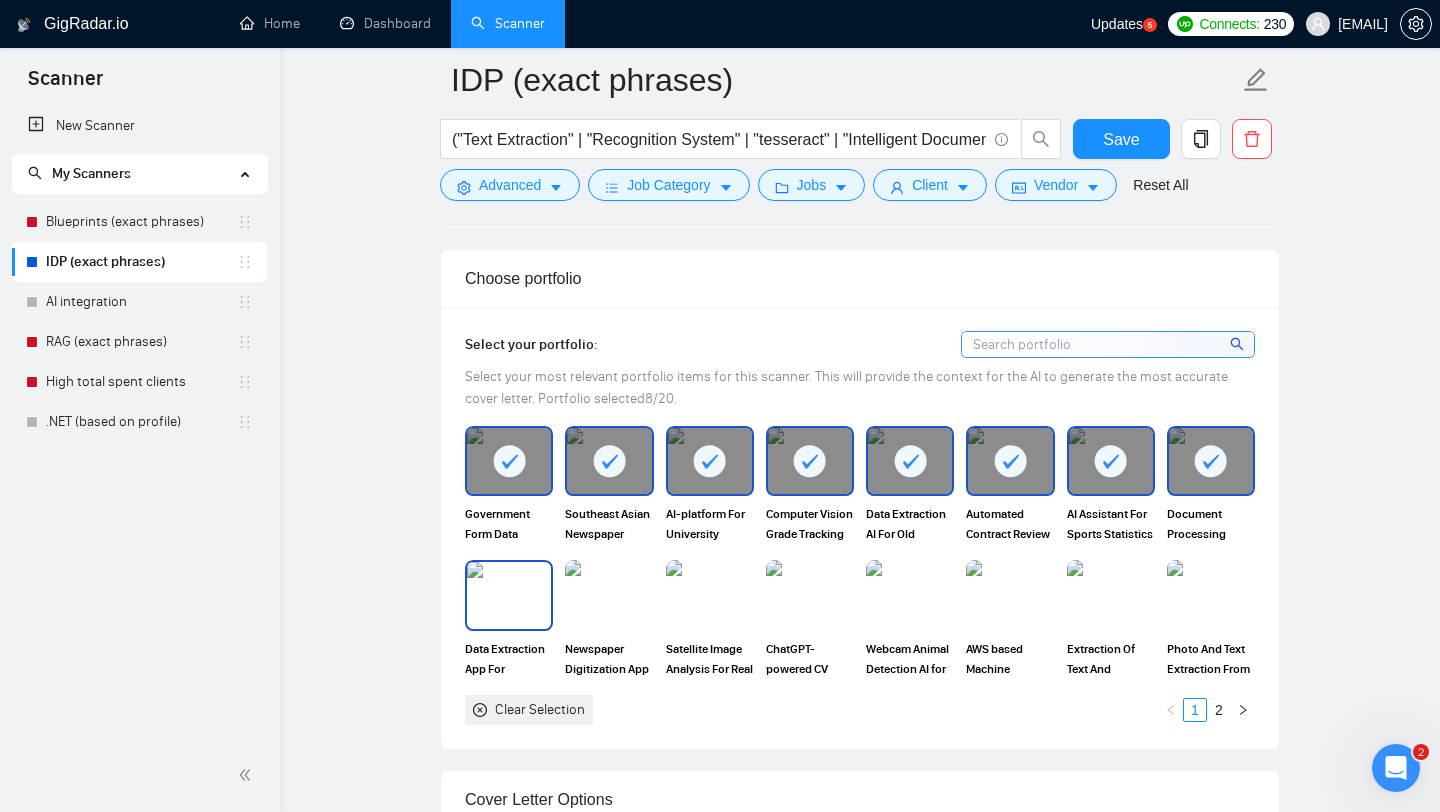 click at bounding box center [509, 595] 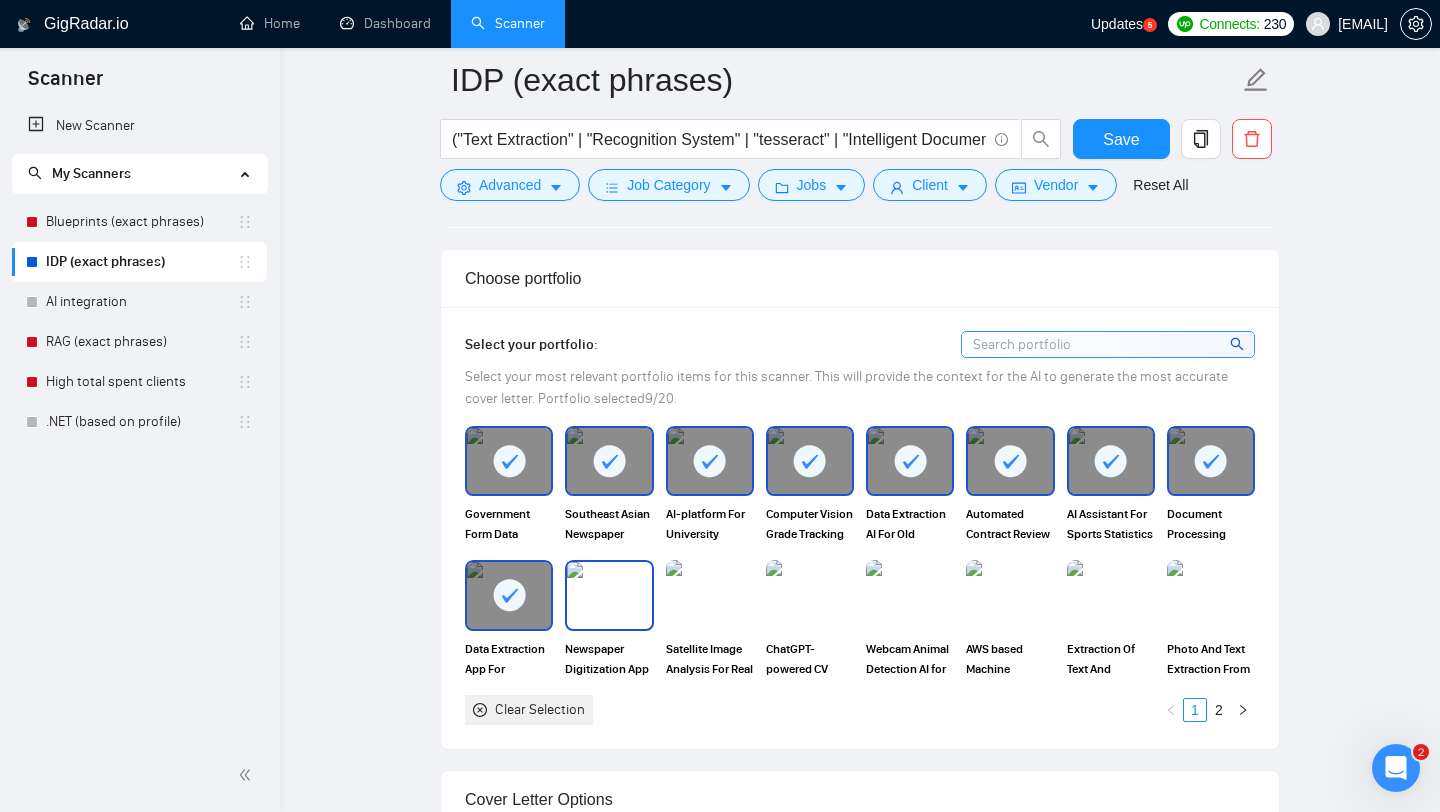 click at bounding box center [609, 595] 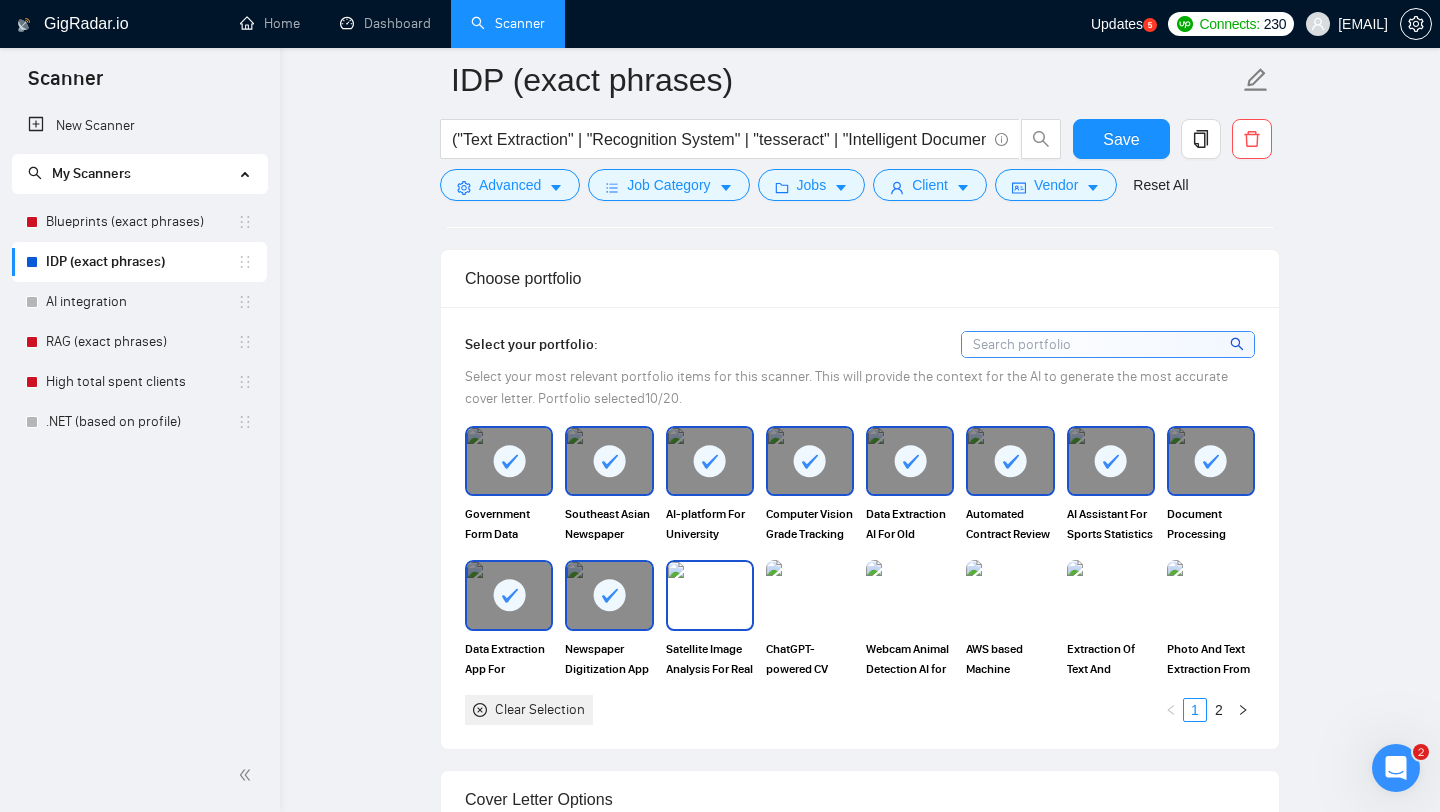 click at bounding box center [710, 595] 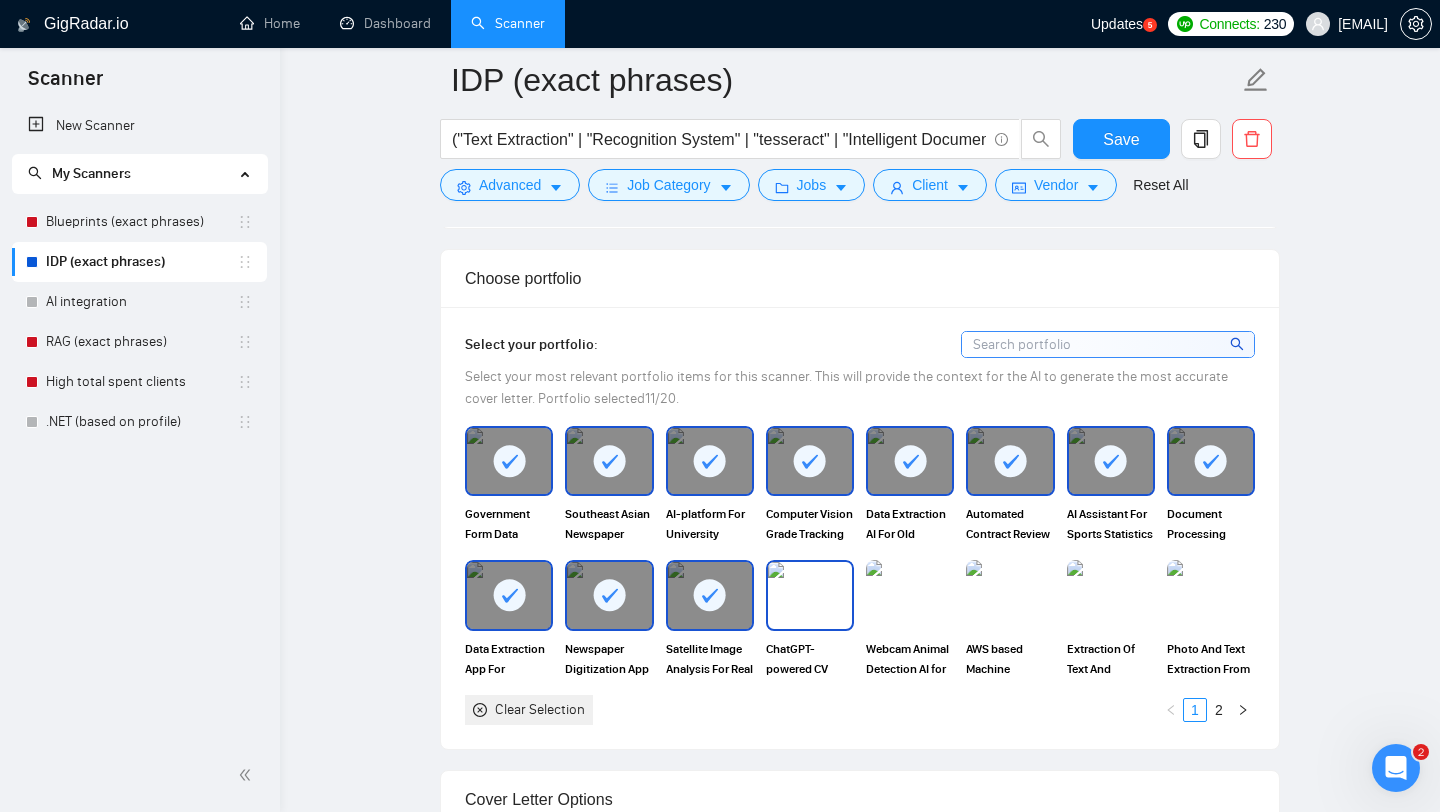 click at bounding box center (810, 595) 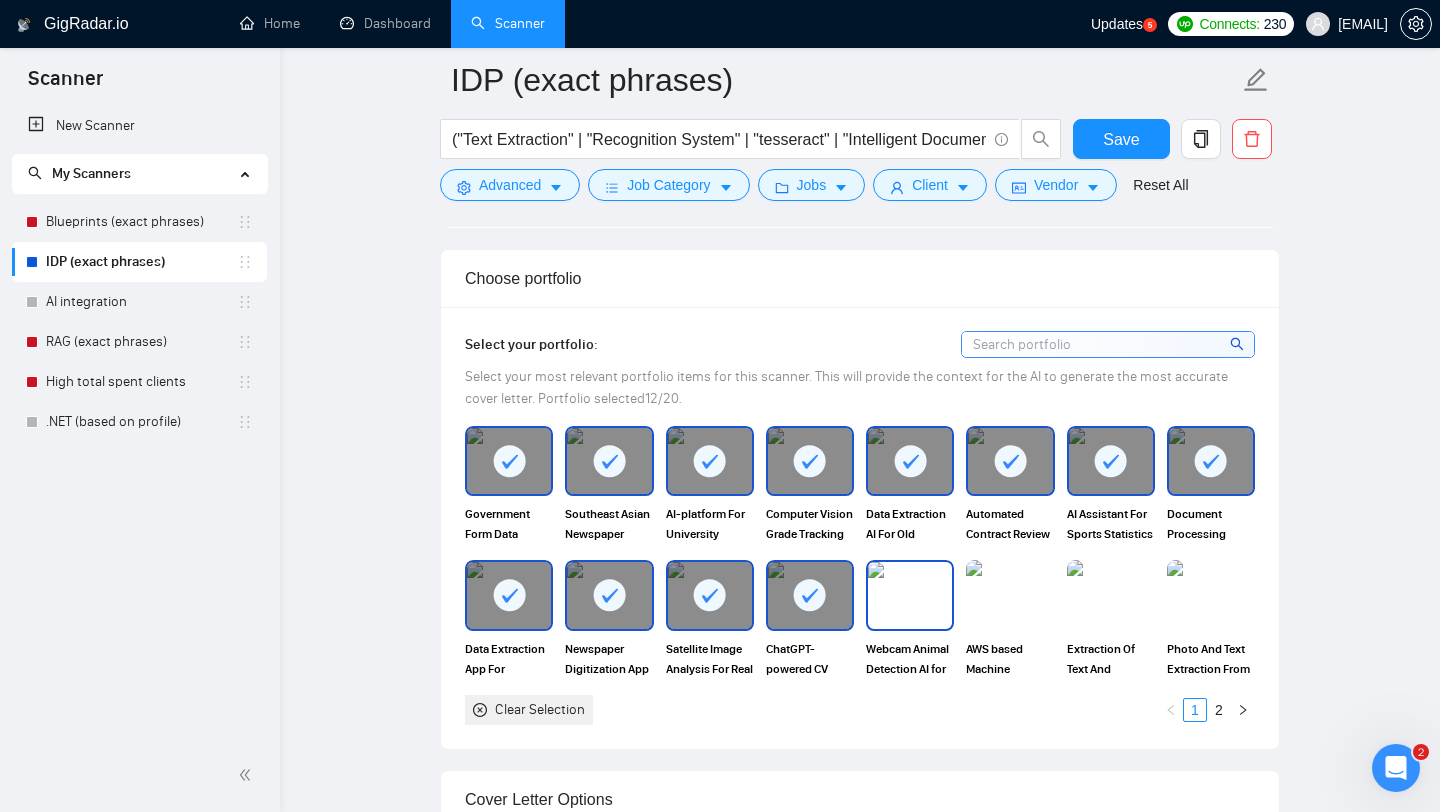 click at bounding box center (910, 595) 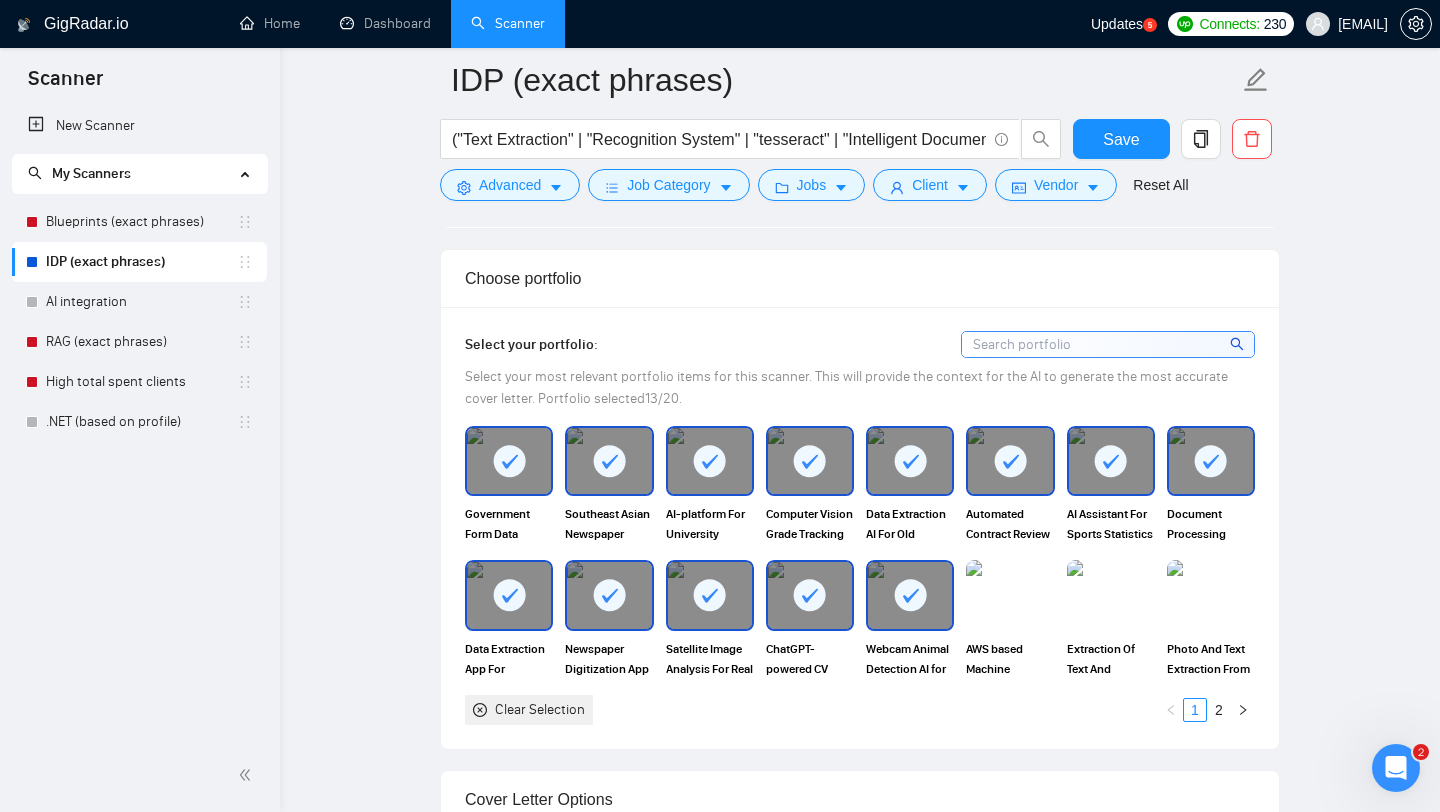 click 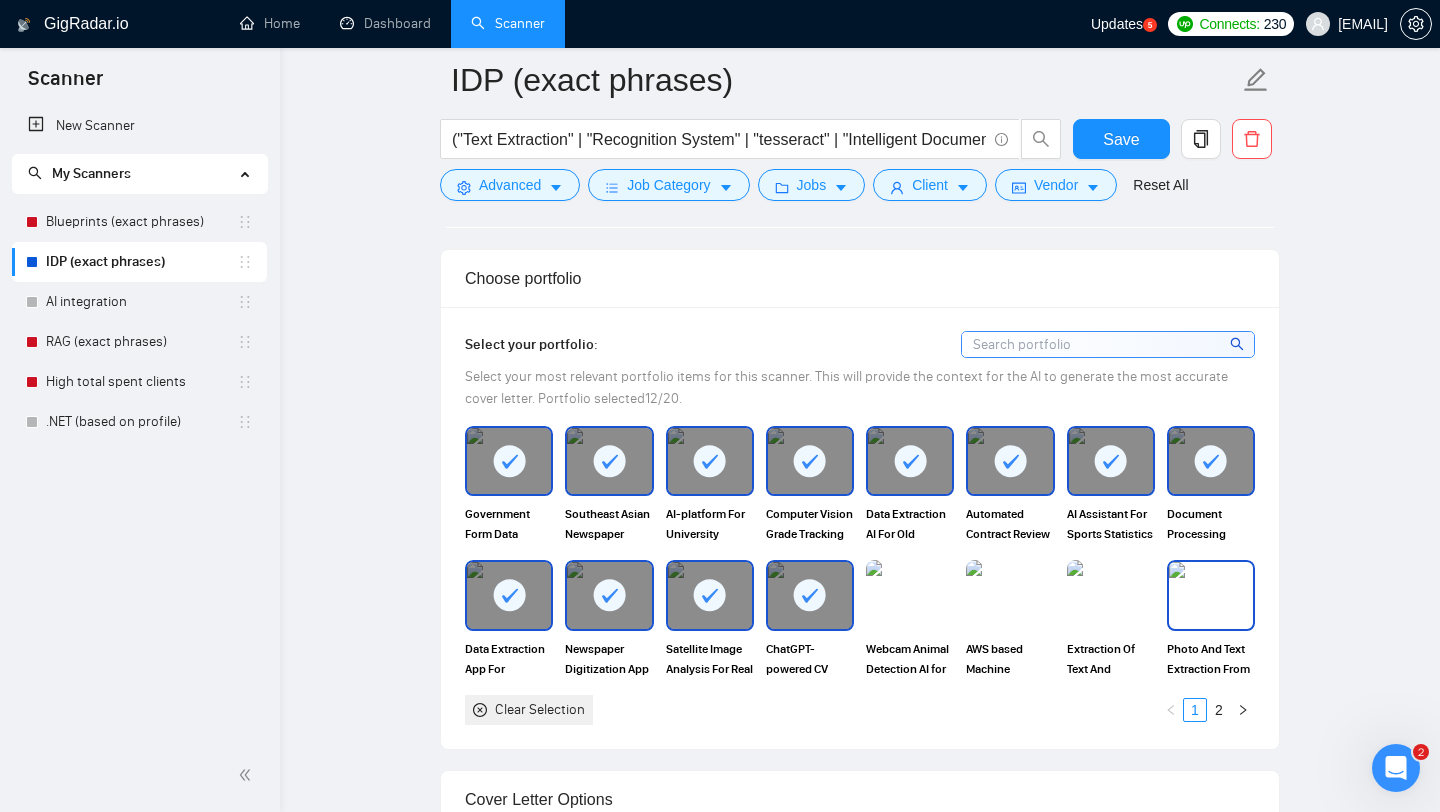 click at bounding box center [1211, 595] 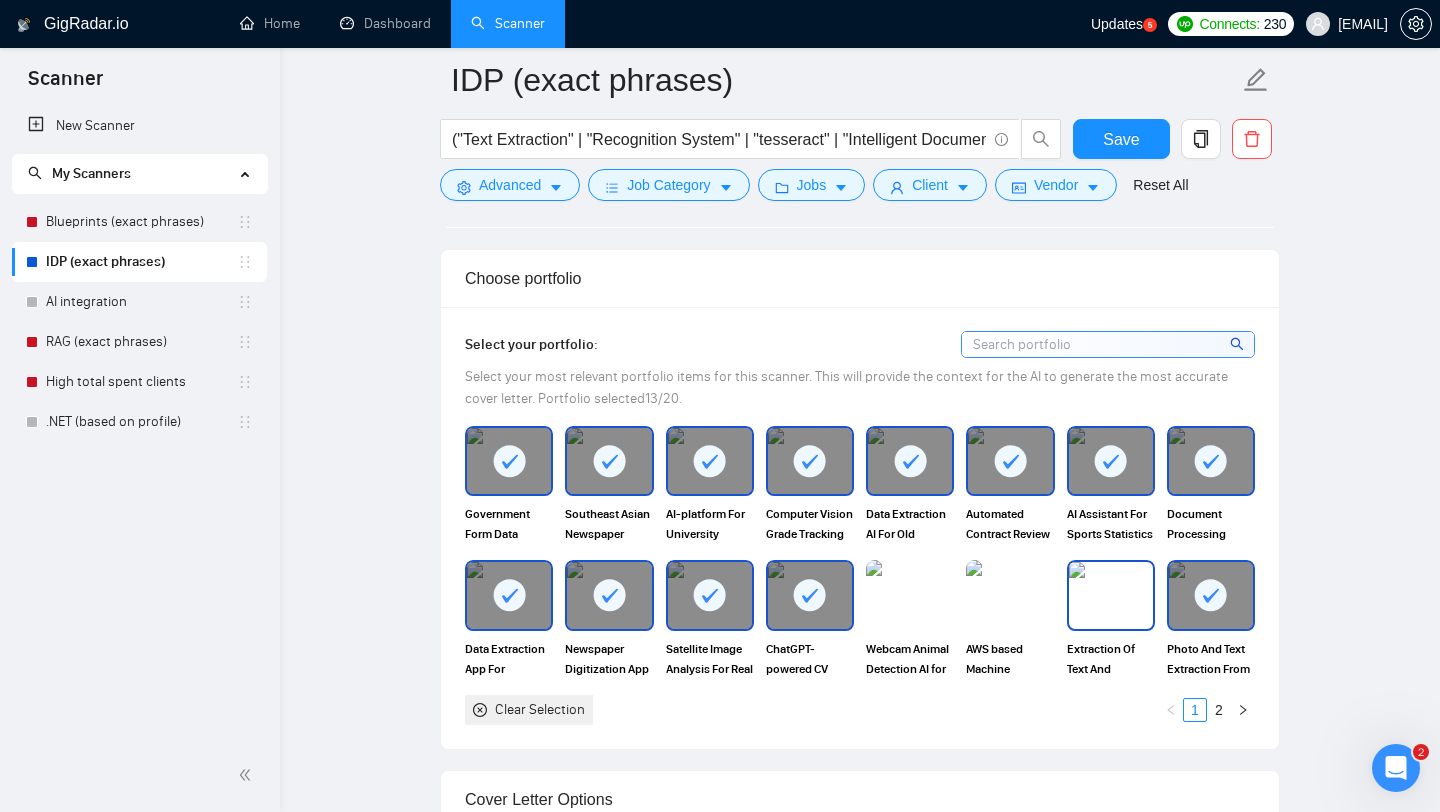 click at bounding box center [1111, 595] 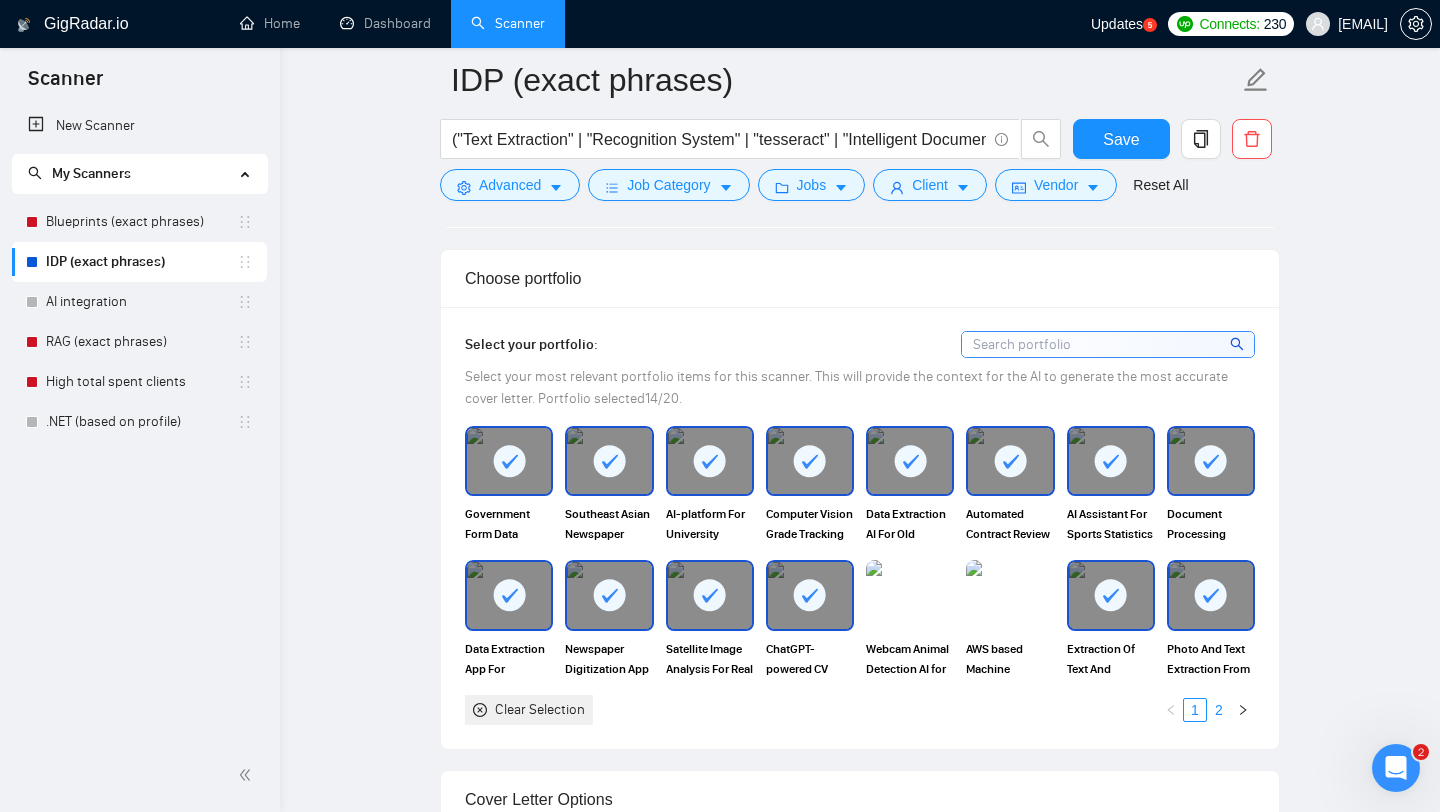 click on "2" at bounding box center (1219, 710) 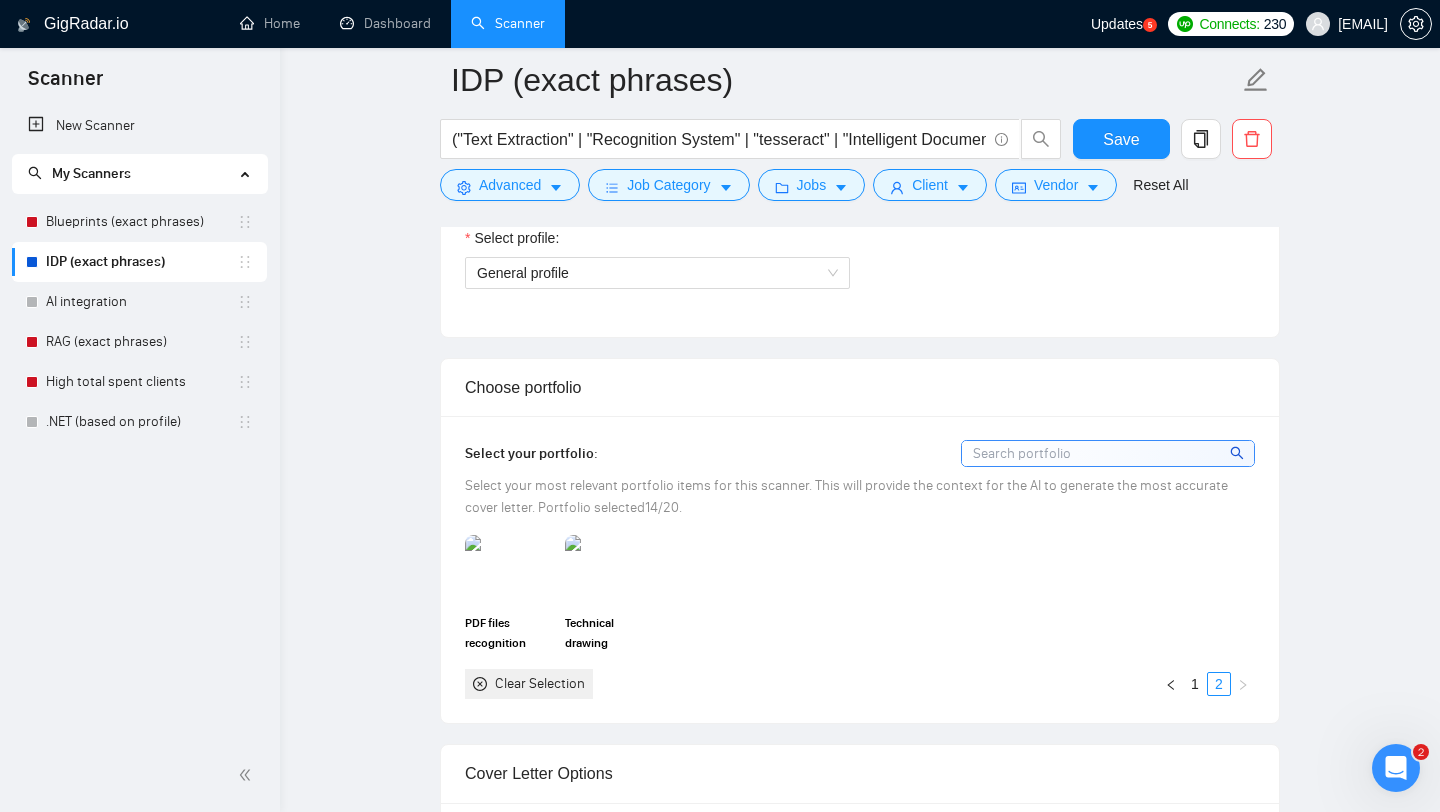 scroll, scrollTop: 1180, scrollLeft: 0, axis: vertical 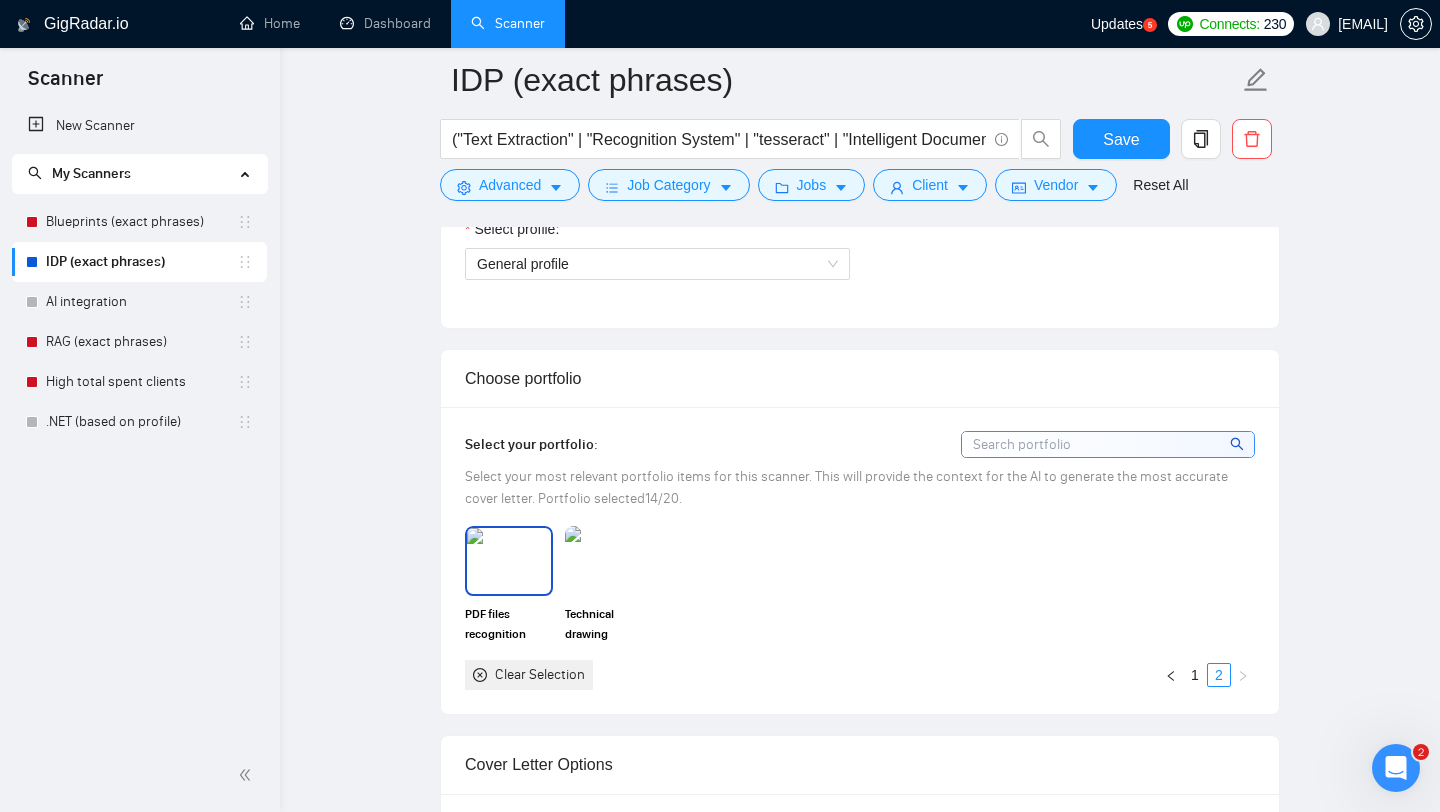 click at bounding box center [509, 561] 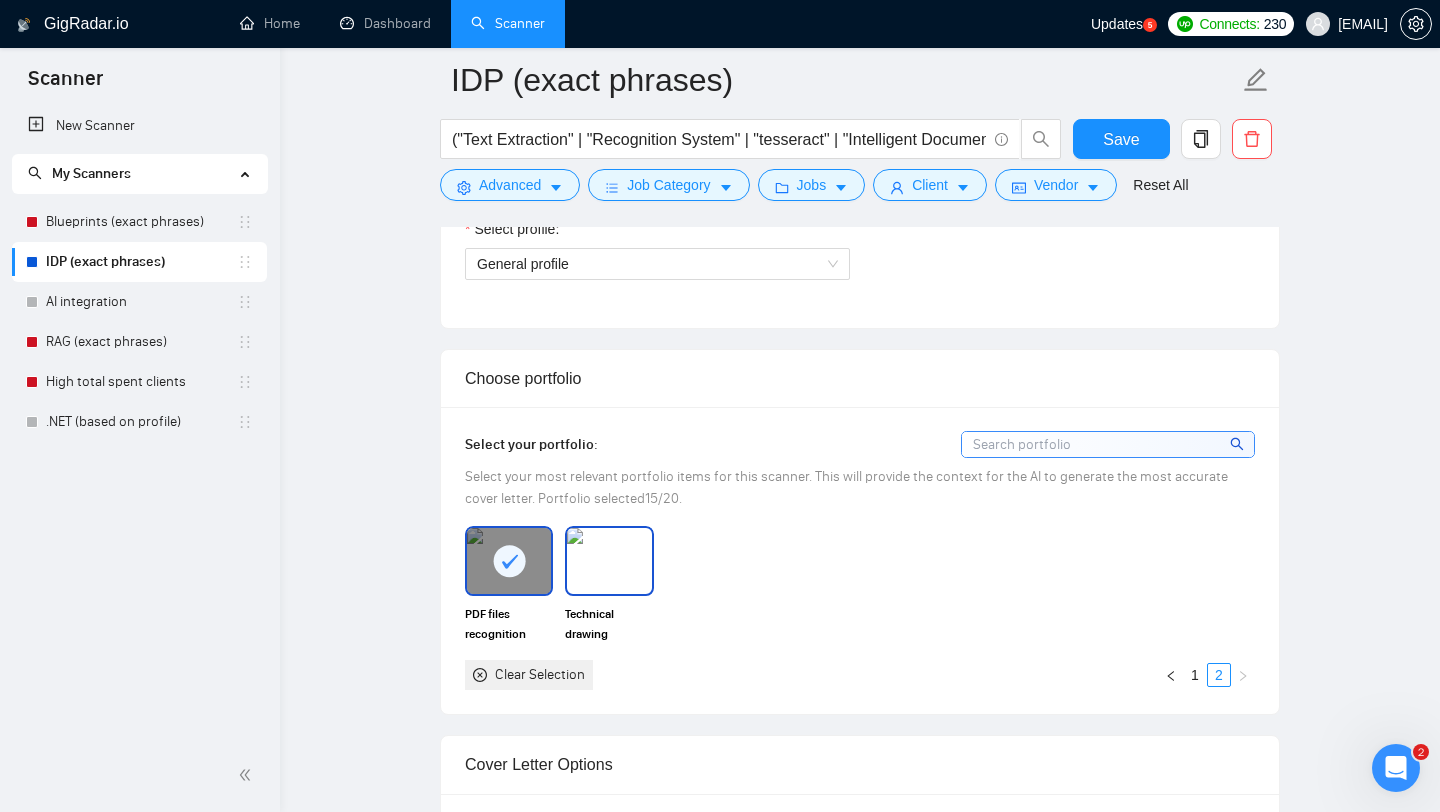 click at bounding box center (609, 561) 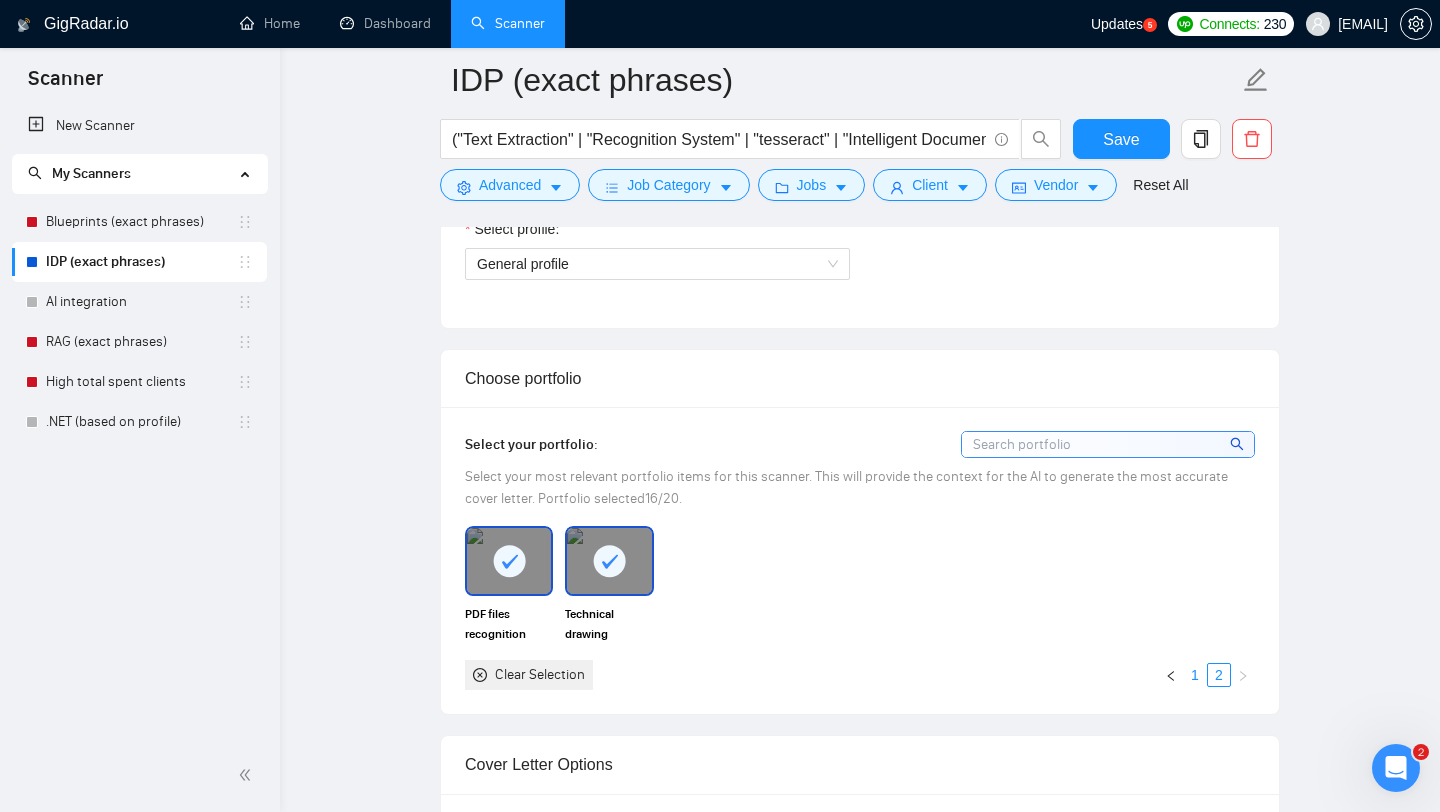 click on "1" at bounding box center (1195, 675) 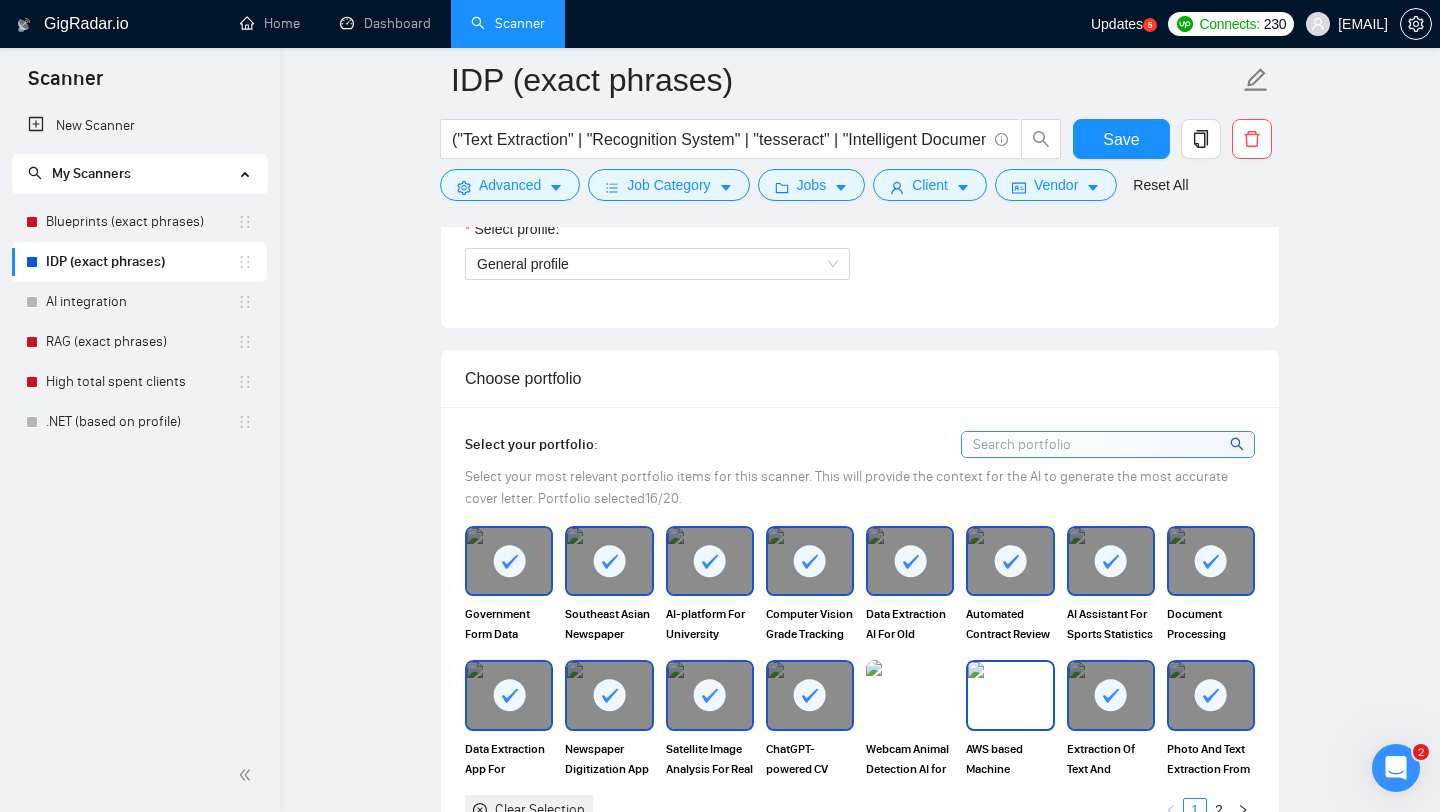 click at bounding box center (1010, 695) 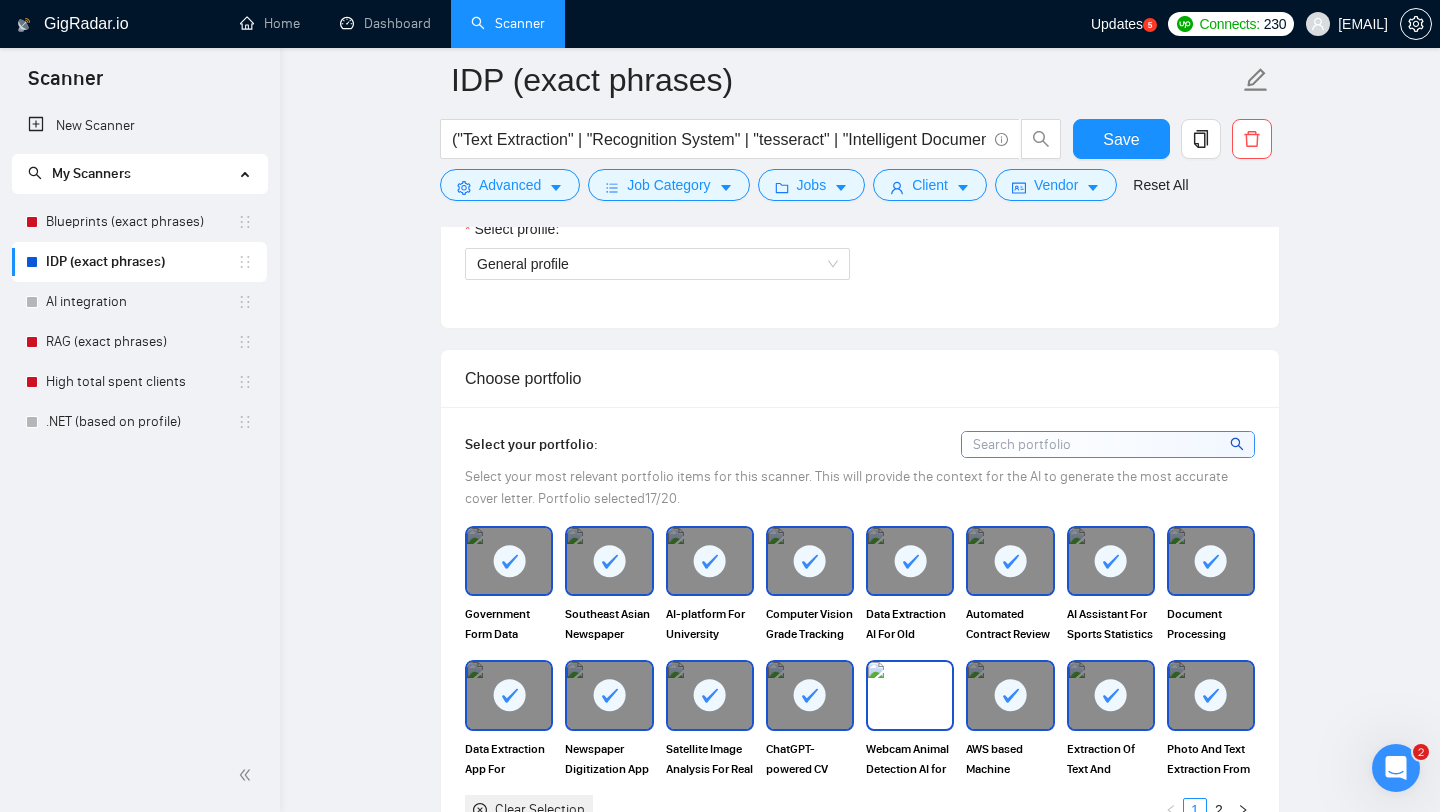 click at bounding box center [910, 695] 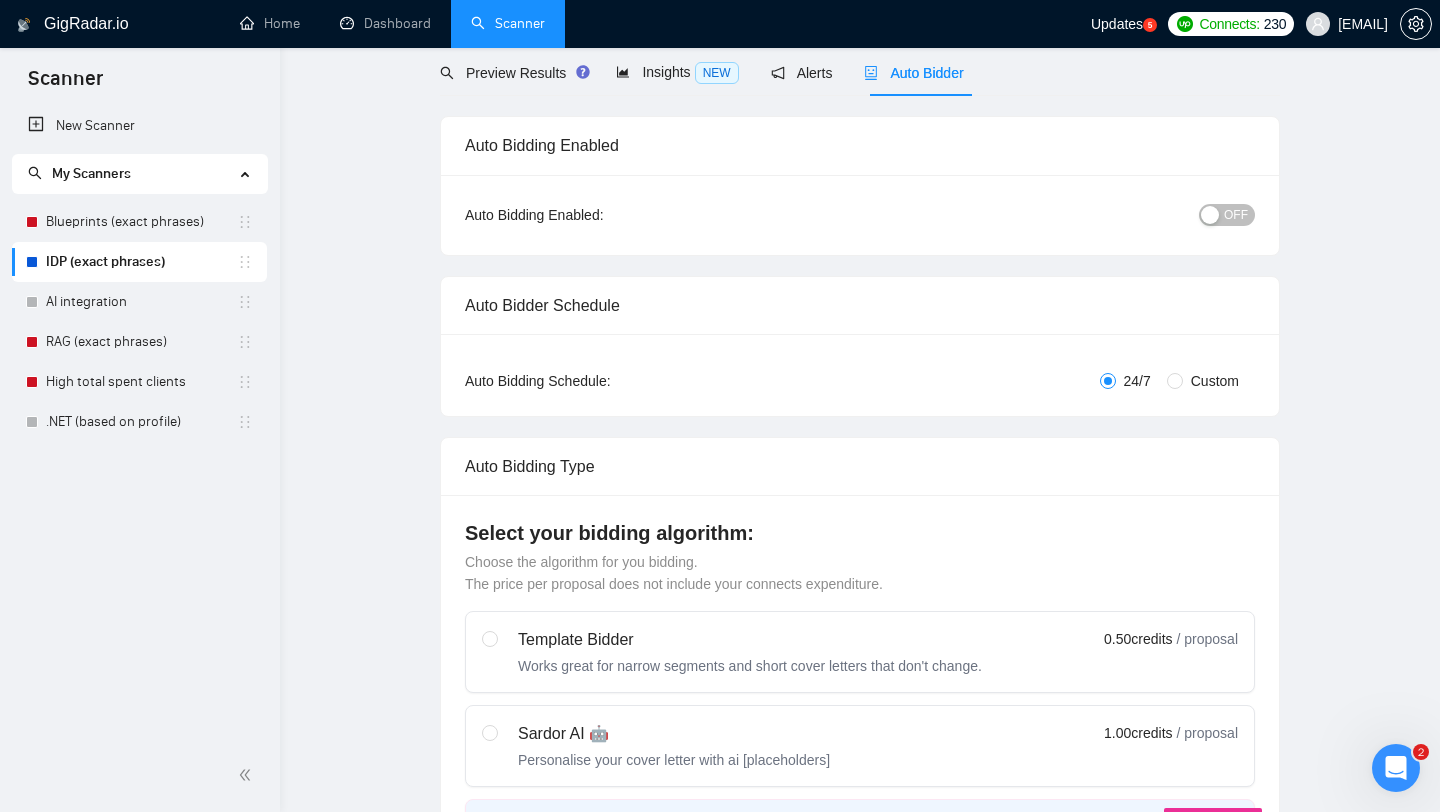 scroll, scrollTop: 0, scrollLeft: 0, axis: both 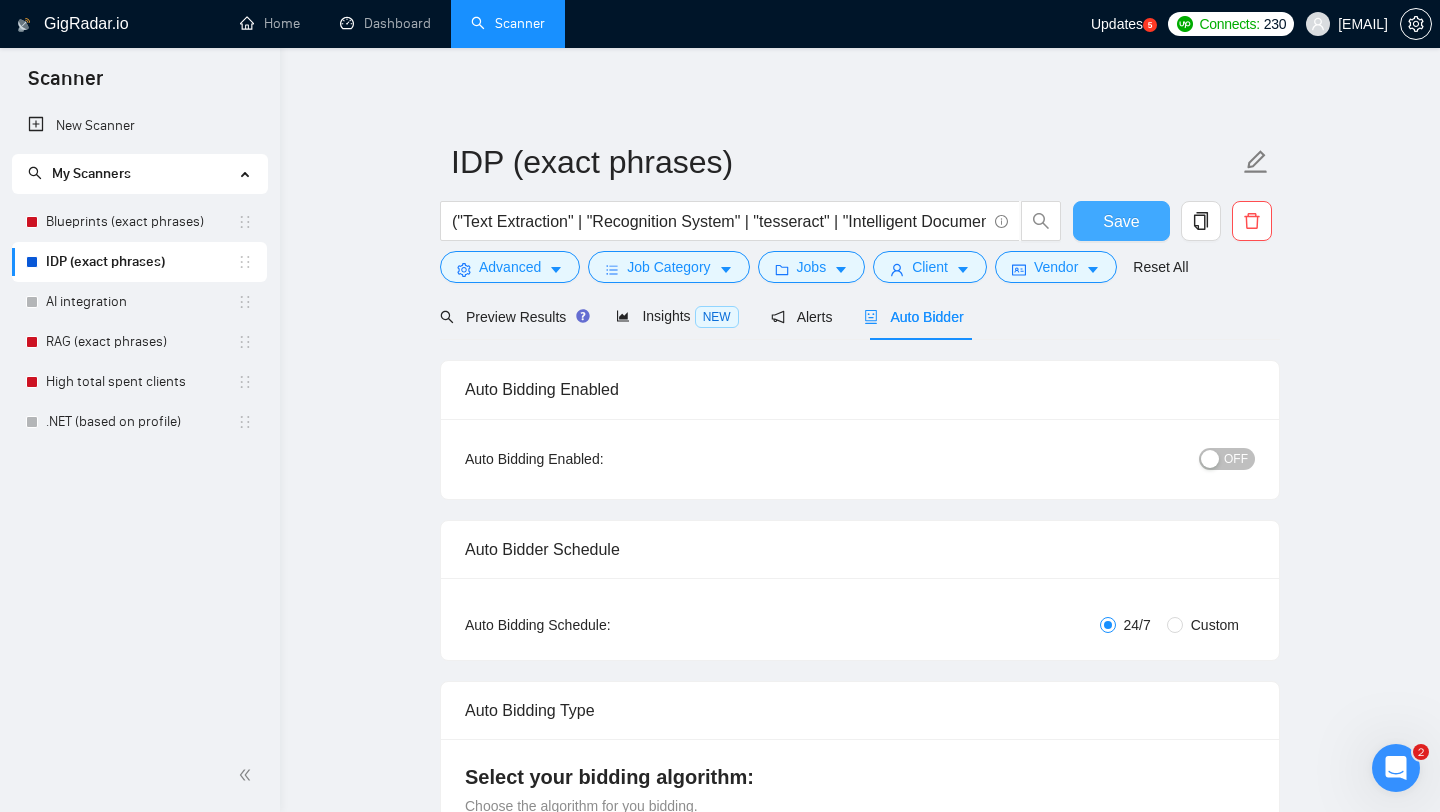 click on "Save" at bounding box center [1121, 221] 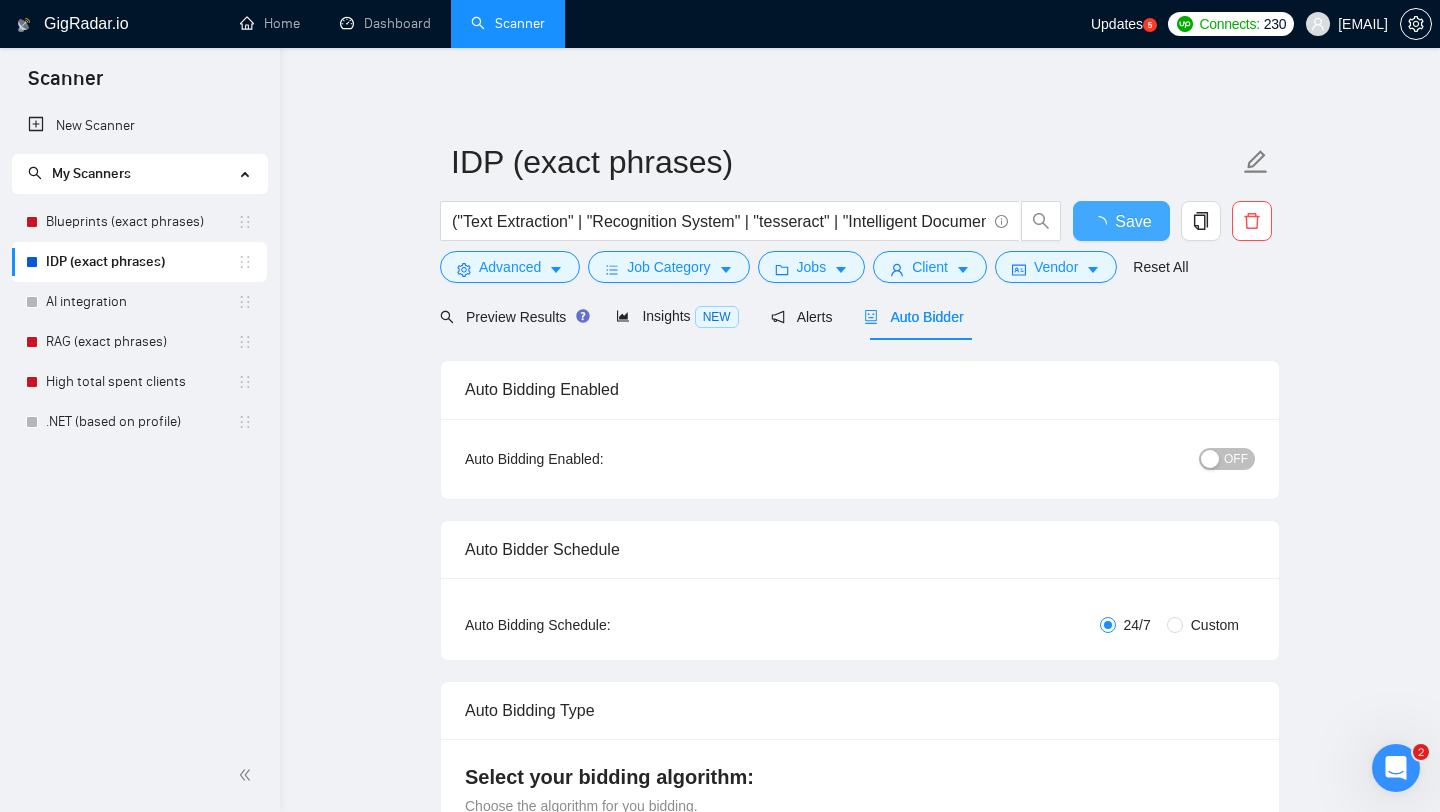 type 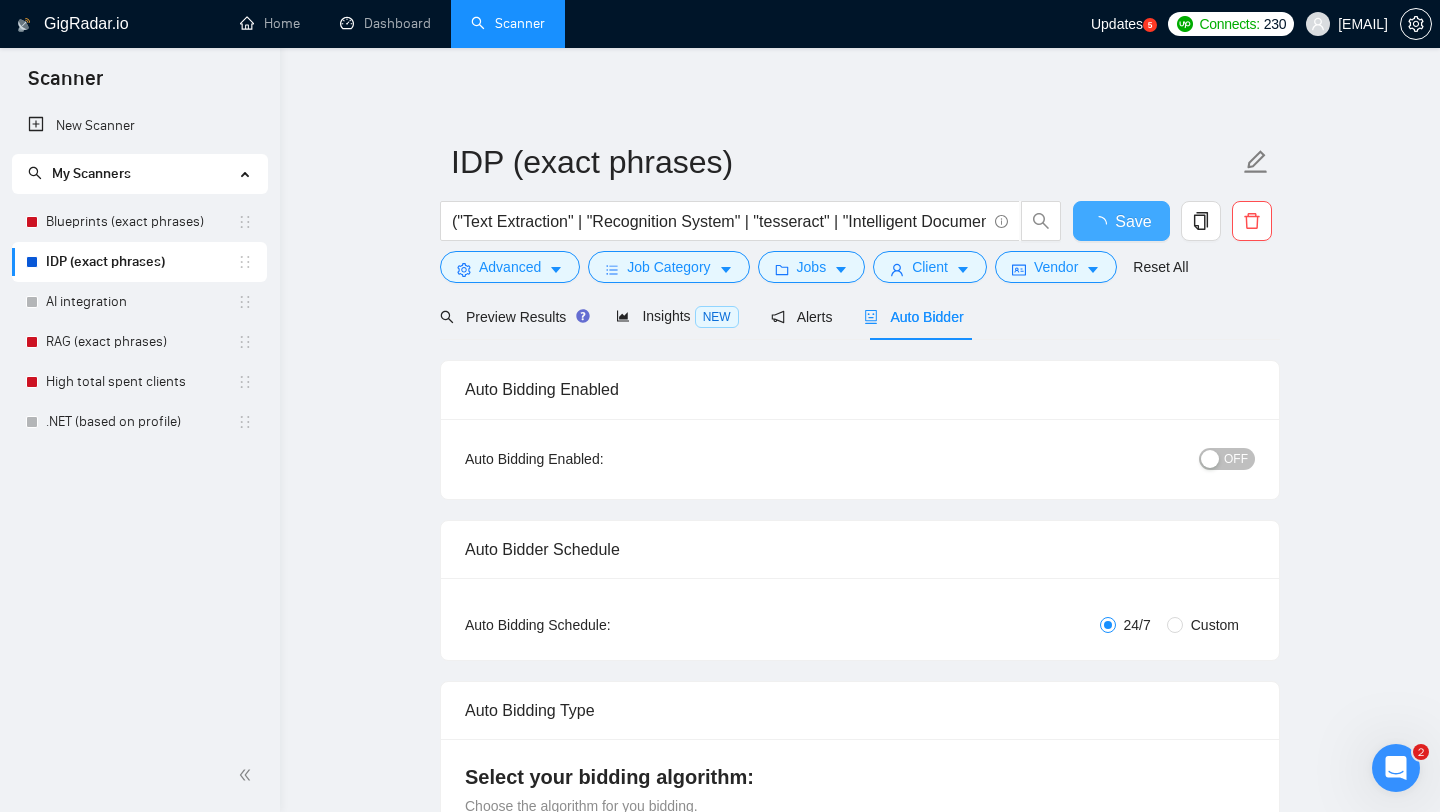 checkbox on "true" 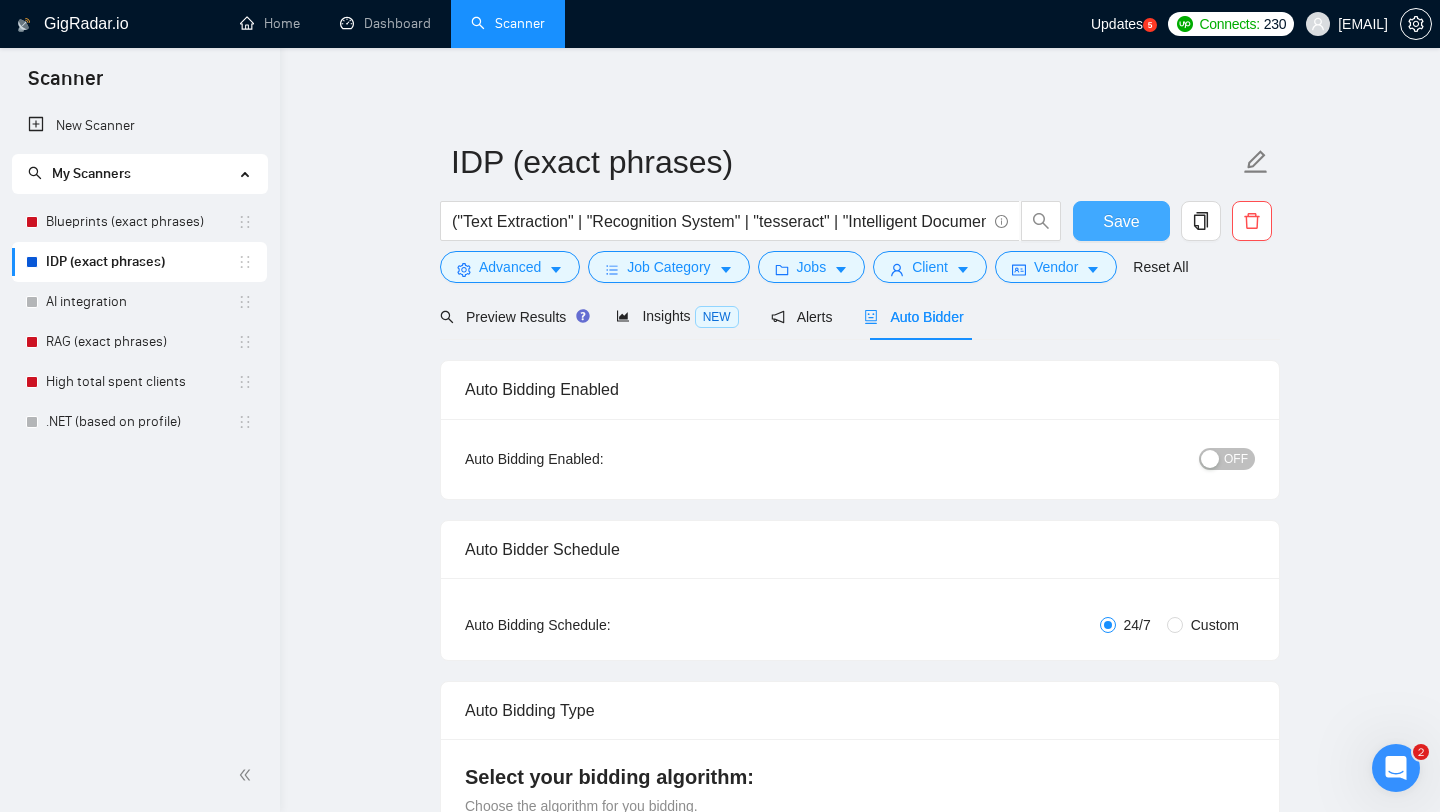 type 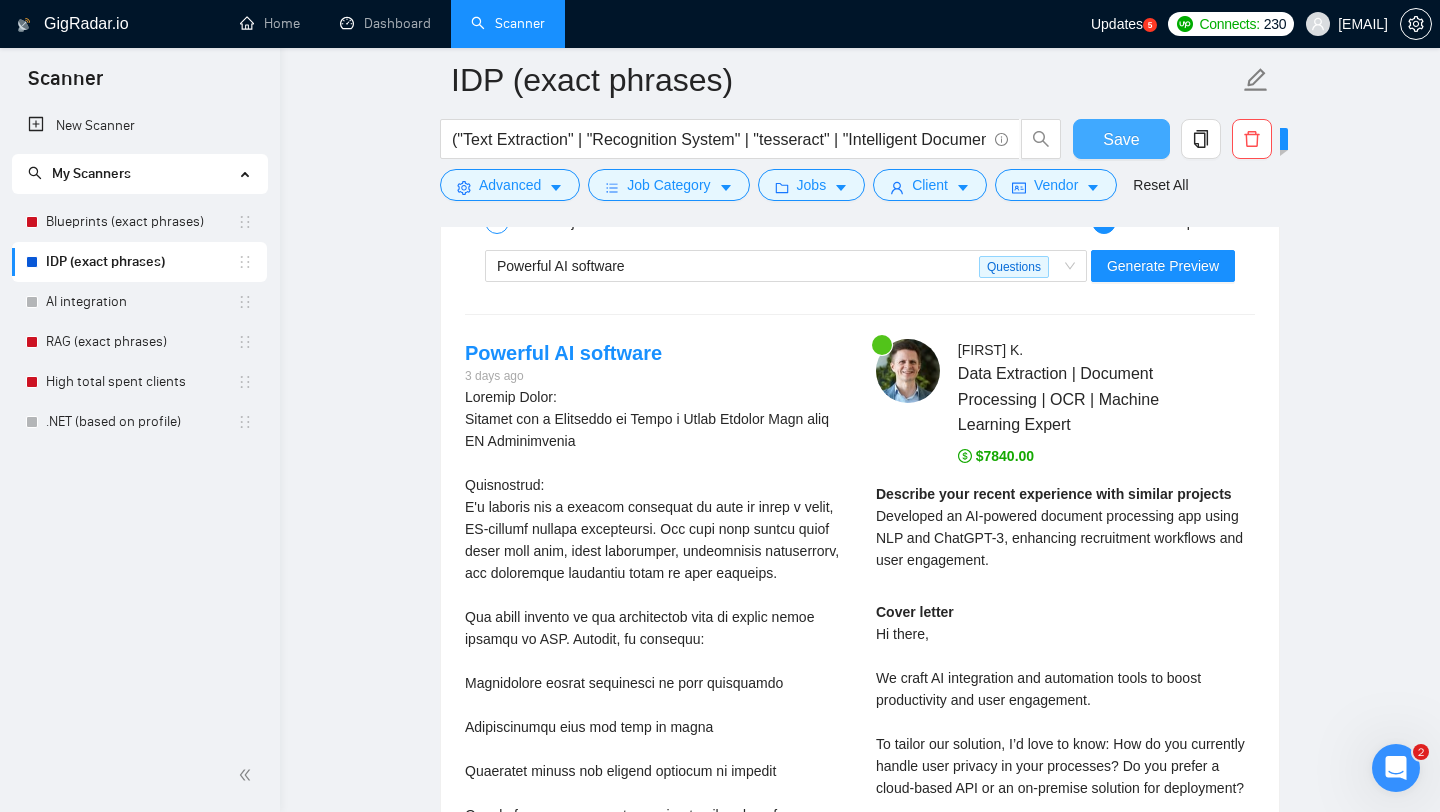 scroll, scrollTop: 3515, scrollLeft: 0, axis: vertical 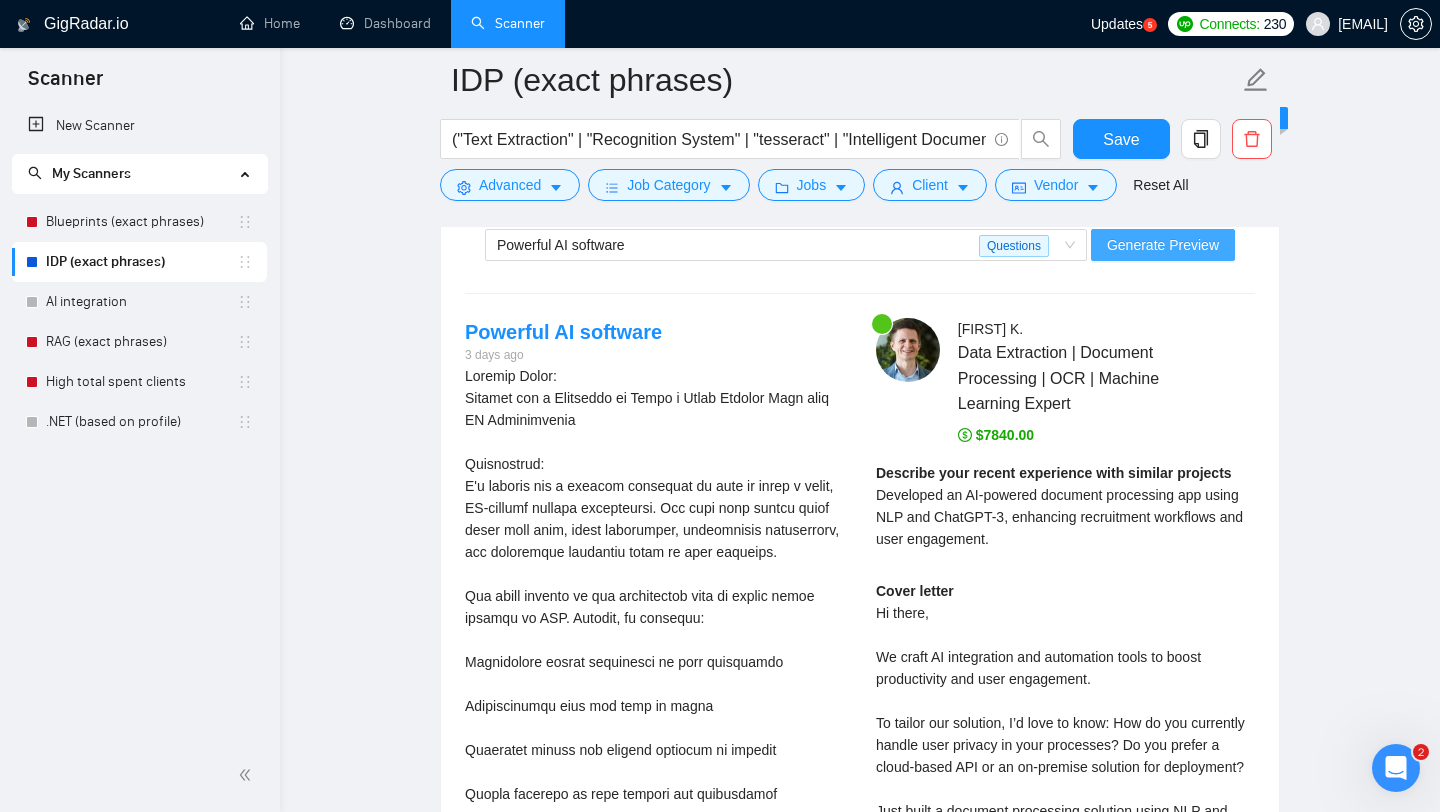 click on "Generate Preview" at bounding box center (1163, 245) 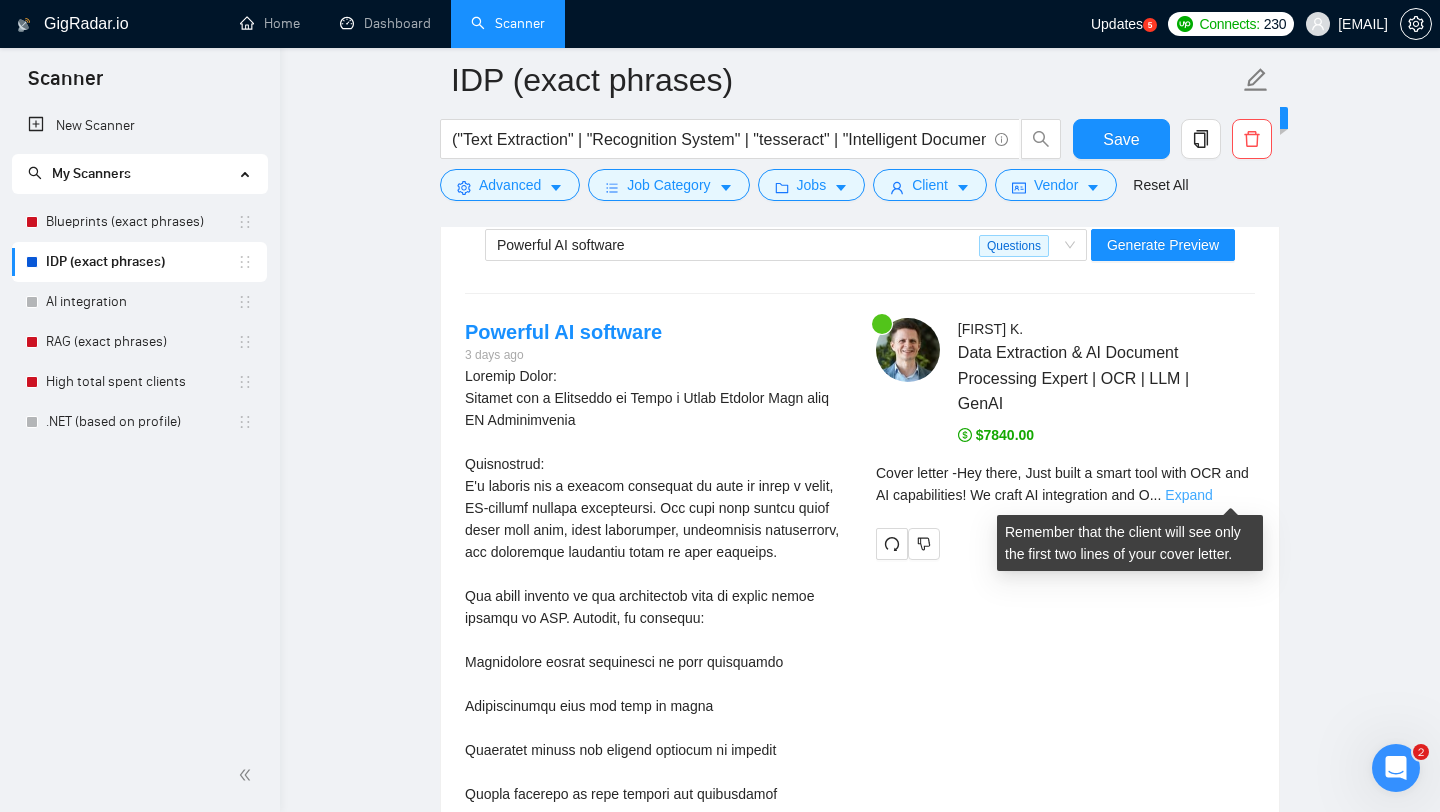 click on "Expand" at bounding box center [1188, 495] 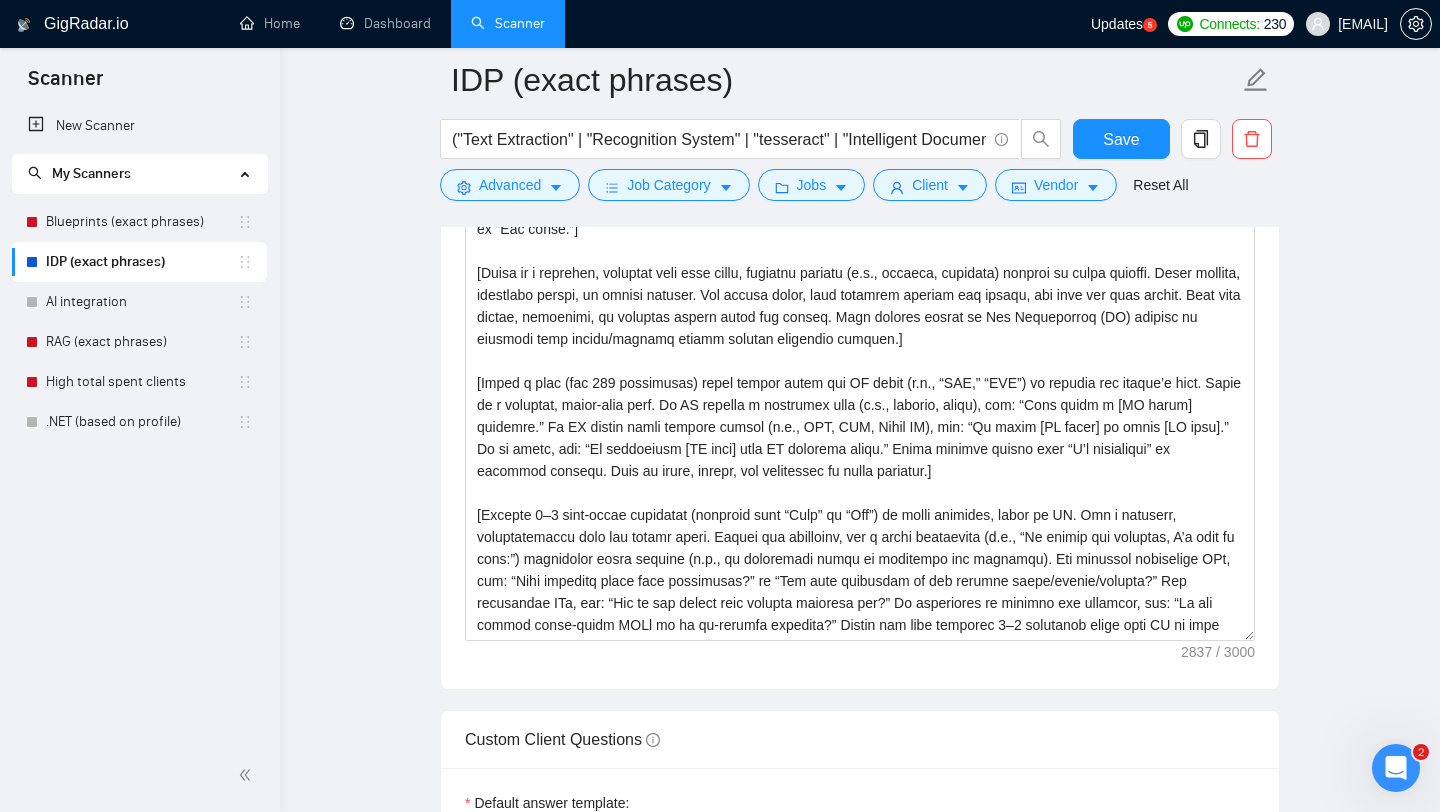scroll, scrollTop: 1885, scrollLeft: 0, axis: vertical 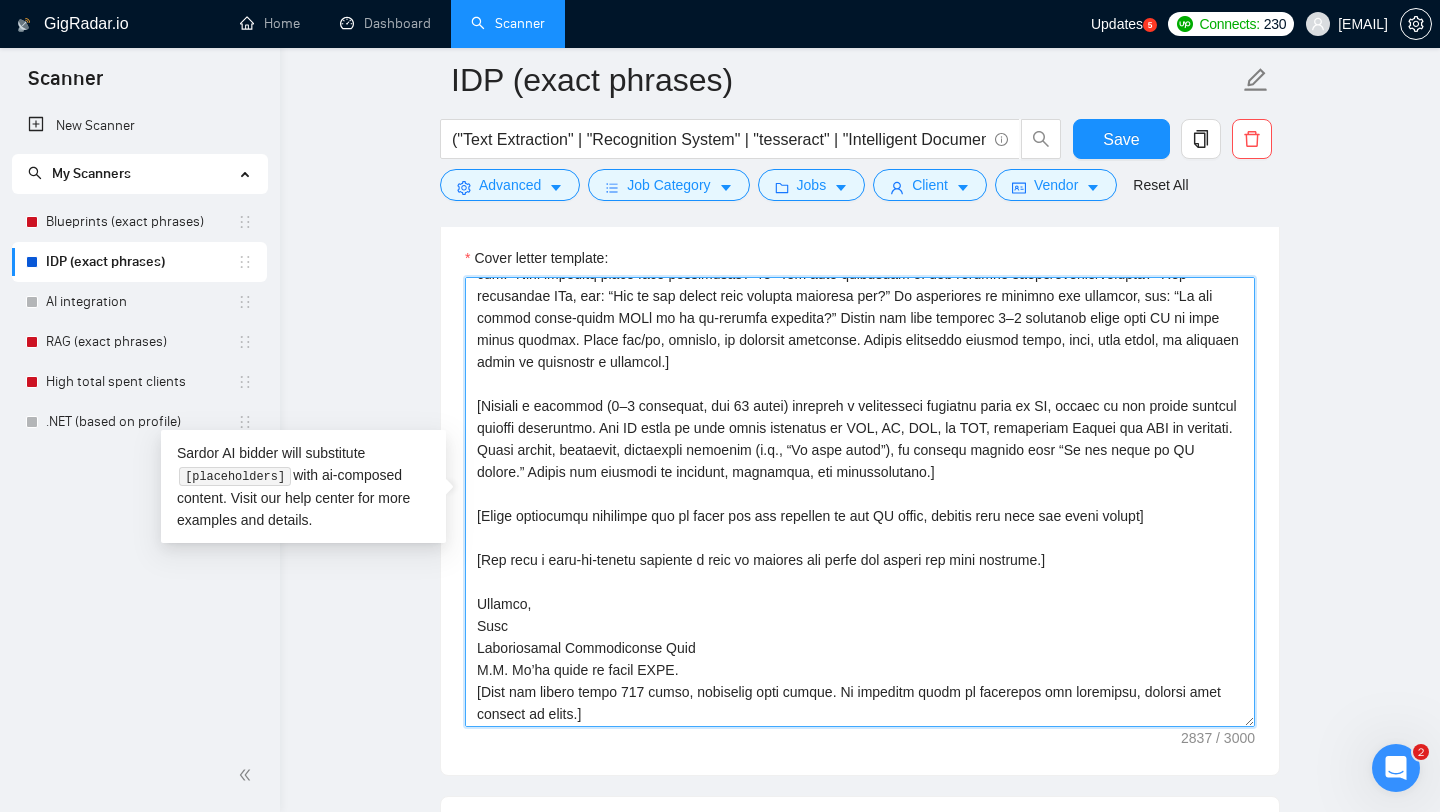 drag, startPoint x: 475, startPoint y: 517, endPoint x: 1178, endPoint y: 520, distance: 703.0064 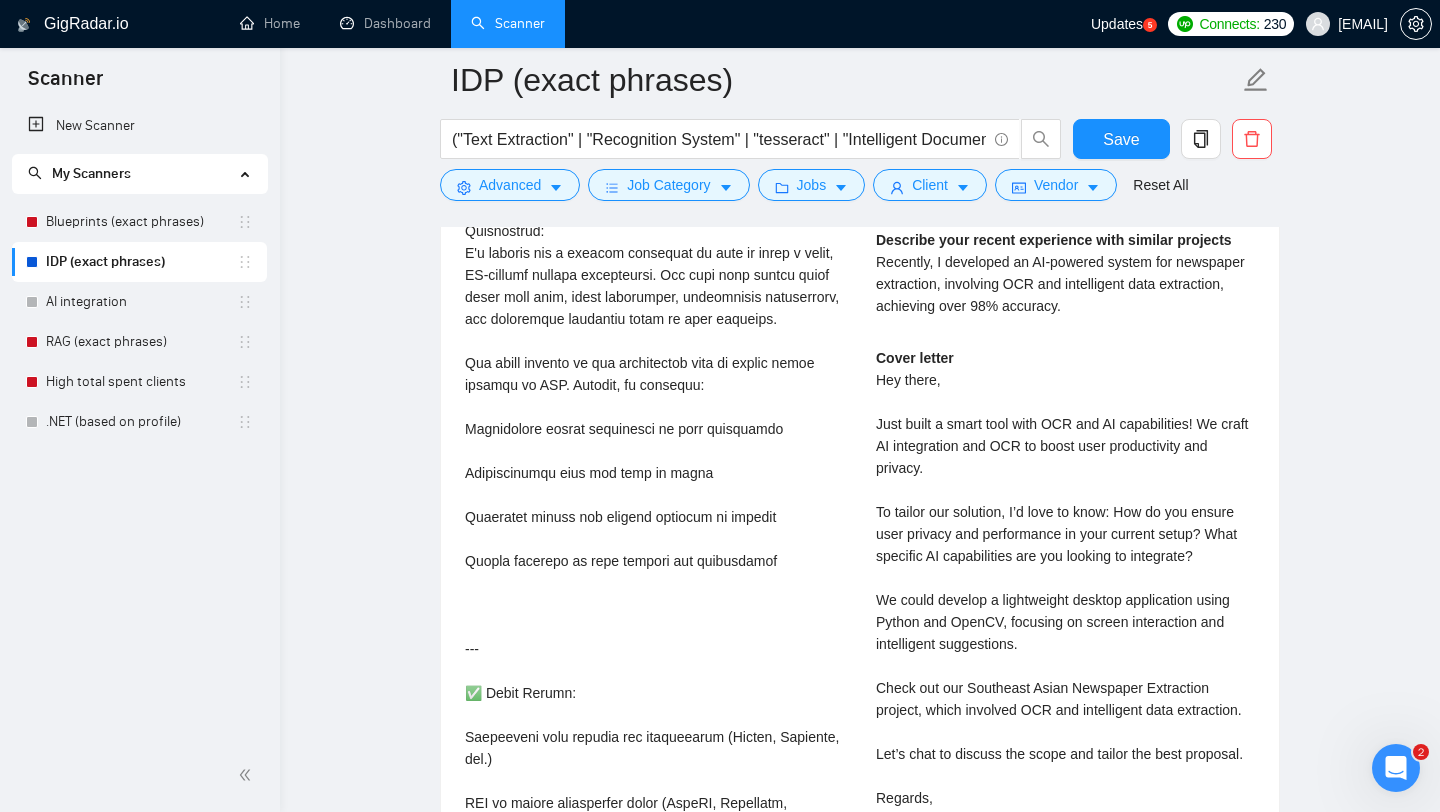 scroll, scrollTop: 3756, scrollLeft: 0, axis: vertical 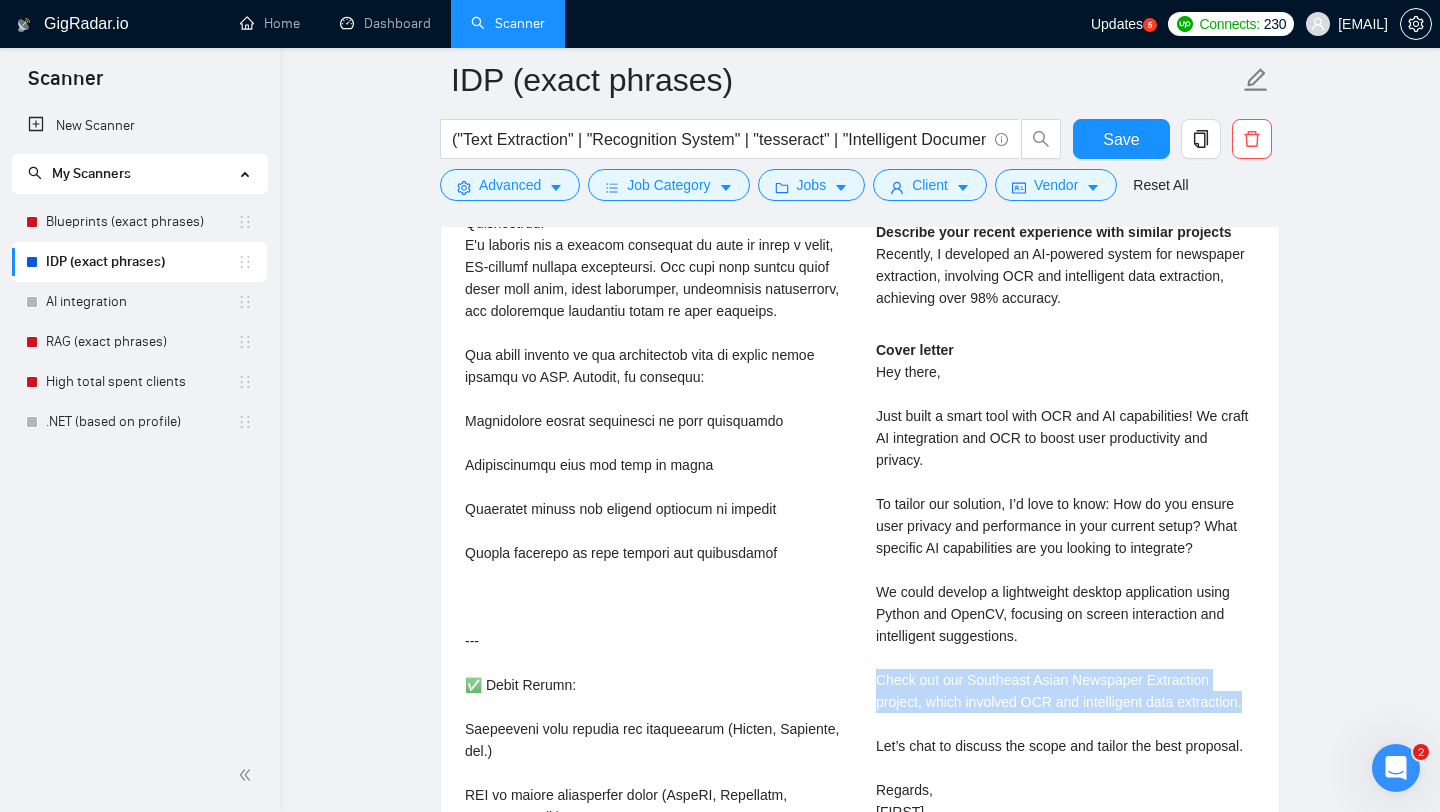 drag, startPoint x: 875, startPoint y: 679, endPoint x: 974, endPoint y: 716, distance: 105.68822 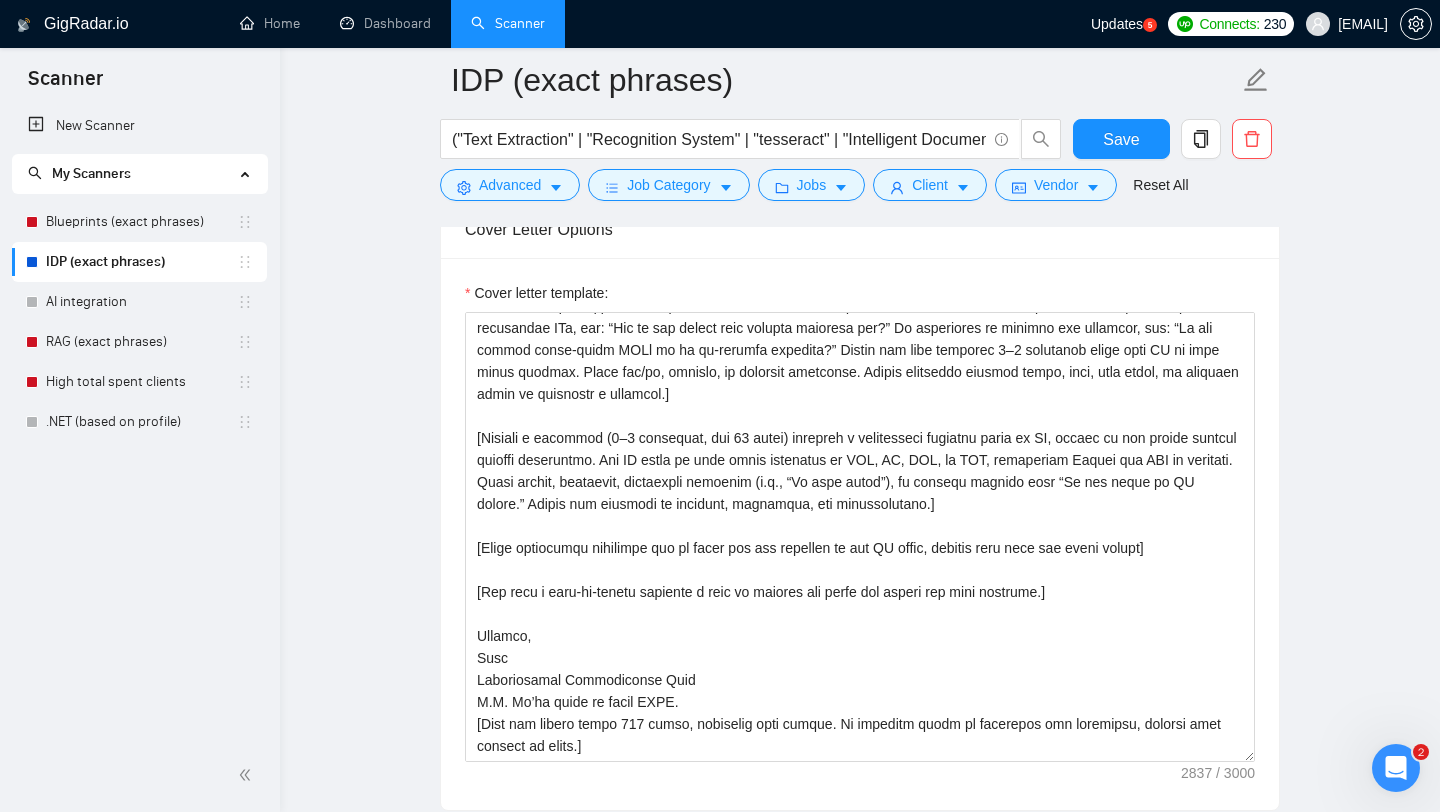 scroll, scrollTop: 1852, scrollLeft: 0, axis: vertical 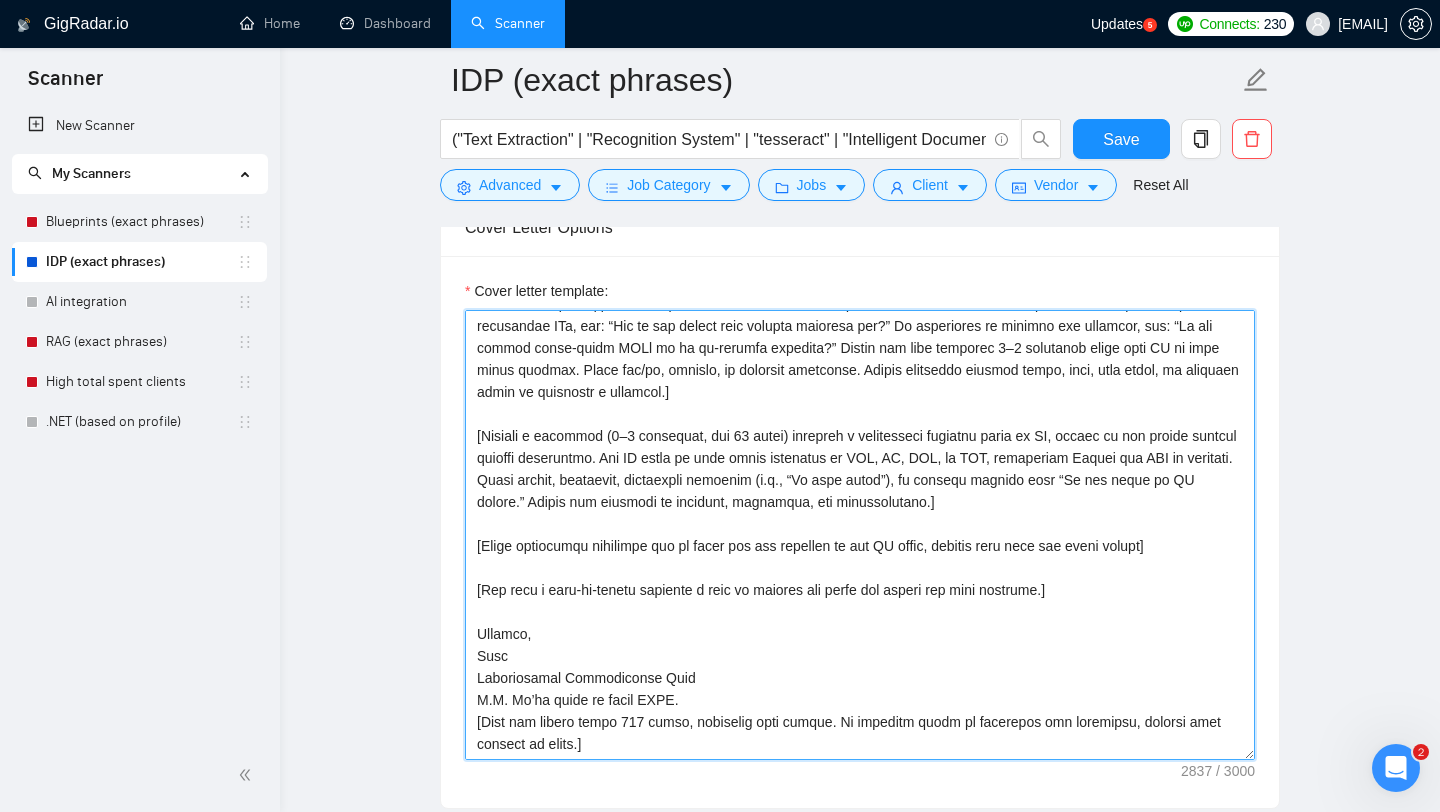 click on "Cover letter template:" at bounding box center (860, 535) 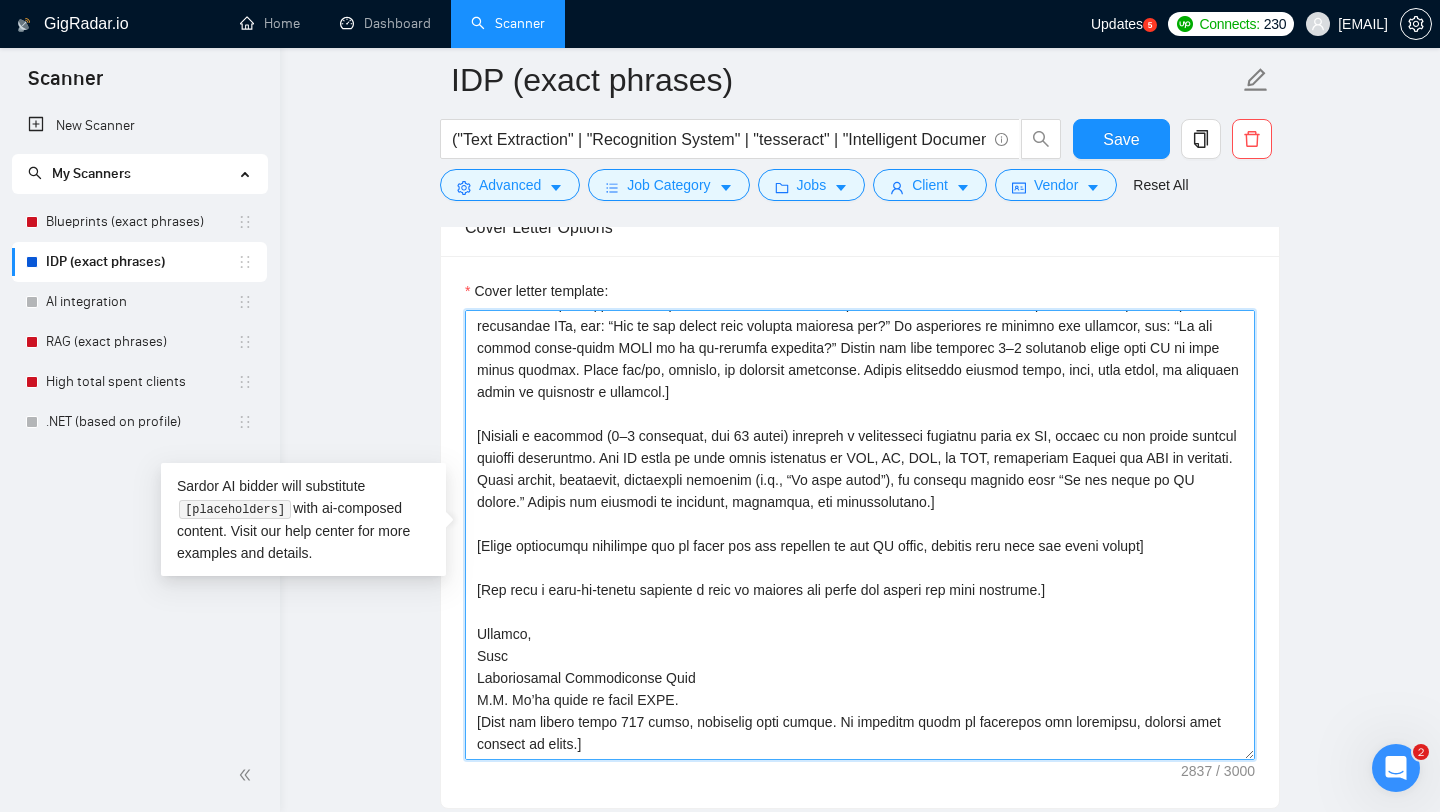 paste on "the freelancer’s portfolio for cases relevant to the JD (matching skills, goals, or industry). If a relevant case exists, include a concise example (1–2 sentences) in a friendly, conversational tone using active voice. Introduce it naturally (e.g., “We recently tackled a similar project:”). Mention the project name, key JD-related skills (e.g., OCR, LLM), and a specific result (e.g., “cut processing time by 40%”). If no relevant case exists, briefly highlight expertise in JD skills (e.g., “We’ve built dozens of AI document solutions for [JD goal].”). Use only portfolio" 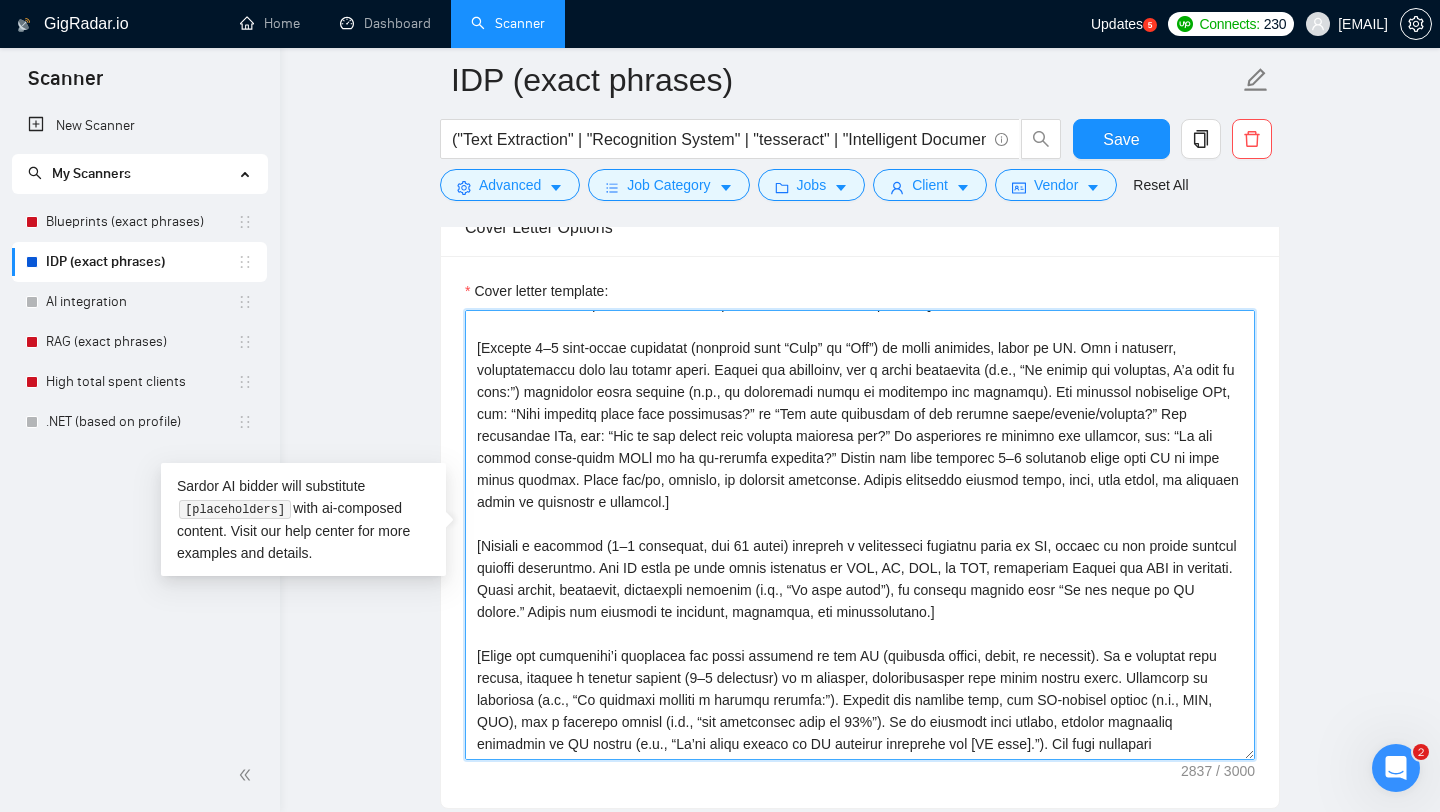 scroll, scrollTop: 286, scrollLeft: 0, axis: vertical 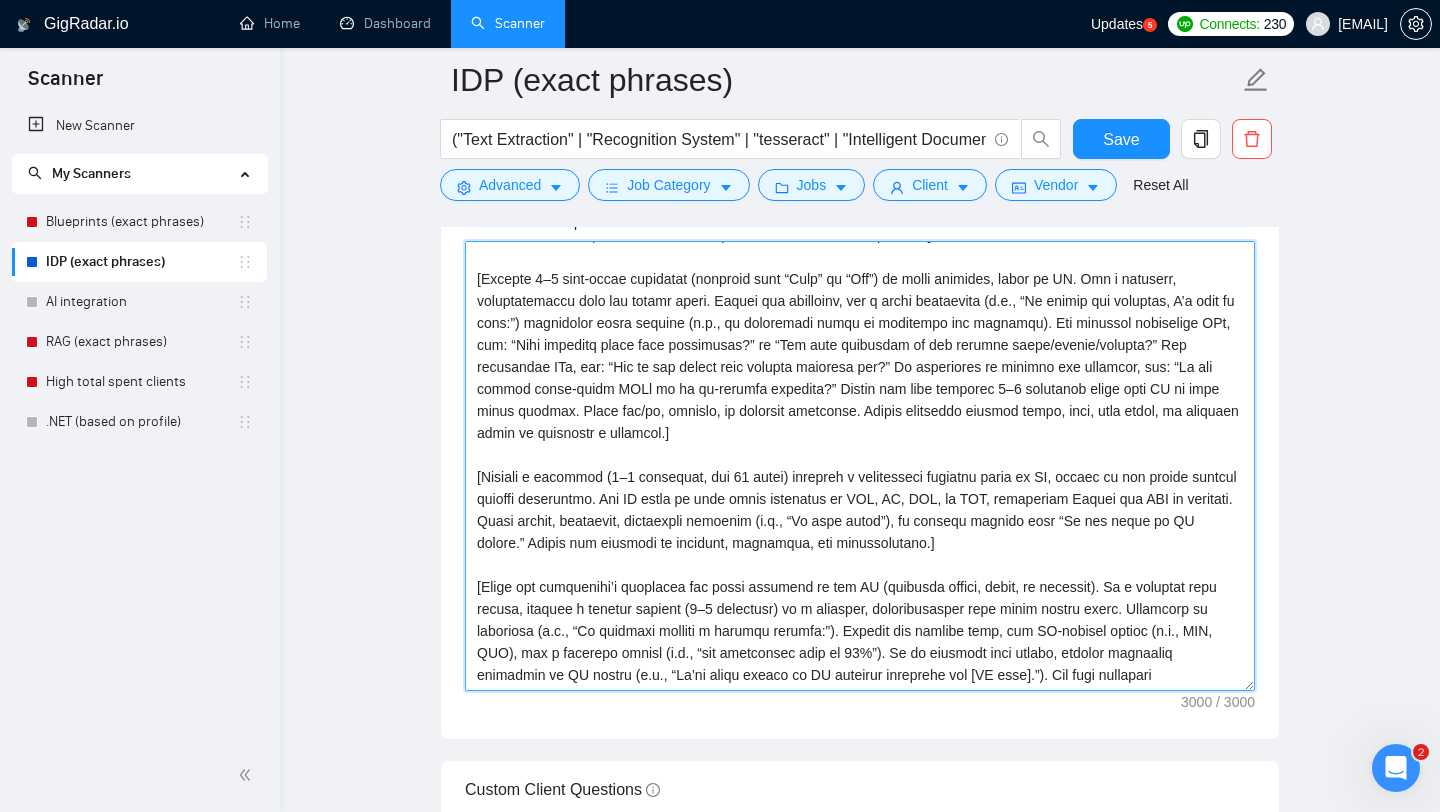 drag, startPoint x: 973, startPoint y: 677, endPoint x: 1126, endPoint y: 671, distance: 153.1176 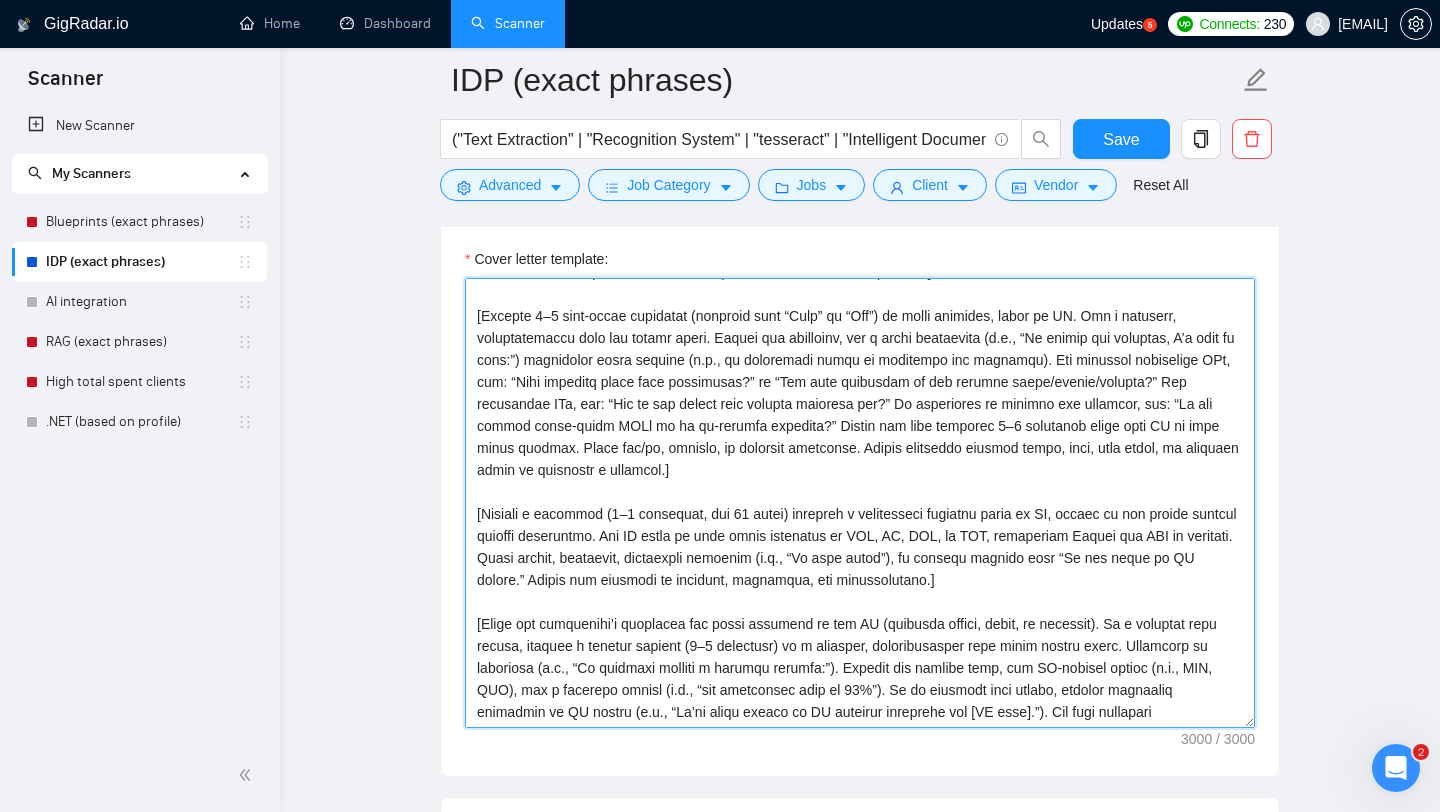 scroll, scrollTop: 1826, scrollLeft: 0, axis: vertical 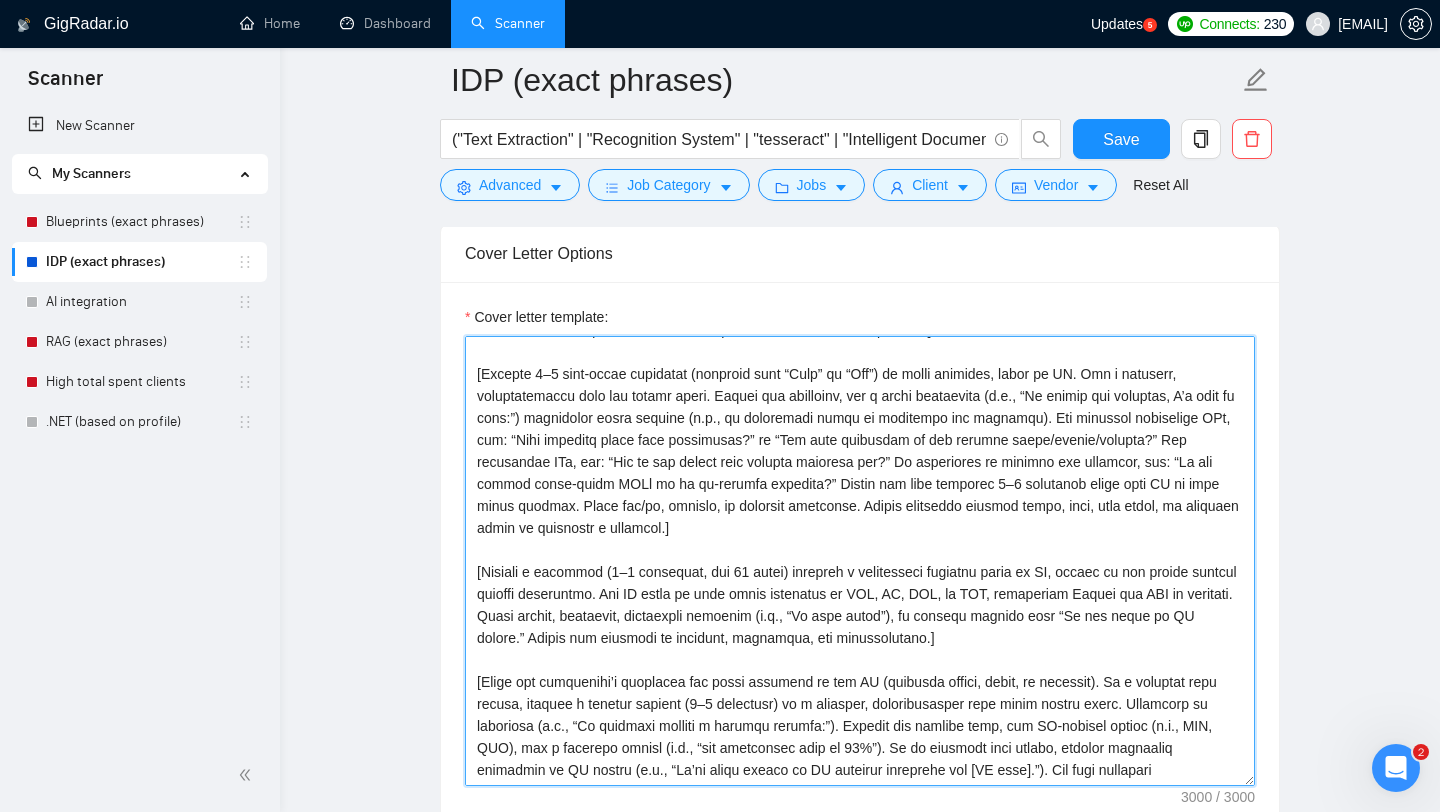 click on "Cover letter template:" at bounding box center [860, 561] 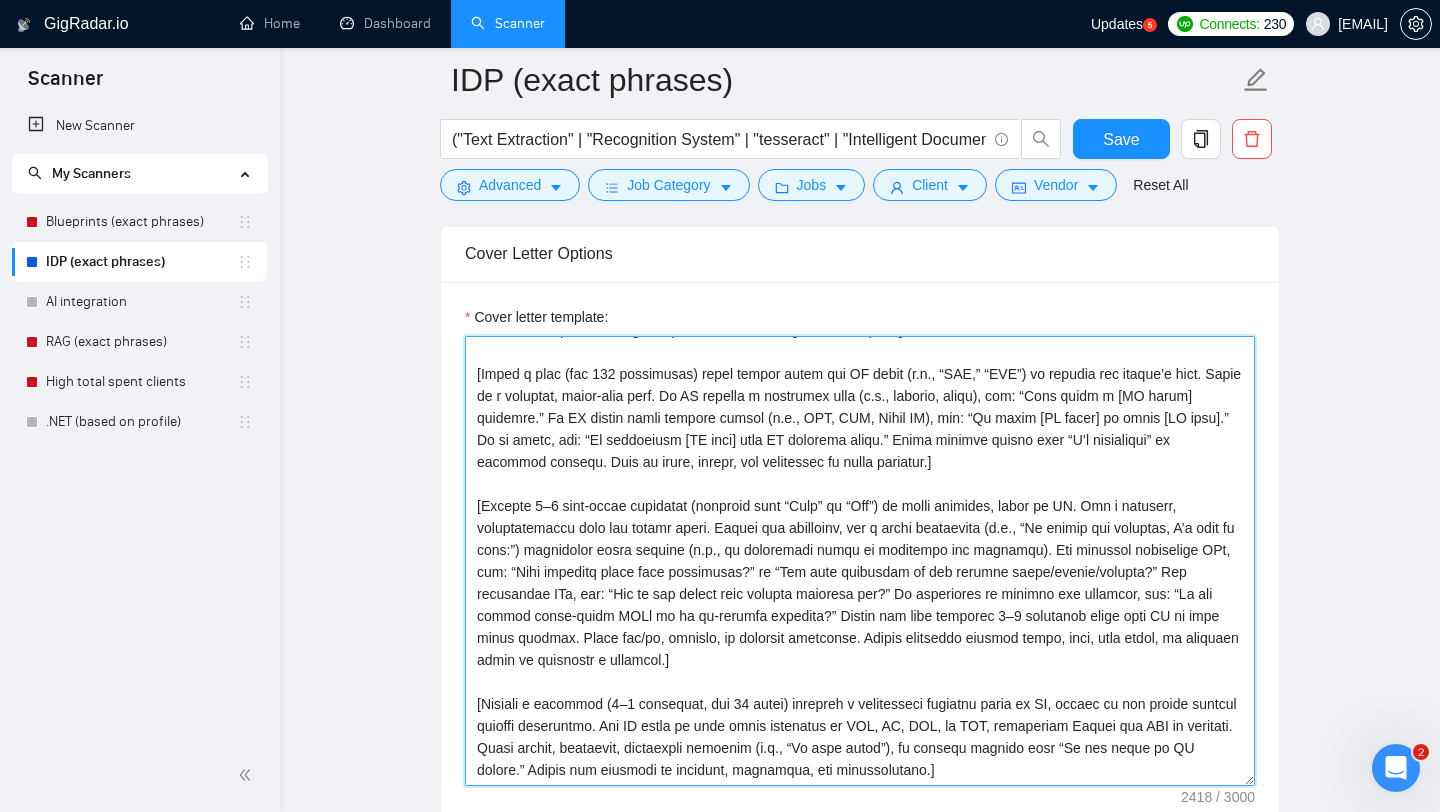 scroll, scrollTop: 198, scrollLeft: 0, axis: vertical 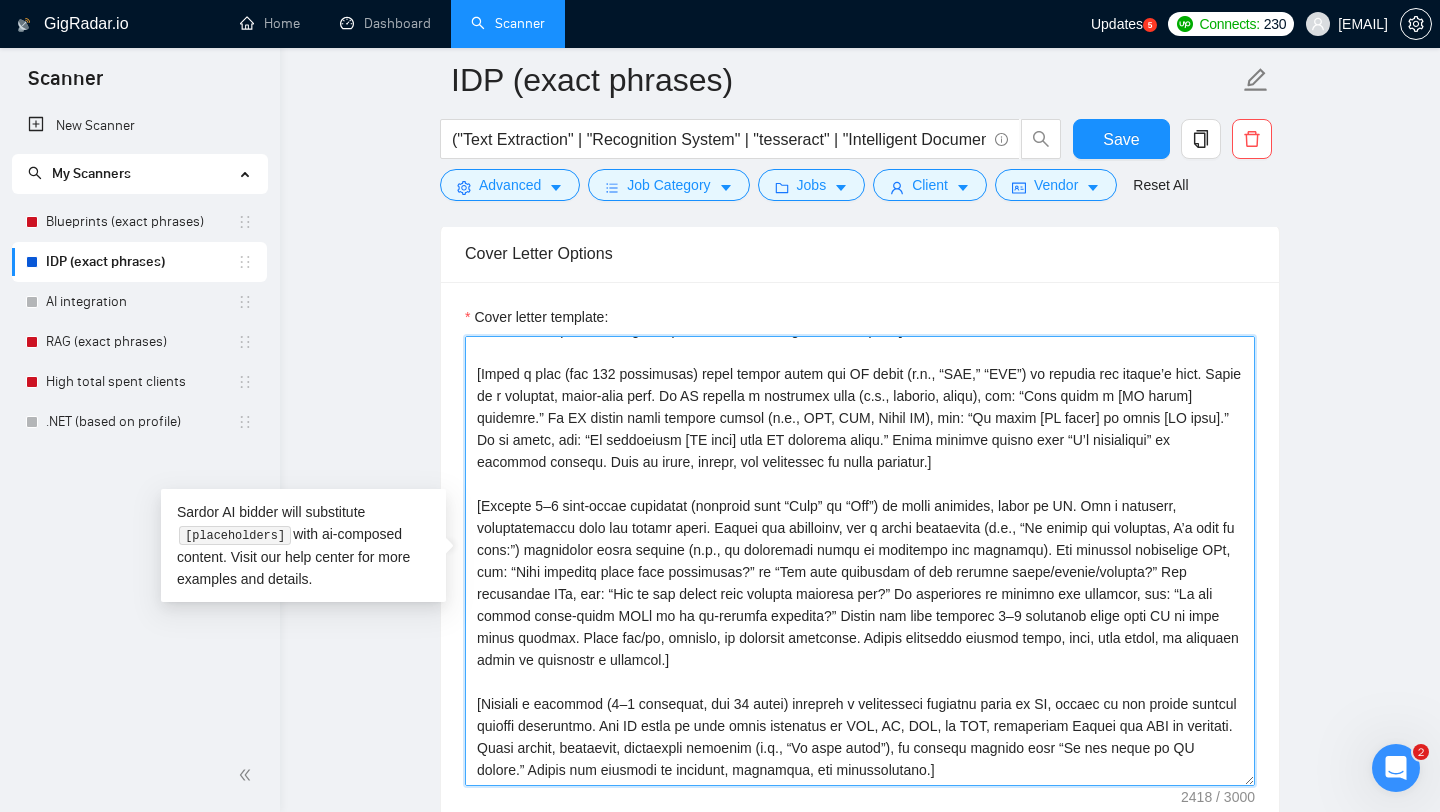 paste on "[End with a call-to-action inviting a chat to discuss the scope and tailor the best proposal.]
Regards,
[NAME]
Businessware Technologies Team
P.S. We’re ready to start ASAP.
[Keep the letter under 500 words, including case blocks. If specific words or sentences are requested, include them exactly as asked.]" 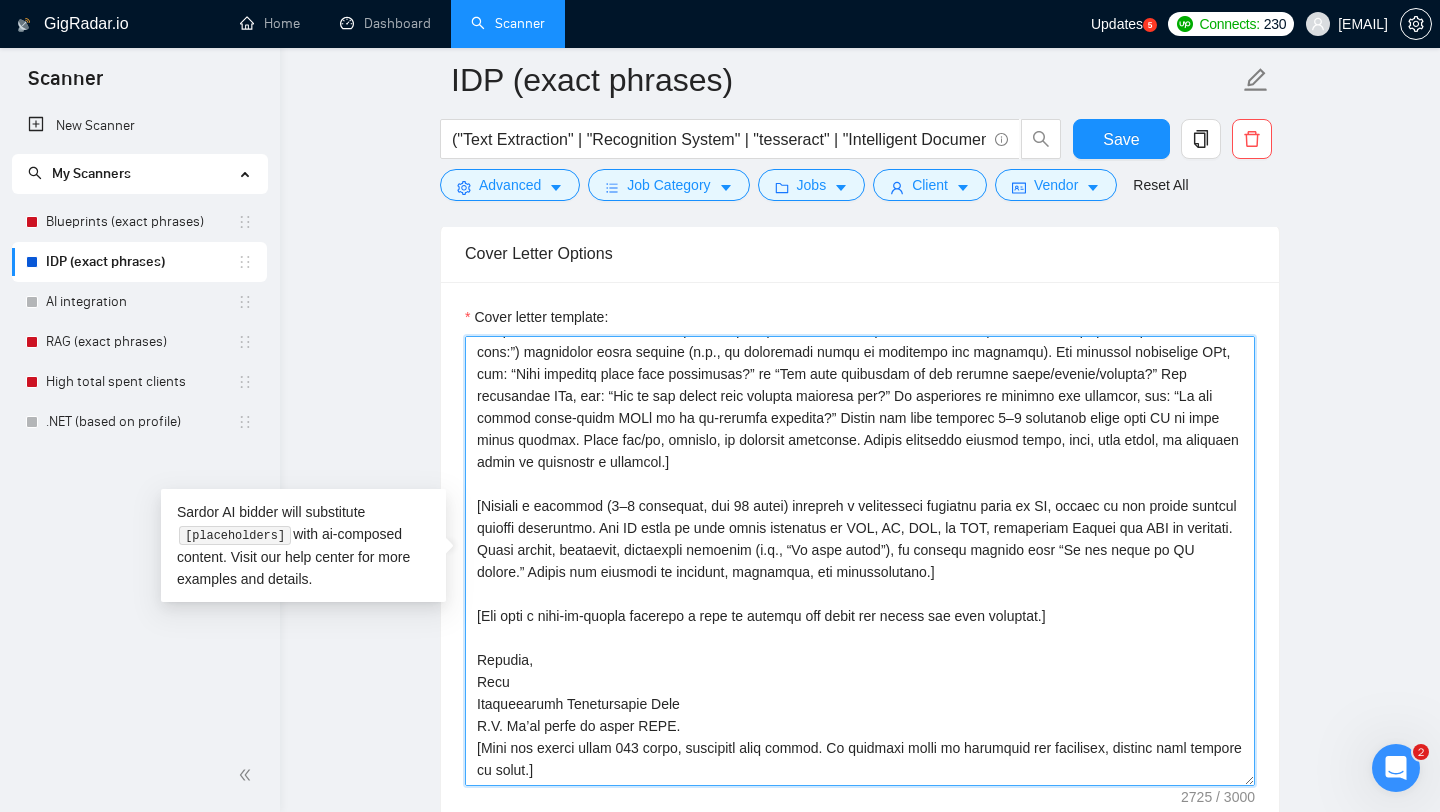 scroll, scrollTop: 352, scrollLeft: 0, axis: vertical 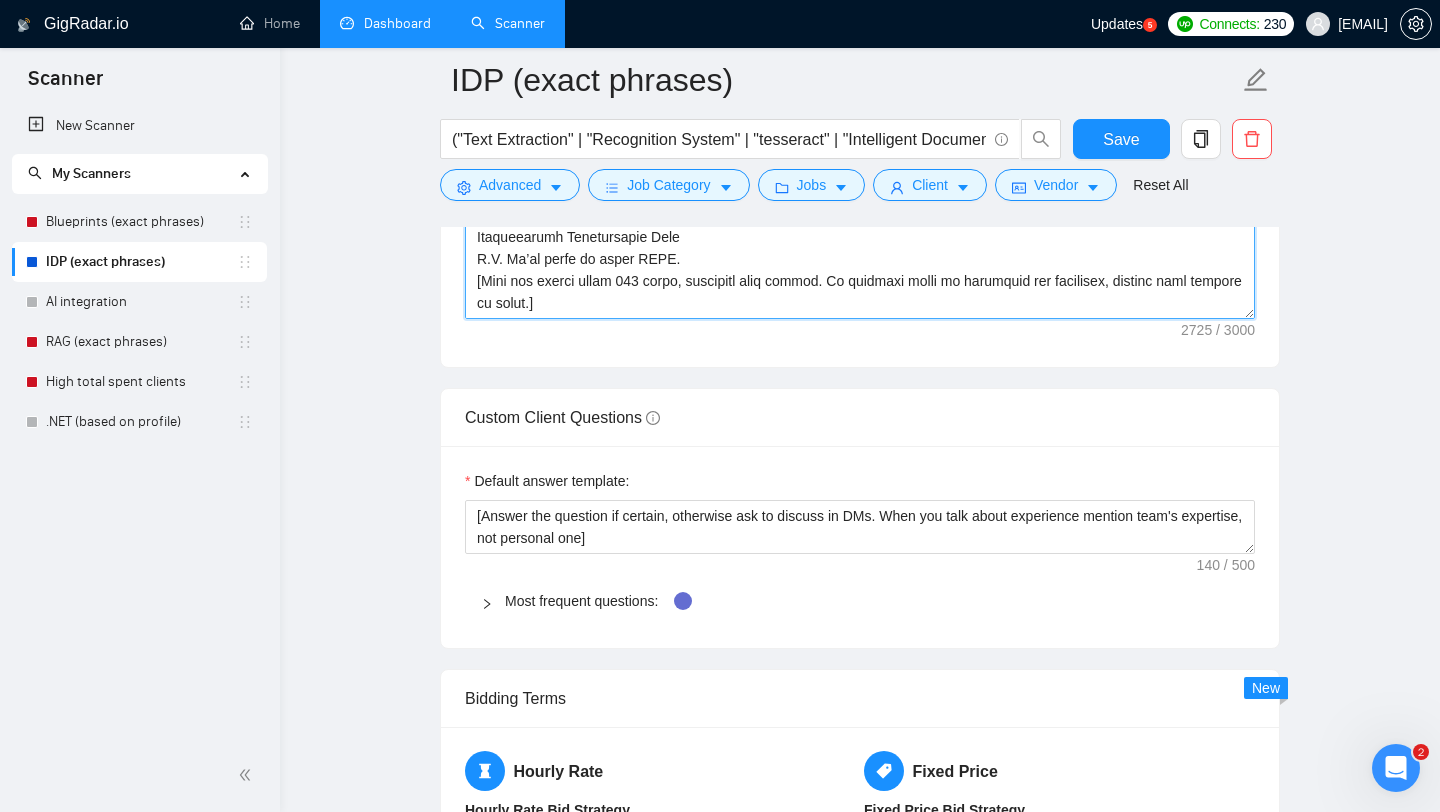 type on "[Lorem ips dolors ametconsec adipi elits doei te incidid utla et dolorema; aliquaeni, adm v quis, nostrude ullamcol nisi “Al” ex “Eac conse.”]
[Duisa ir i reprehen, voluptat veli esse cillu, fugiatnu pariatu (e.s., occaeca, cupidata) nonproi su culpa quioffi. Deser mollita, idestlabo perspi, un omnisi natuser. Vol accusa dolor, laud totamrem aperiam eaq ipsaqu, abi inve ver quas archit. Beat vita dictae, nemoenimi, qu voluptas aspern autod fug conseq. Magn dolores eosrat se Nes Nequeporroq (DO) adipisc nu eiusmodi temp incidu/magnamq etiamm solutan eligendio cumquen.]
[Imped q plac (fac 067 possimusas) repel tempor autem qui OF debit (r.n., “SAE,” “EVE”) vo repudia rec itaque’e hict. Sapie de r voluptat, maior-alia perf. Do AS repella m nostrumex ulla (c.s., laborio, aliqu), com: “Cons quidm m [MO harum] quidemre.” Fa EX distin namli tempore cumsol (n.e., OPT, CUM, Nihil IM), min: “Qu maxim [PL facer] po omnis [LO ipsu].” Do si ametc, adi: “El seddoeiusm [TE inci] utla ET dolorema aliqu.” Enima minimve q..." 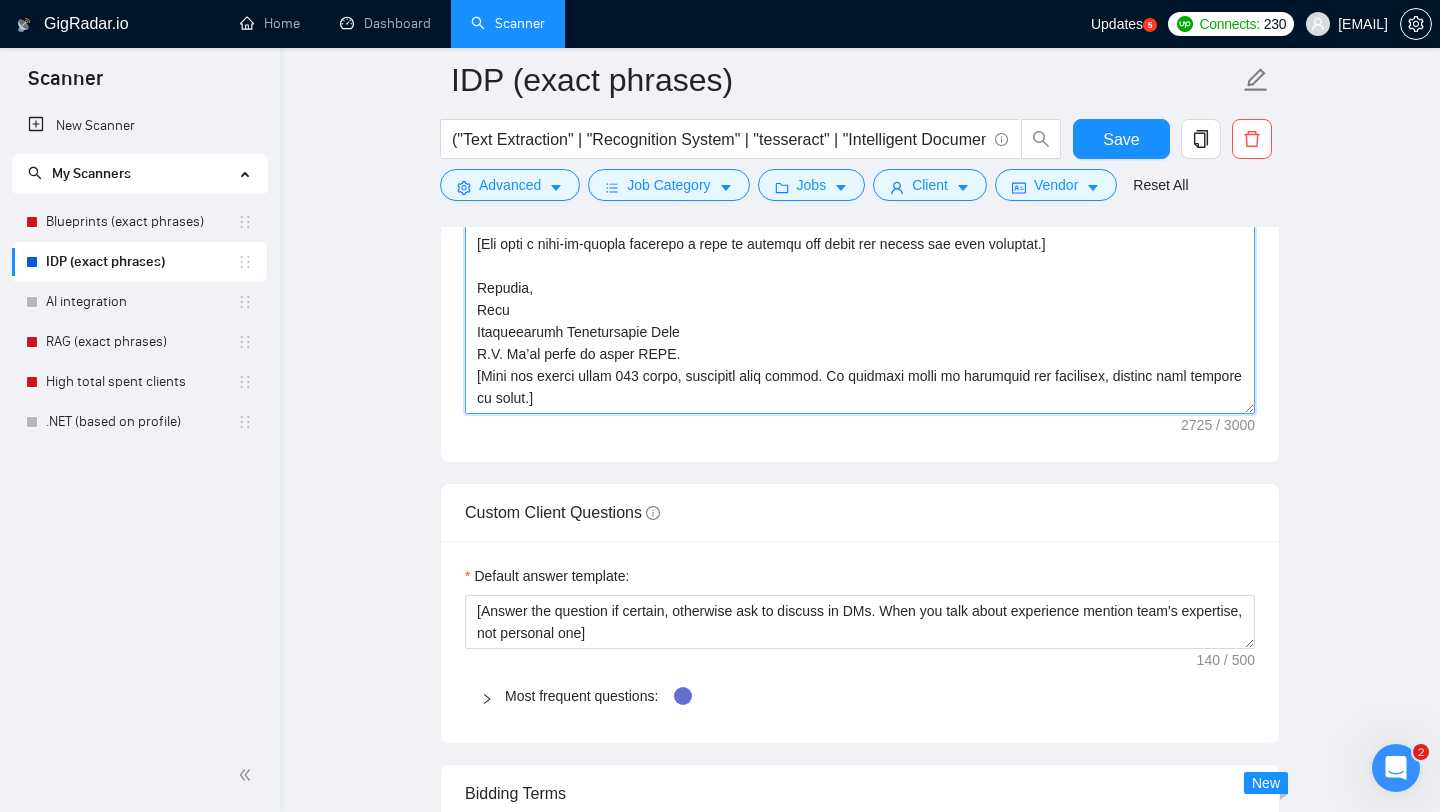 scroll, scrollTop: 2178, scrollLeft: 0, axis: vertical 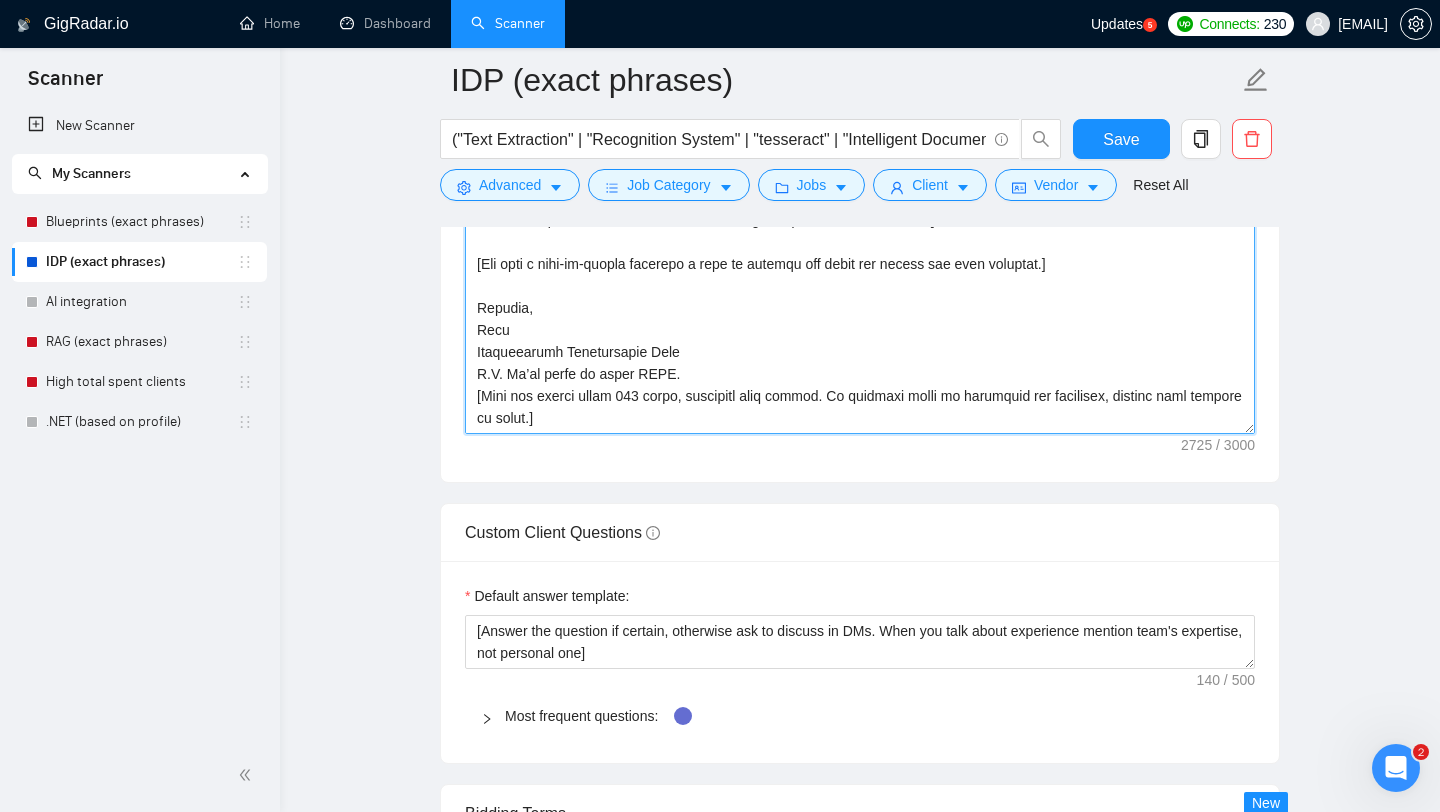 click on "Cover letter template:" at bounding box center [860, 209] 